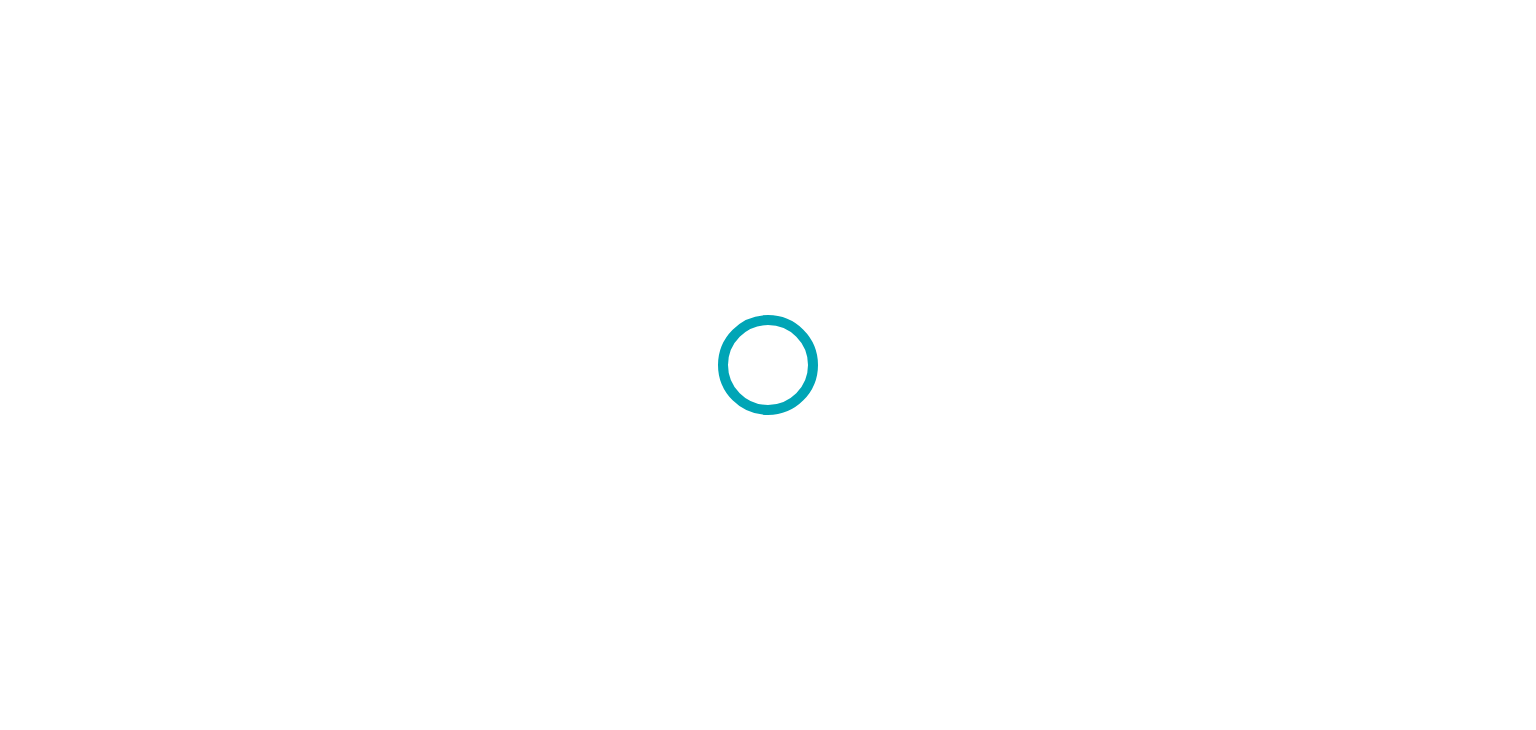 scroll, scrollTop: 0, scrollLeft: 0, axis: both 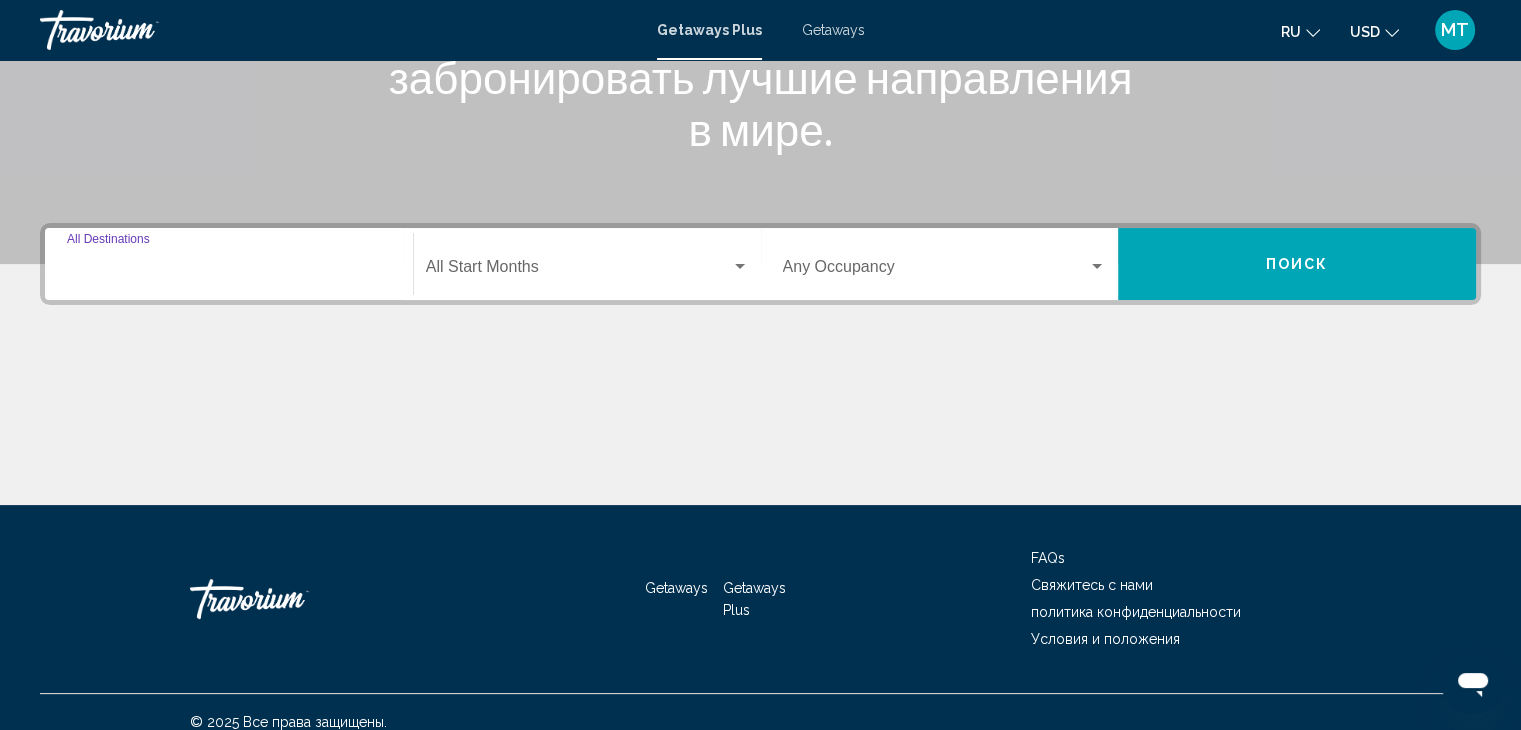 click on "Destination All Destinations" at bounding box center [229, 271] 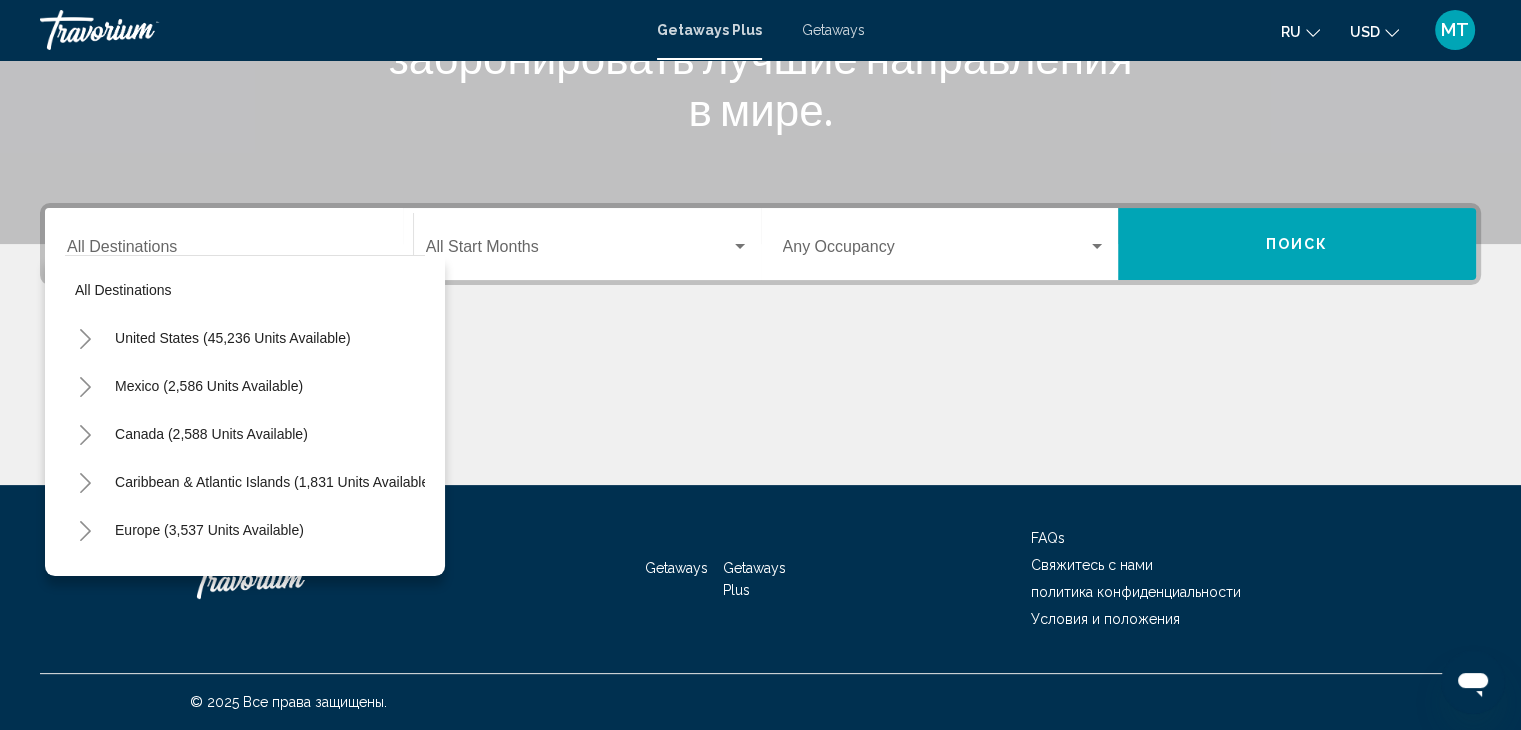 click on "Destination All Destinations" at bounding box center [229, 244] 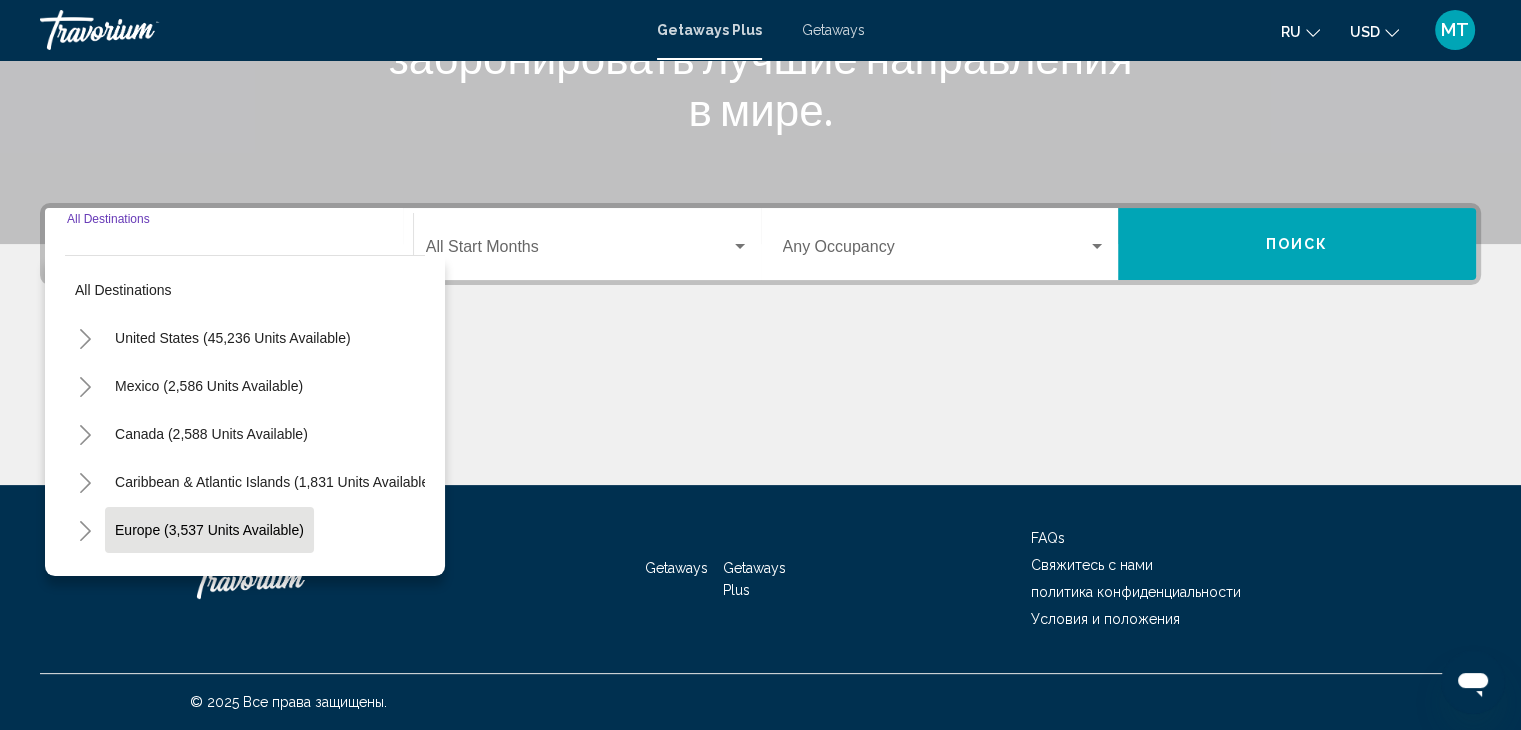 scroll, scrollTop: 102, scrollLeft: 0, axis: vertical 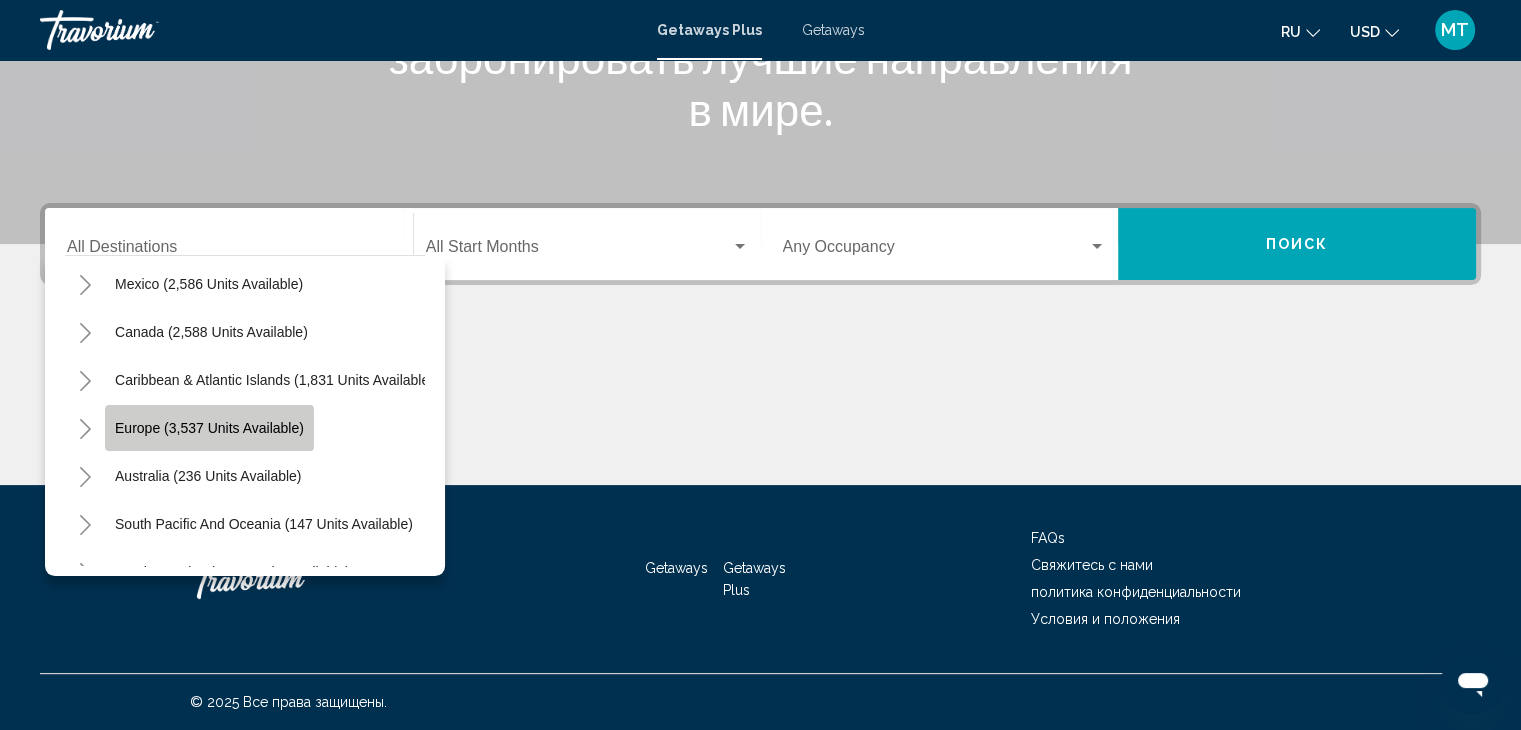 click on "Europe (3,537 units available)" 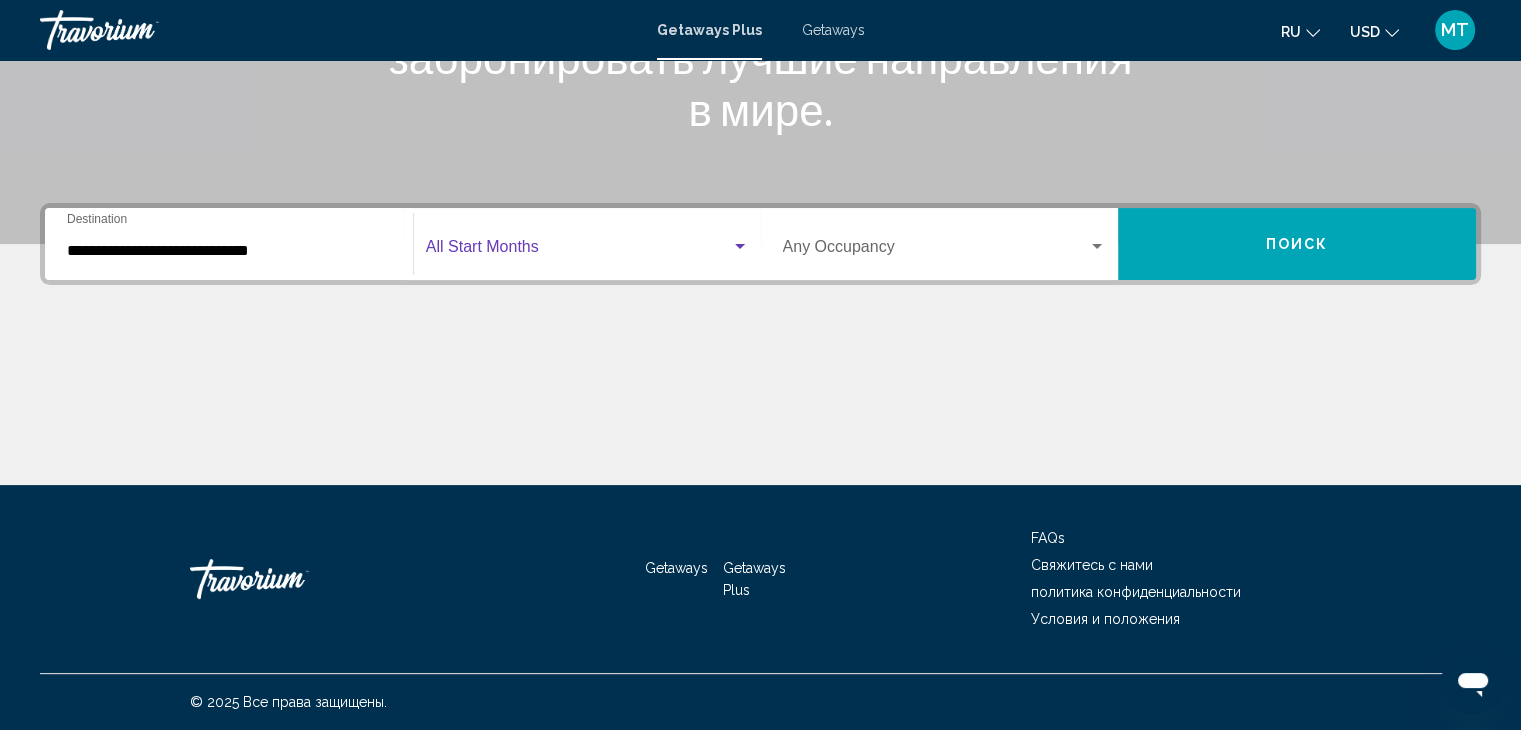 click at bounding box center (578, 251) 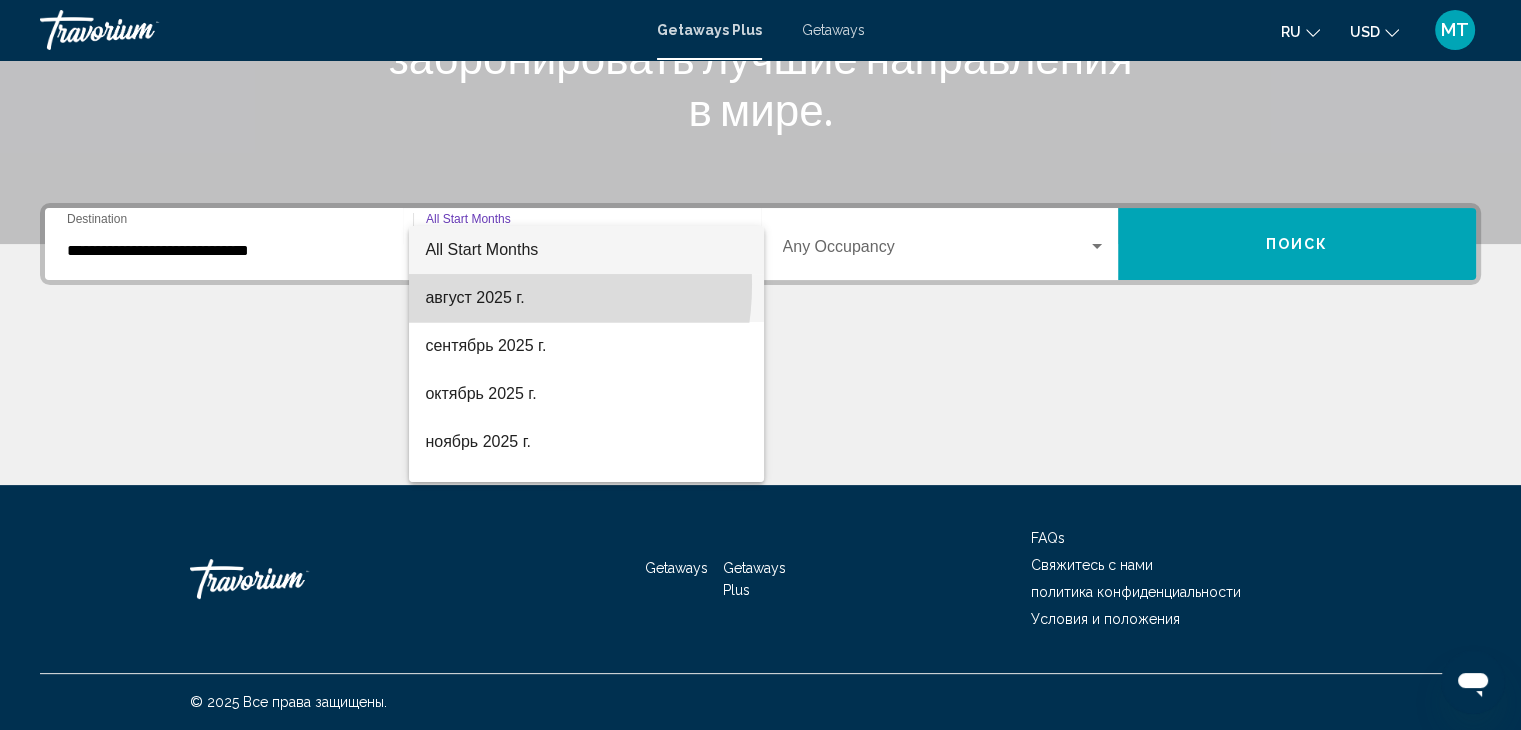 click on "август 2025 г." at bounding box center (586, 298) 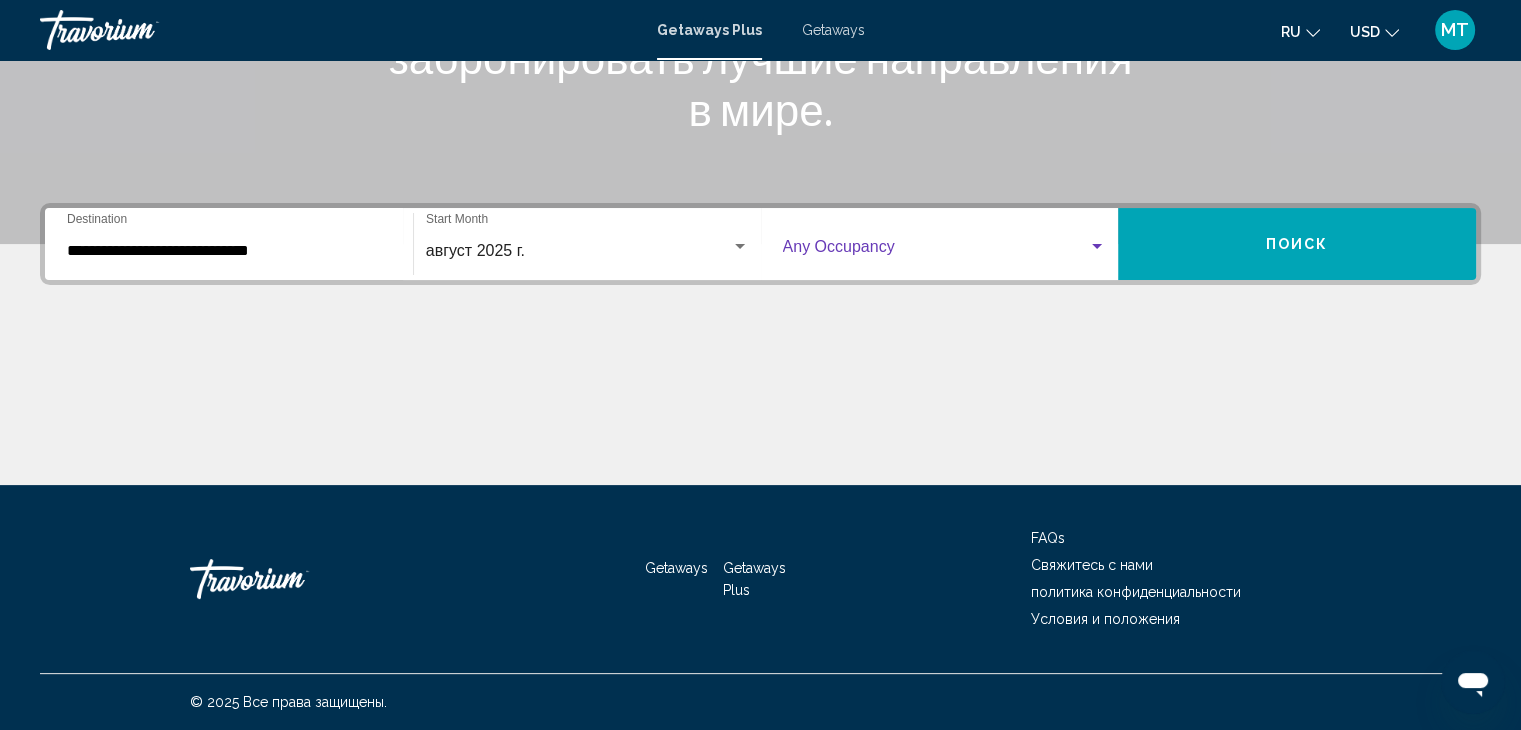 click at bounding box center [936, 251] 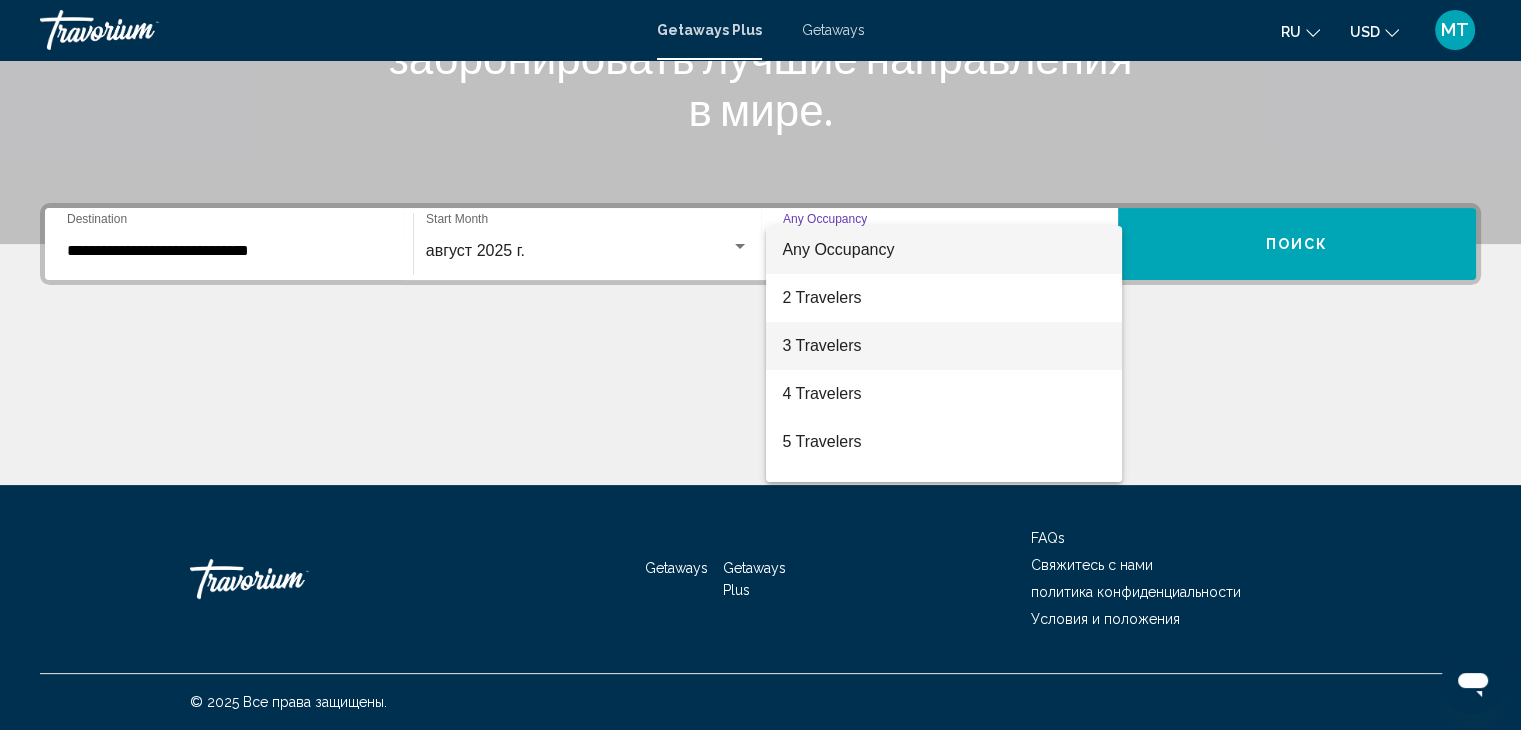 click on "3 Travelers" at bounding box center [944, 346] 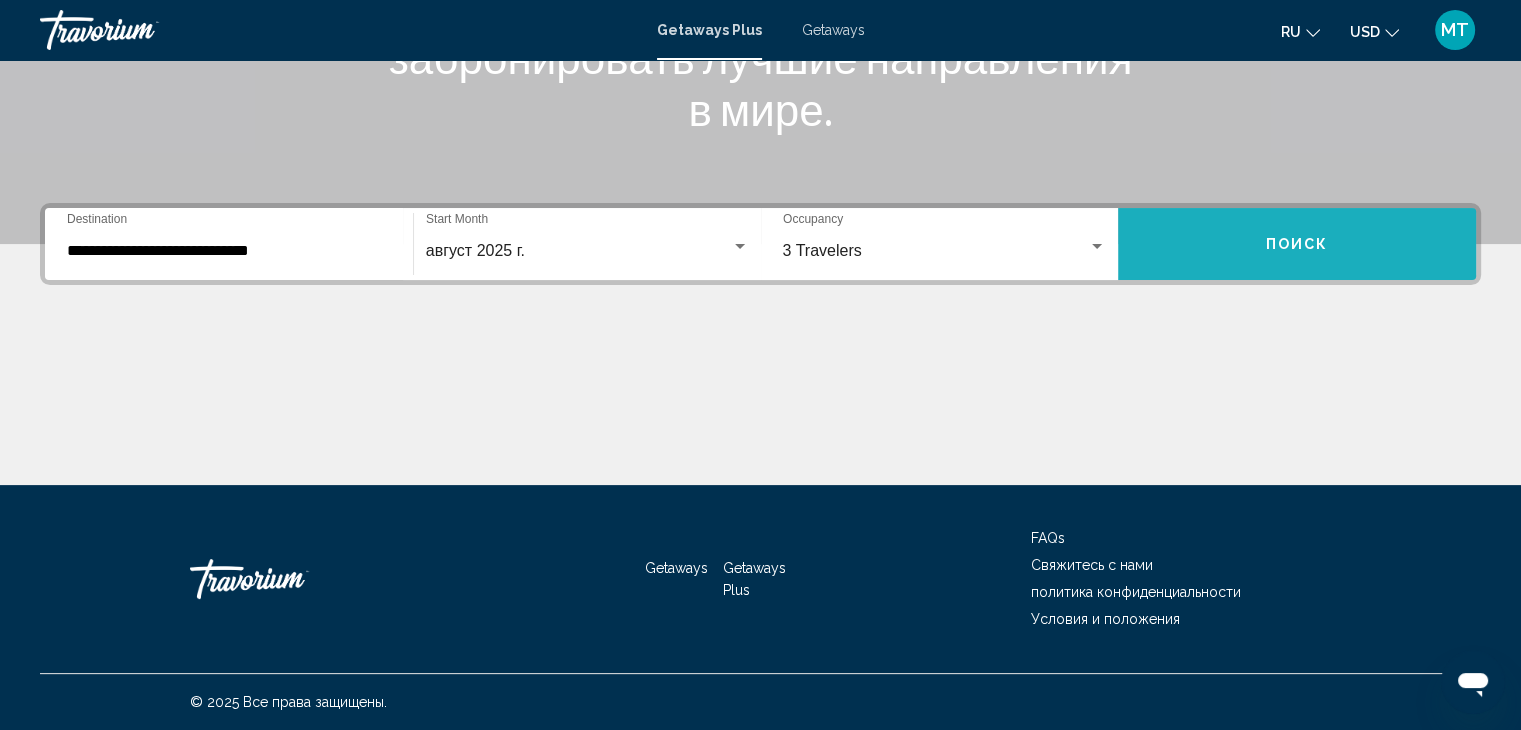 click on "Поиск" at bounding box center (1297, 245) 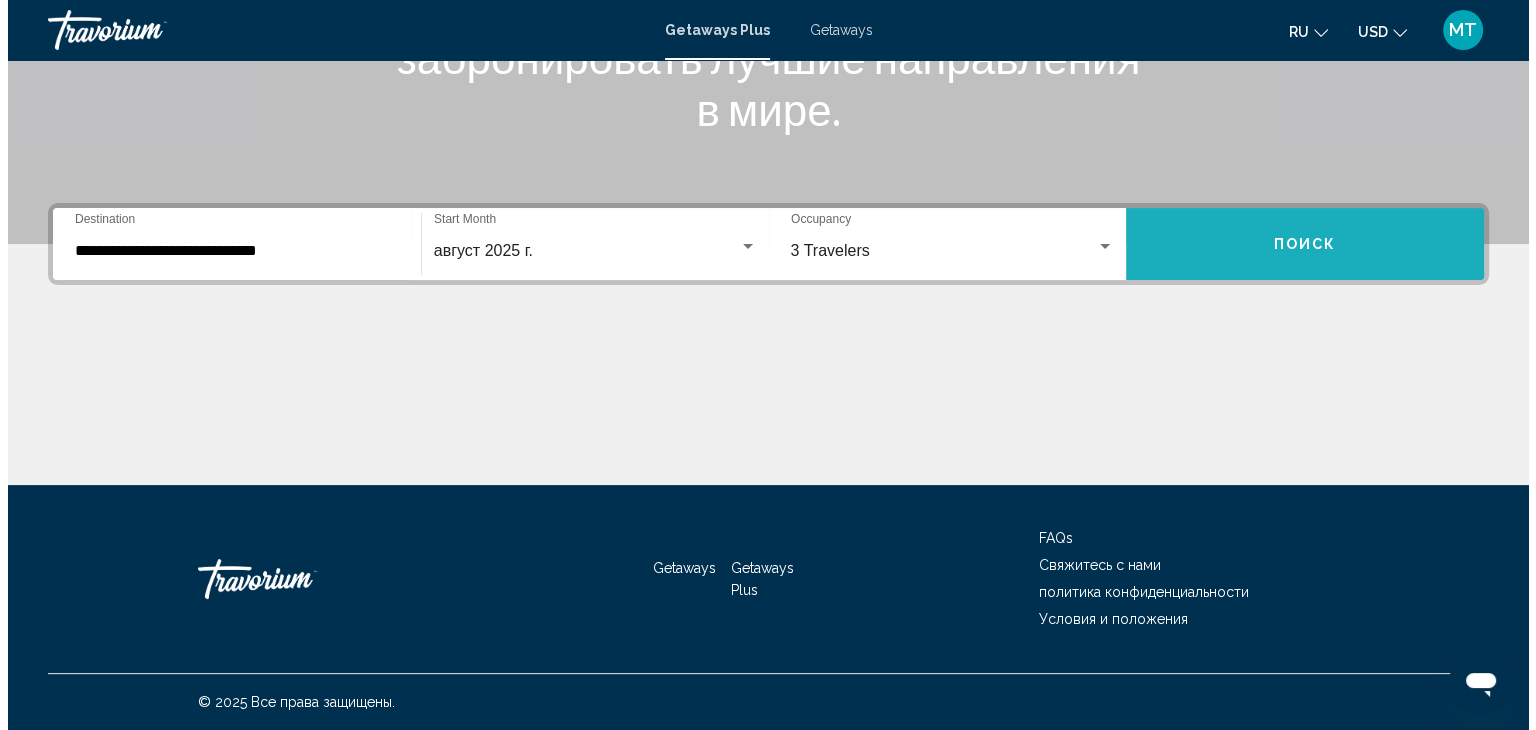 scroll, scrollTop: 0, scrollLeft: 0, axis: both 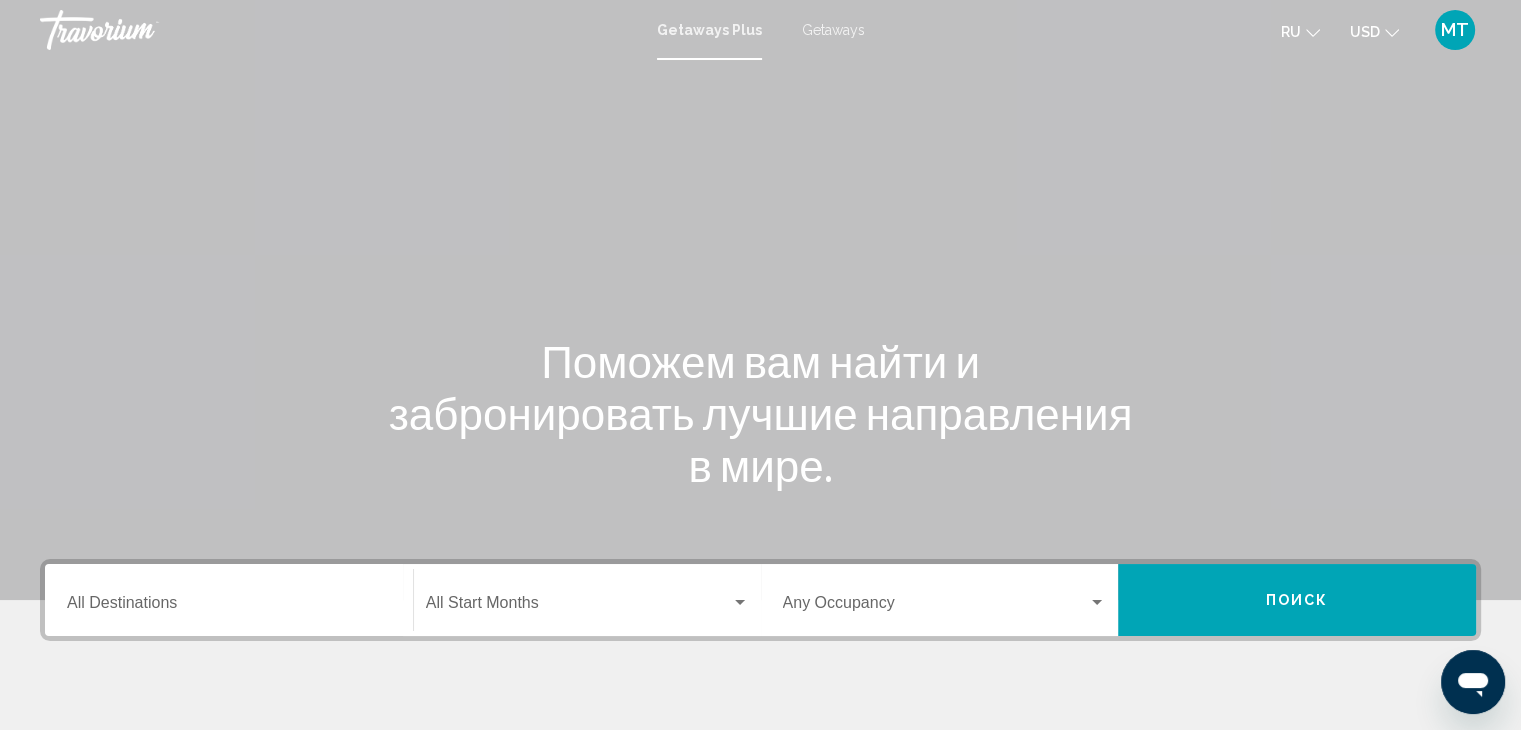 click on "Getaways Plus Getaways ru
English Español Français Italiano Português русский USD
USD ($) MXN (Mex$) CAD (Can$) GBP (£) EUR (€) AUD (A$) NZD (NZ$) CNY (CN¥) MT Авторизоваться" at bounding box center [760, 30] 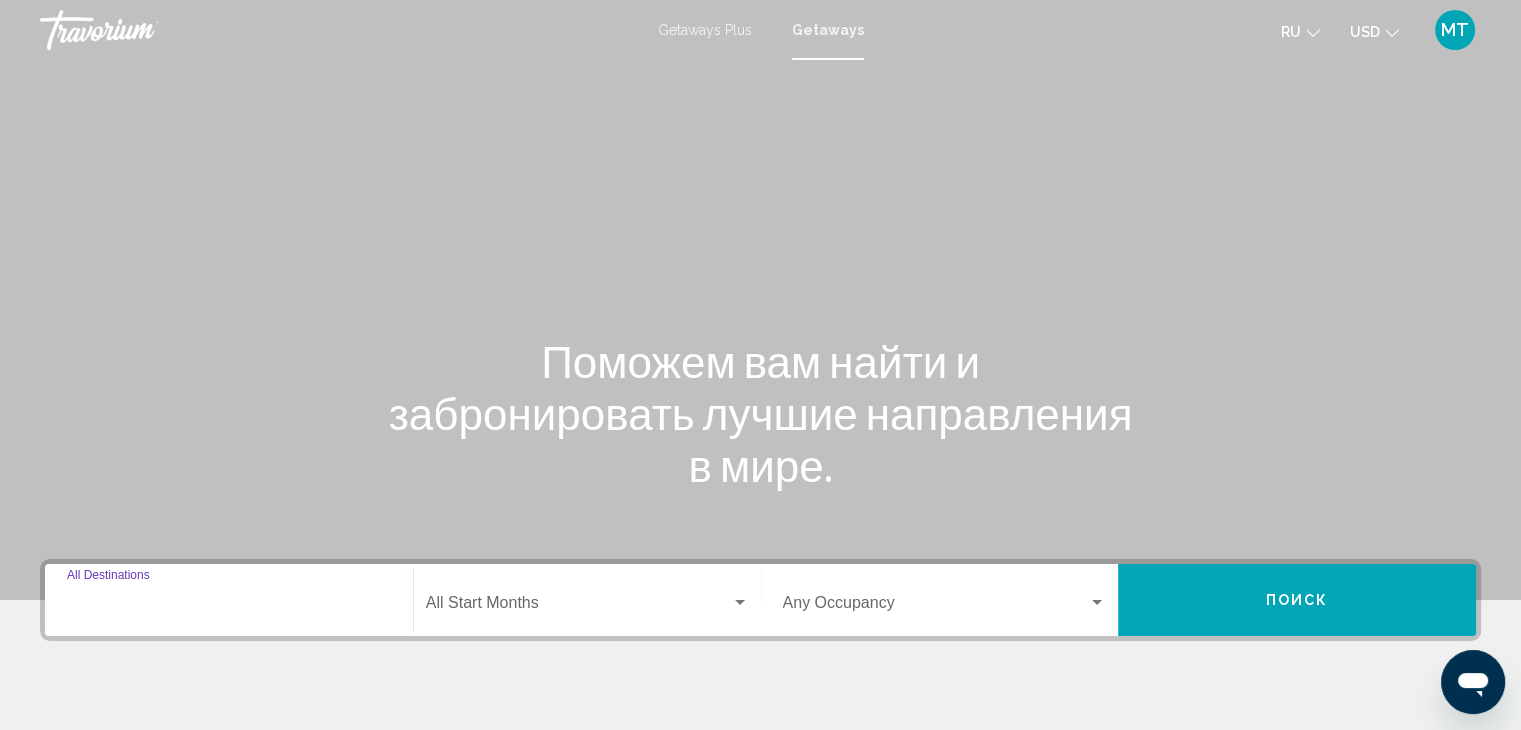 click on "Destination All Destinations" at bounding box center [229, 607] 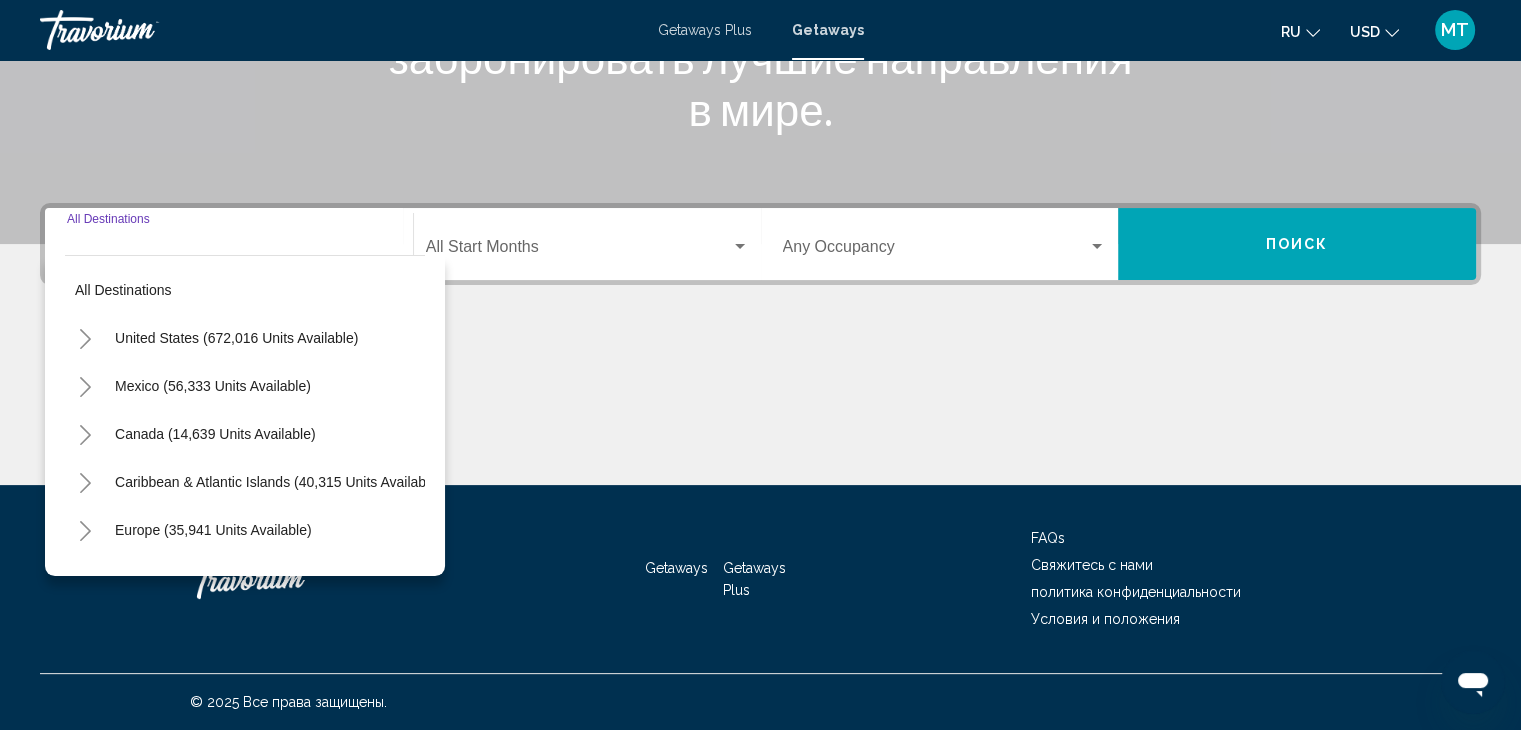scroll, scrollTop: 355, scrollLeft: 0, axis: vertical 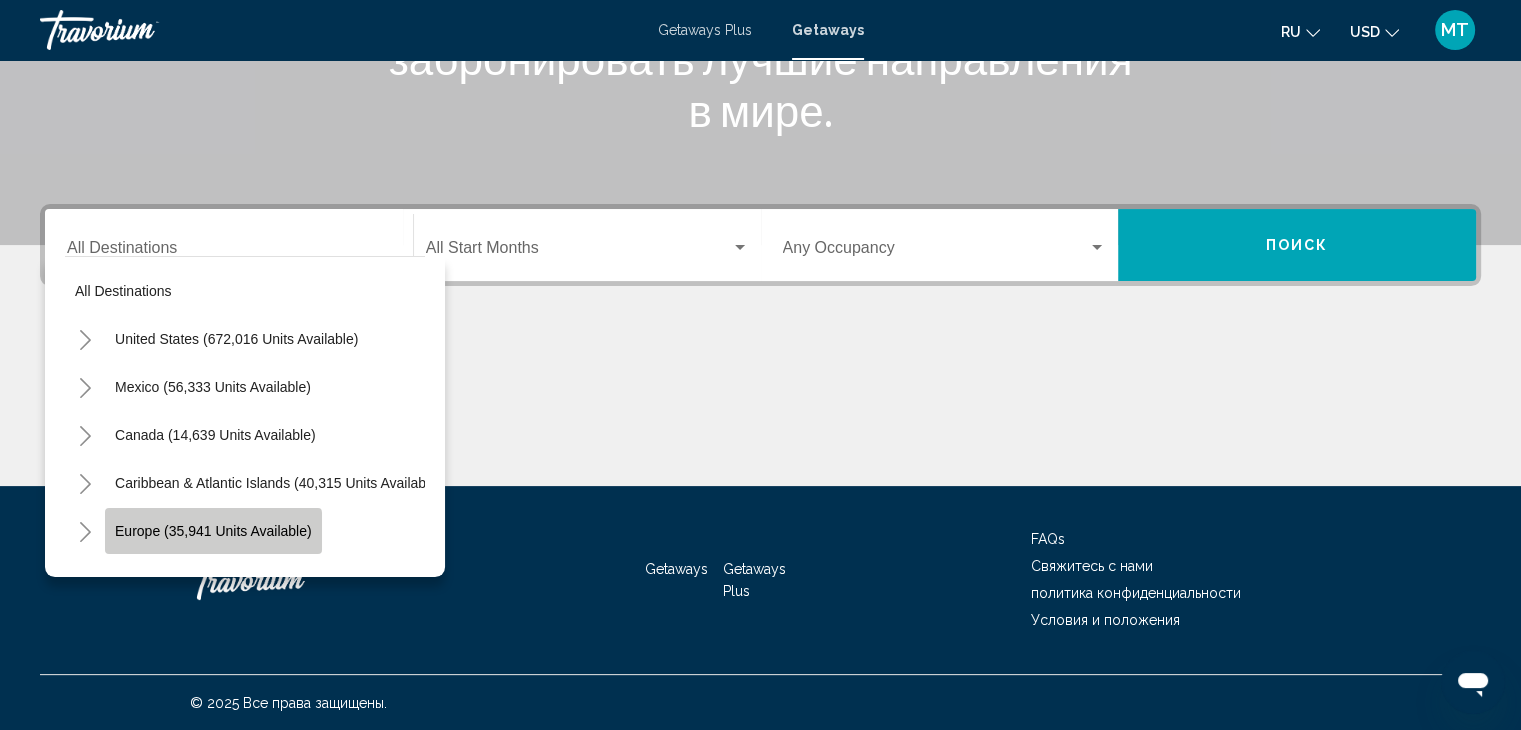 click on "Europe (35,941 units available)" 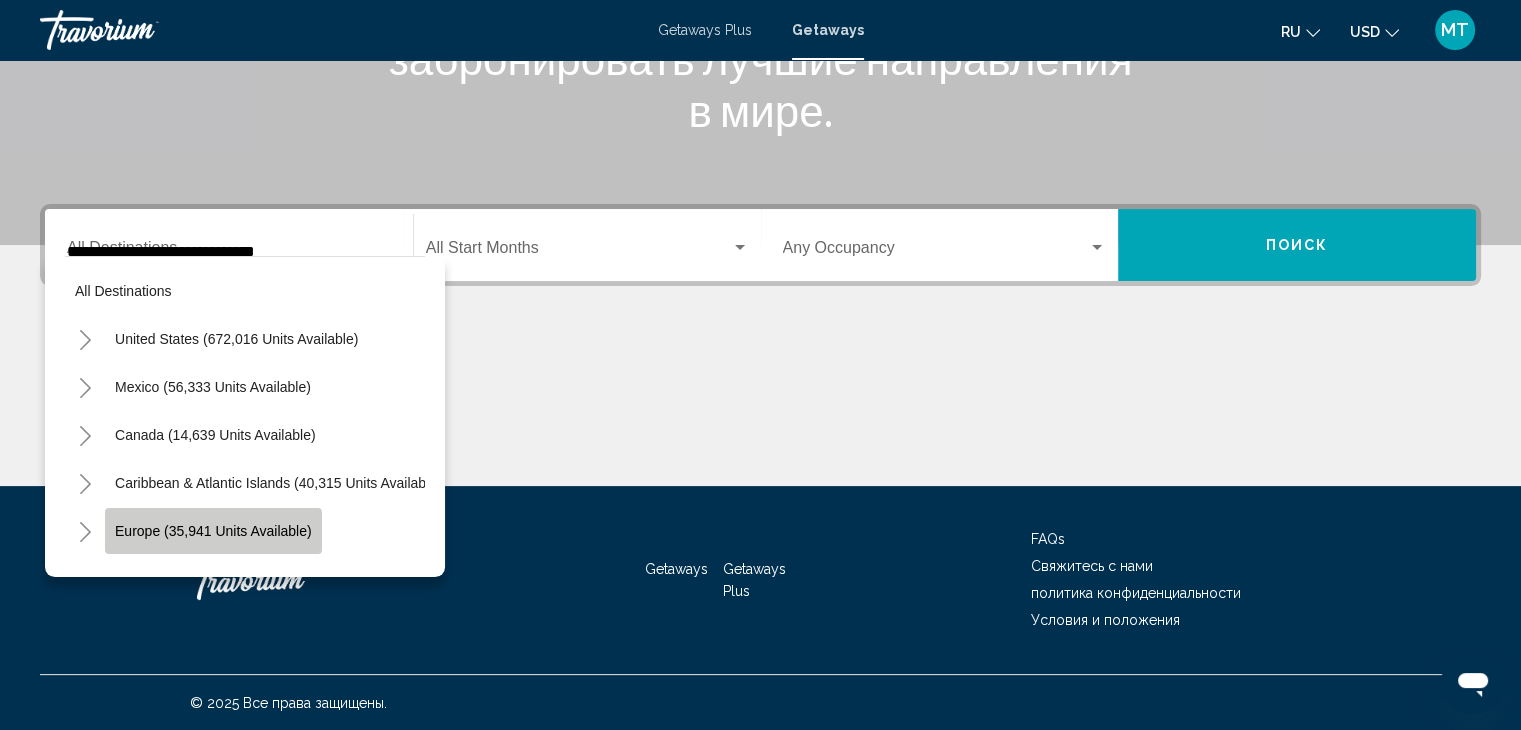 scroll, scrollTop: 356, scrollLeft: 0, axis: vertical 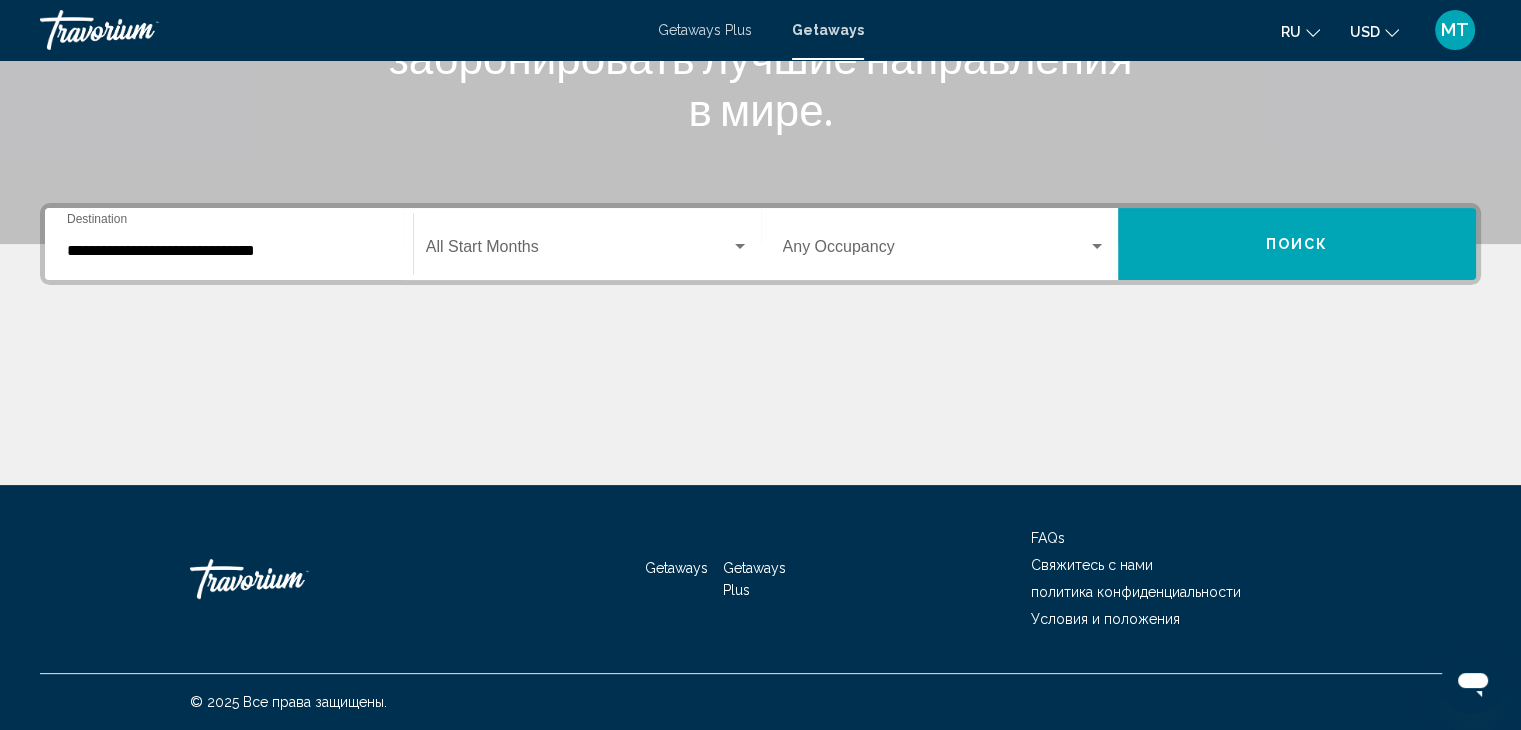 click on "Start Month All Start Months" 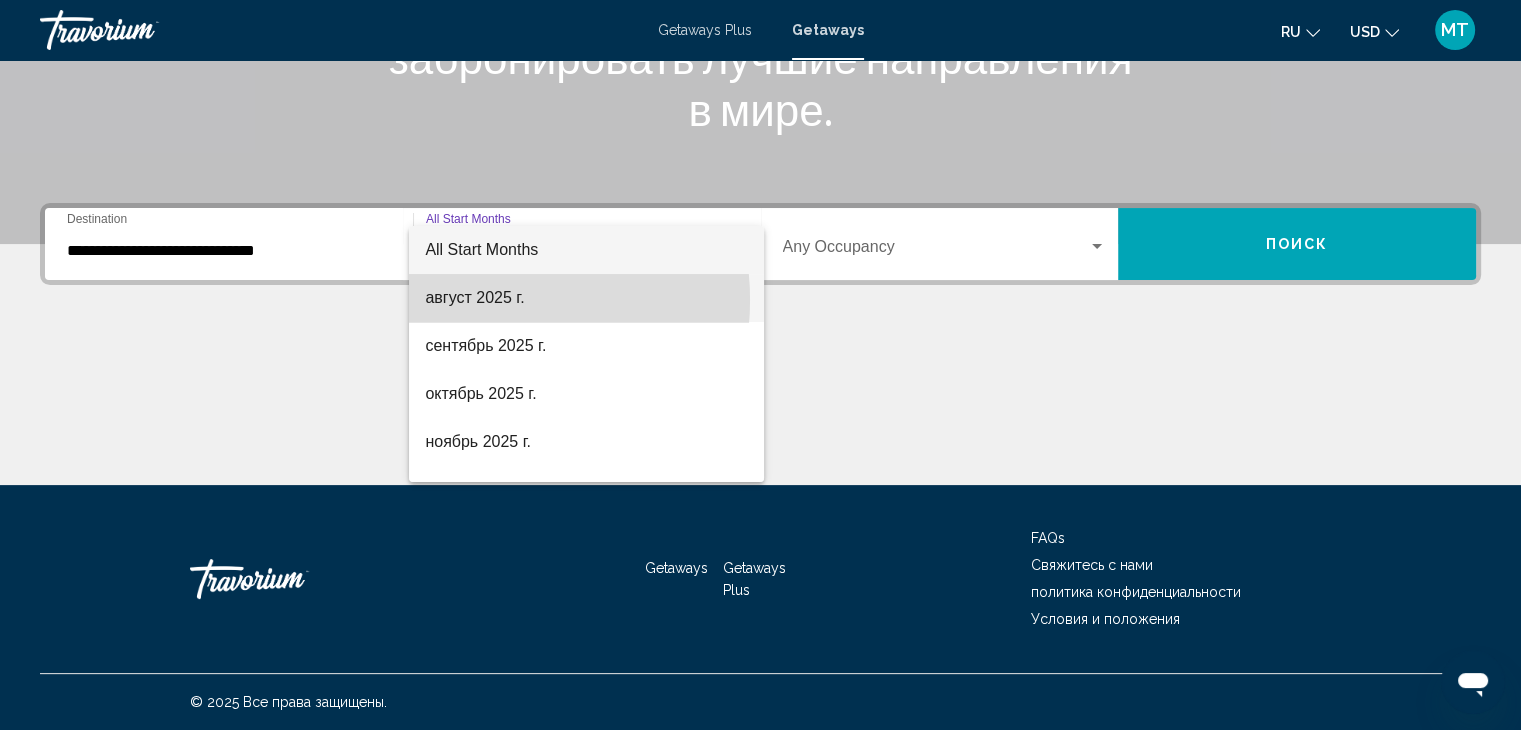 click on "август 2025 г." at bounding box center (586, 298) 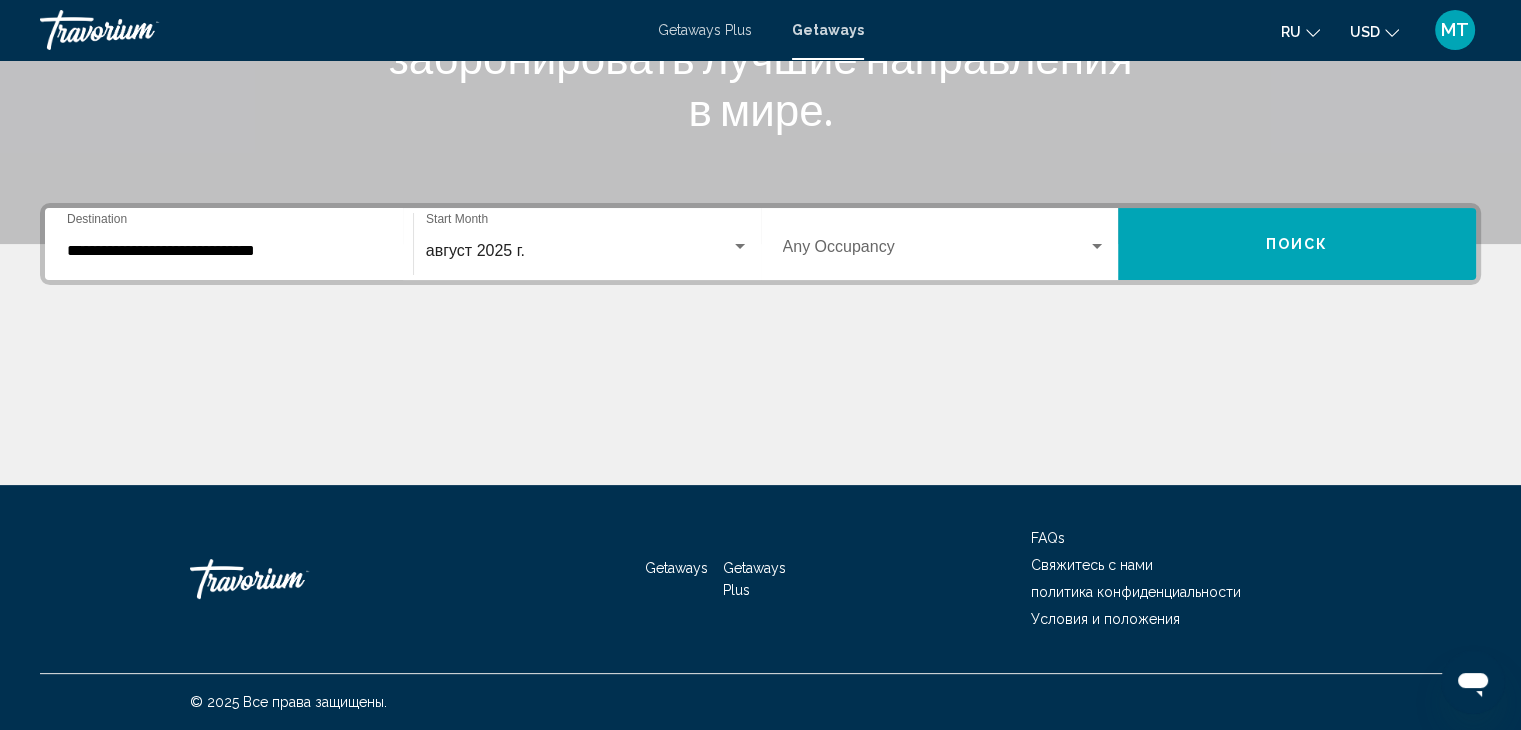 click on "Occupancy Any Occupancy" at bounding box center [945, 244] 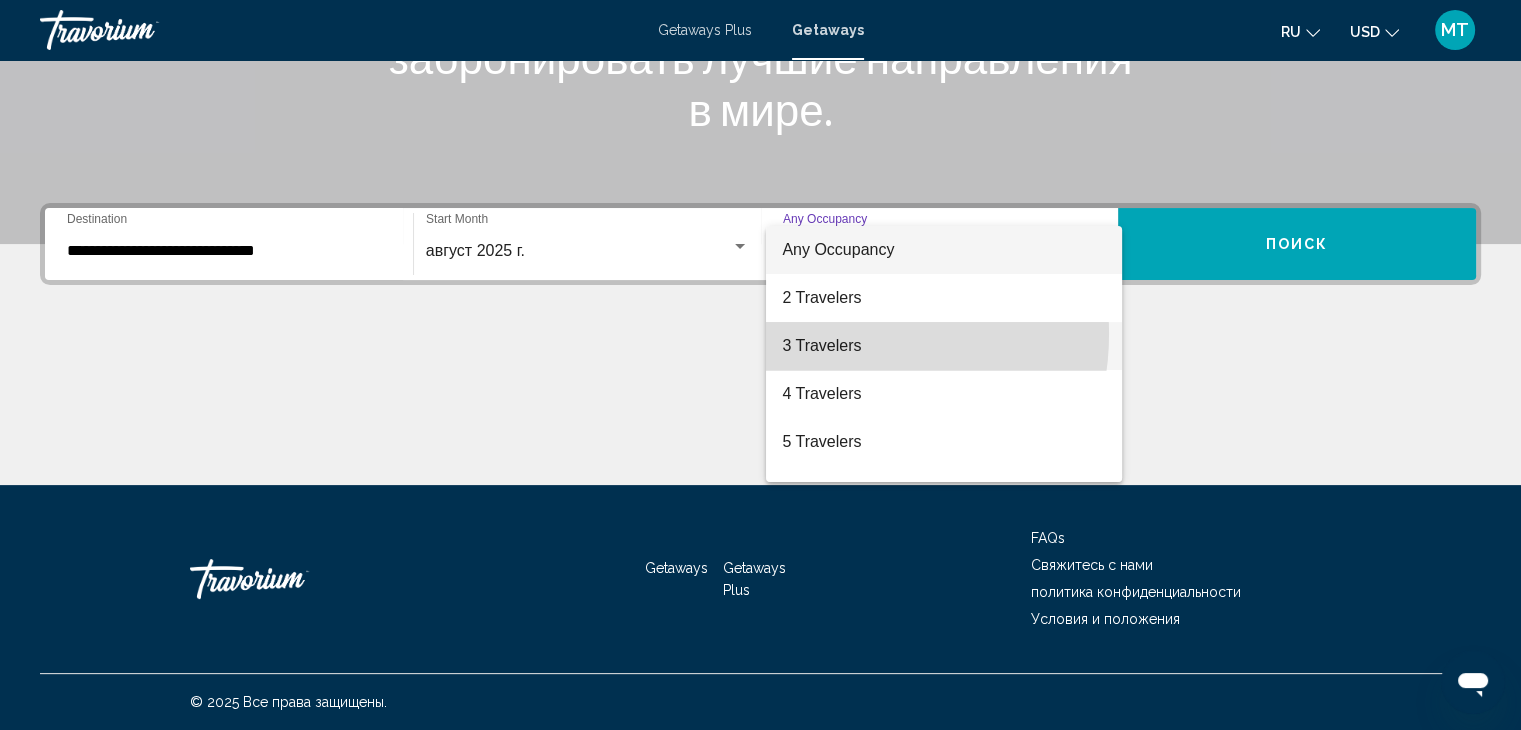 click on "3 Travelers" at bounding box center [944, 346] 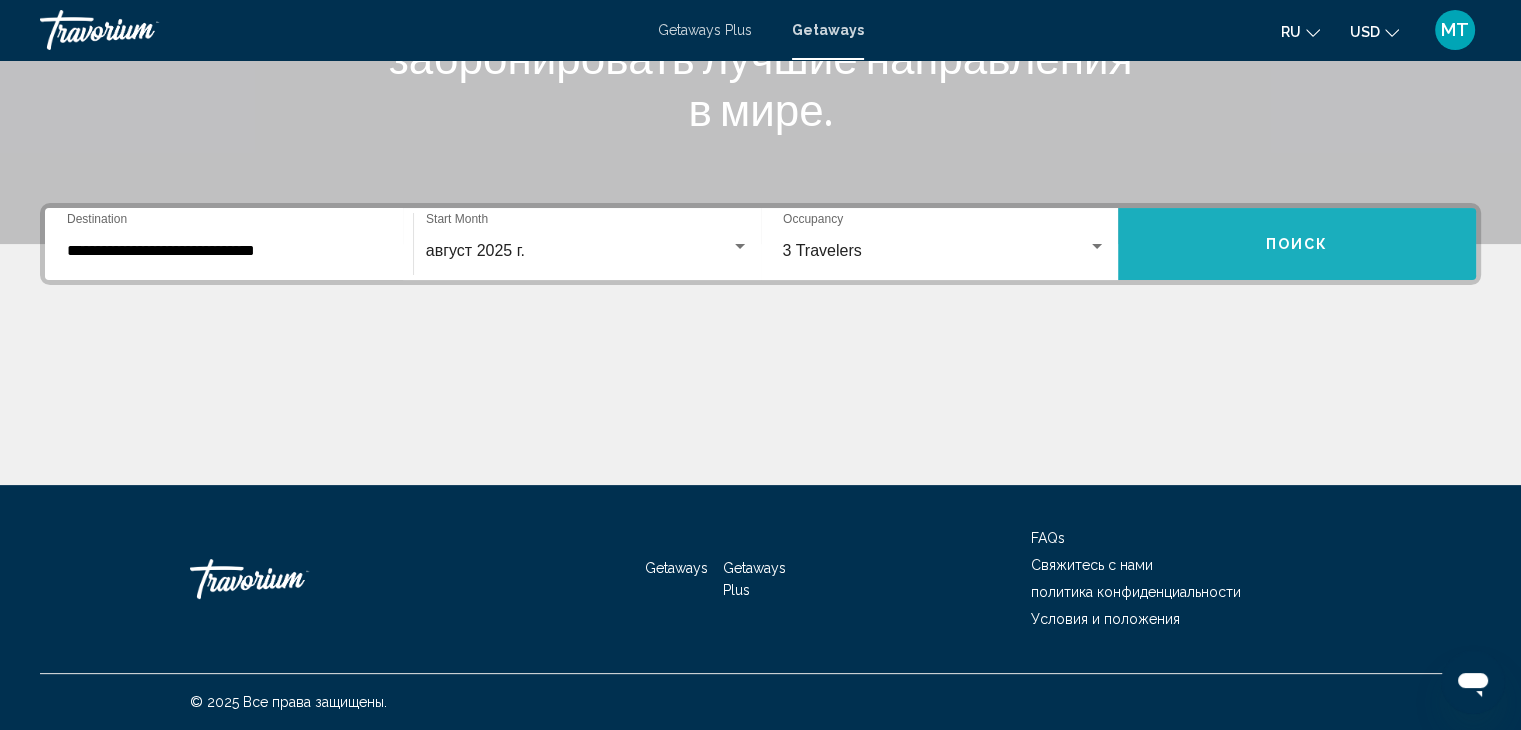 click on "Поиск" at bounding box center [1297, 244] 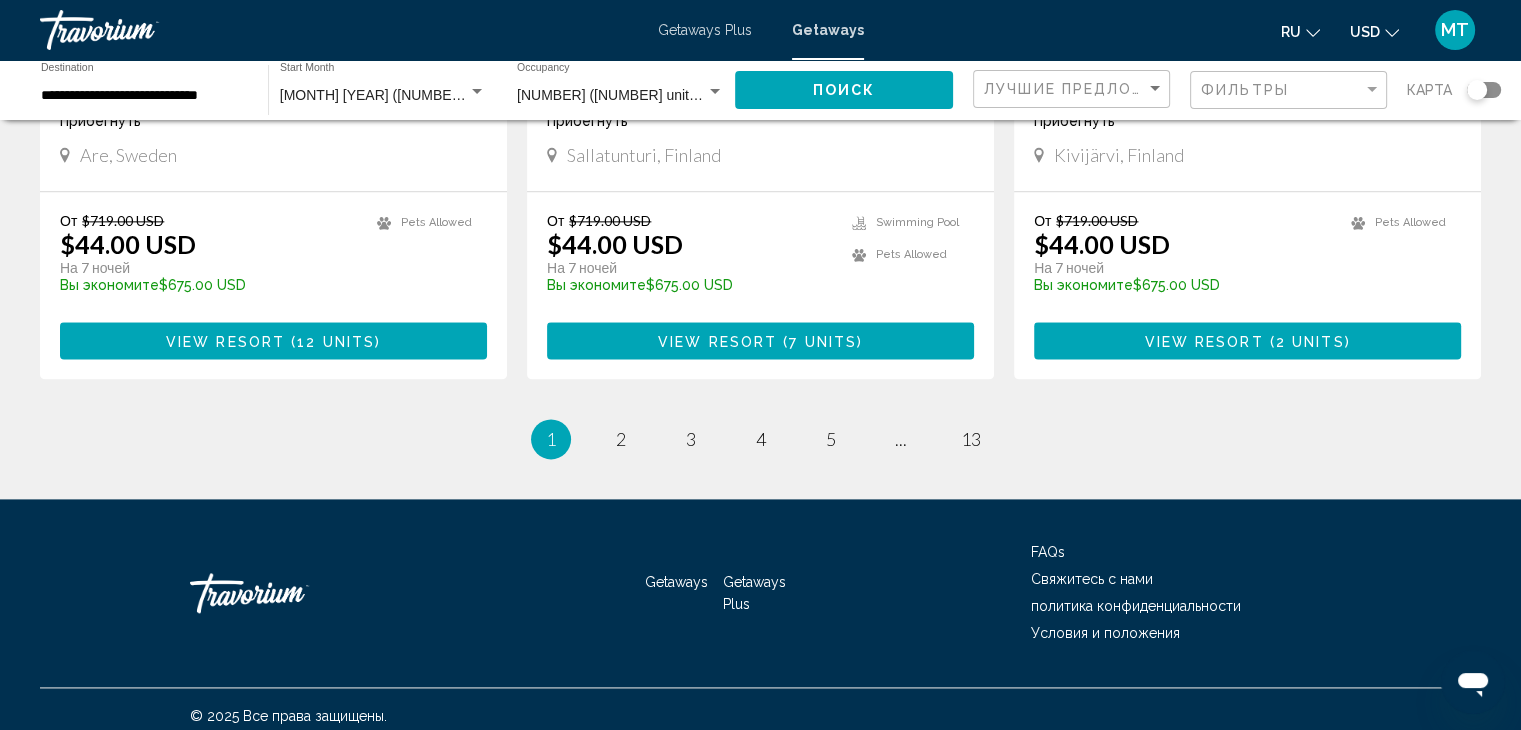 scroll, scrollTop: 2527, scrollLeft: 0, axis: vertical 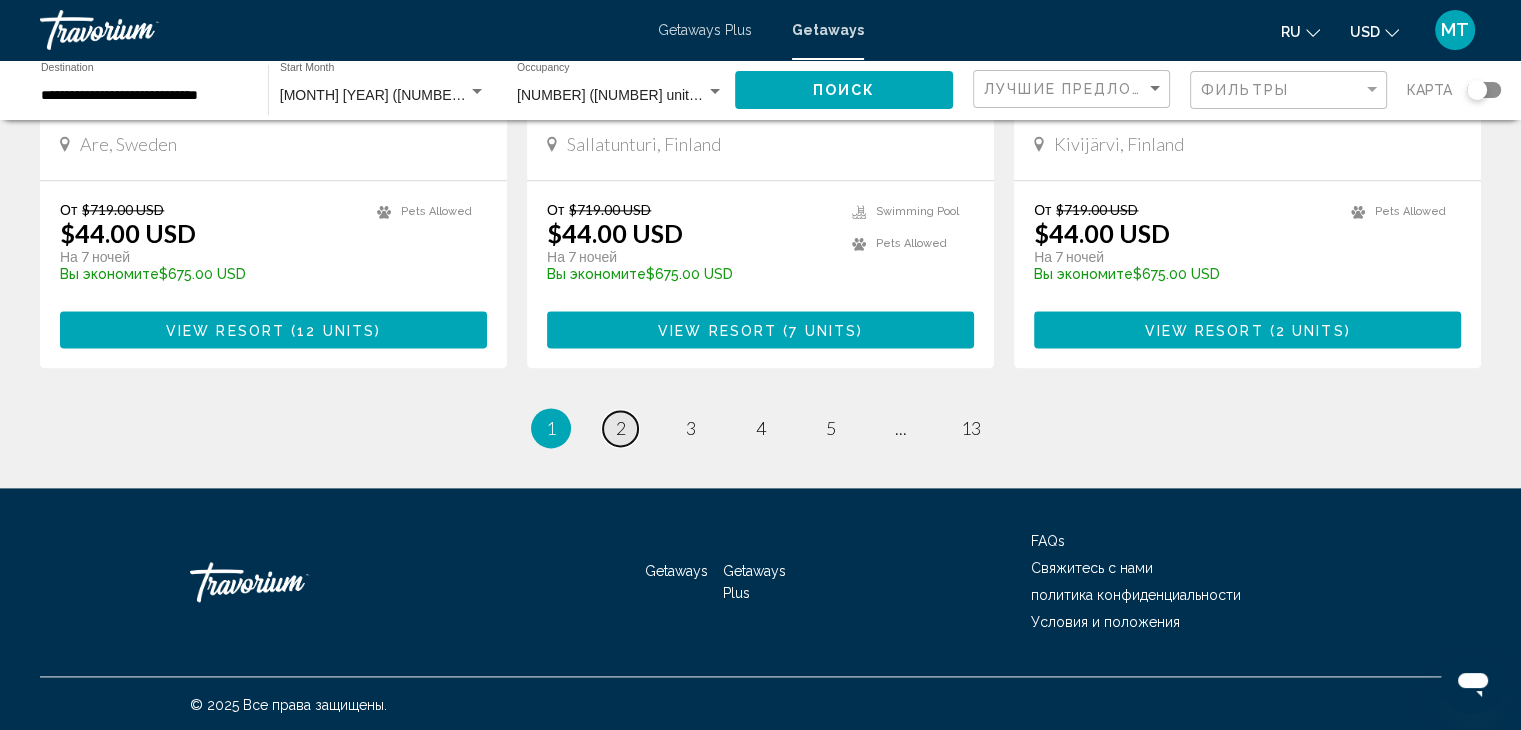 click on "2" at bounding box center [621, 428] 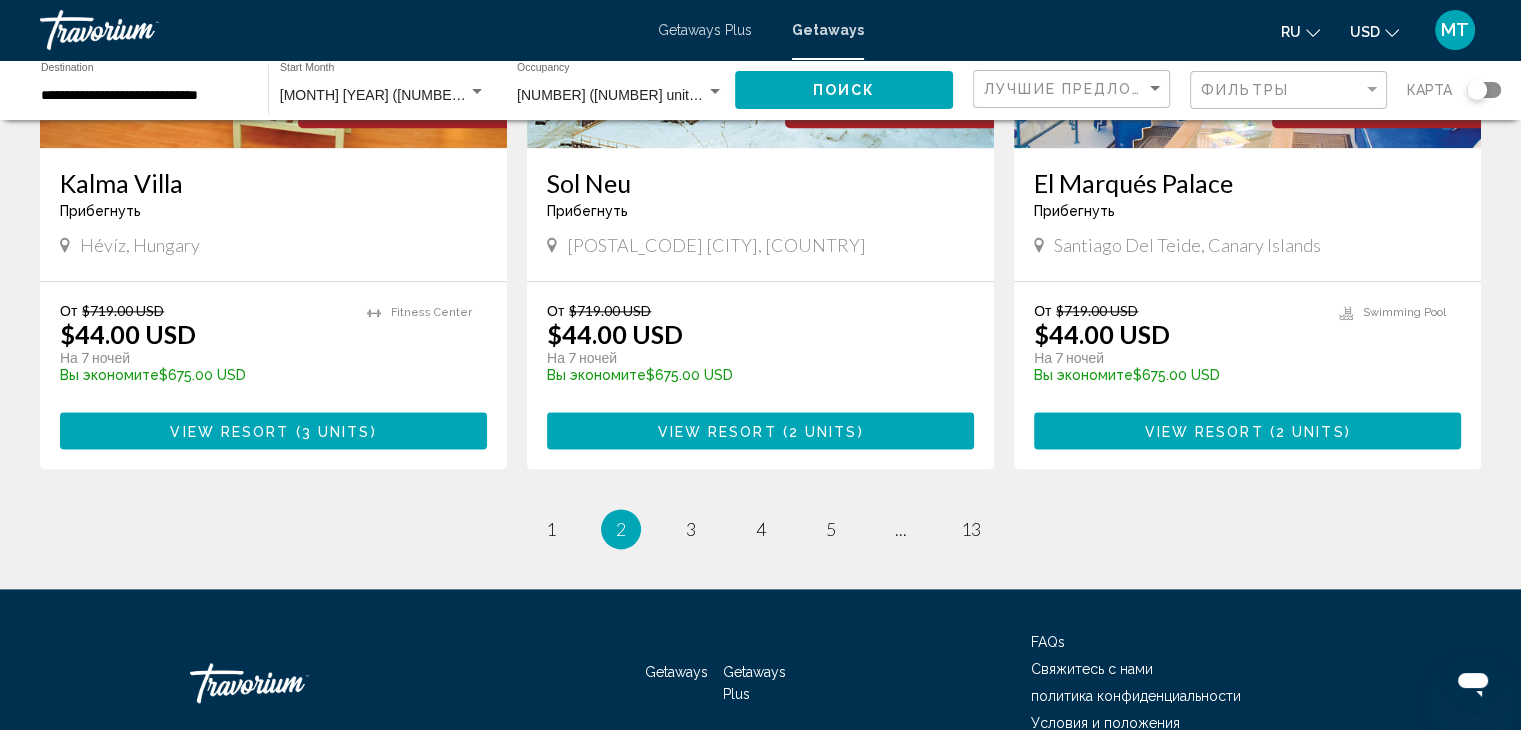 scroll, scrollTop: 2428, scrollLeft: 0, axis: vertical 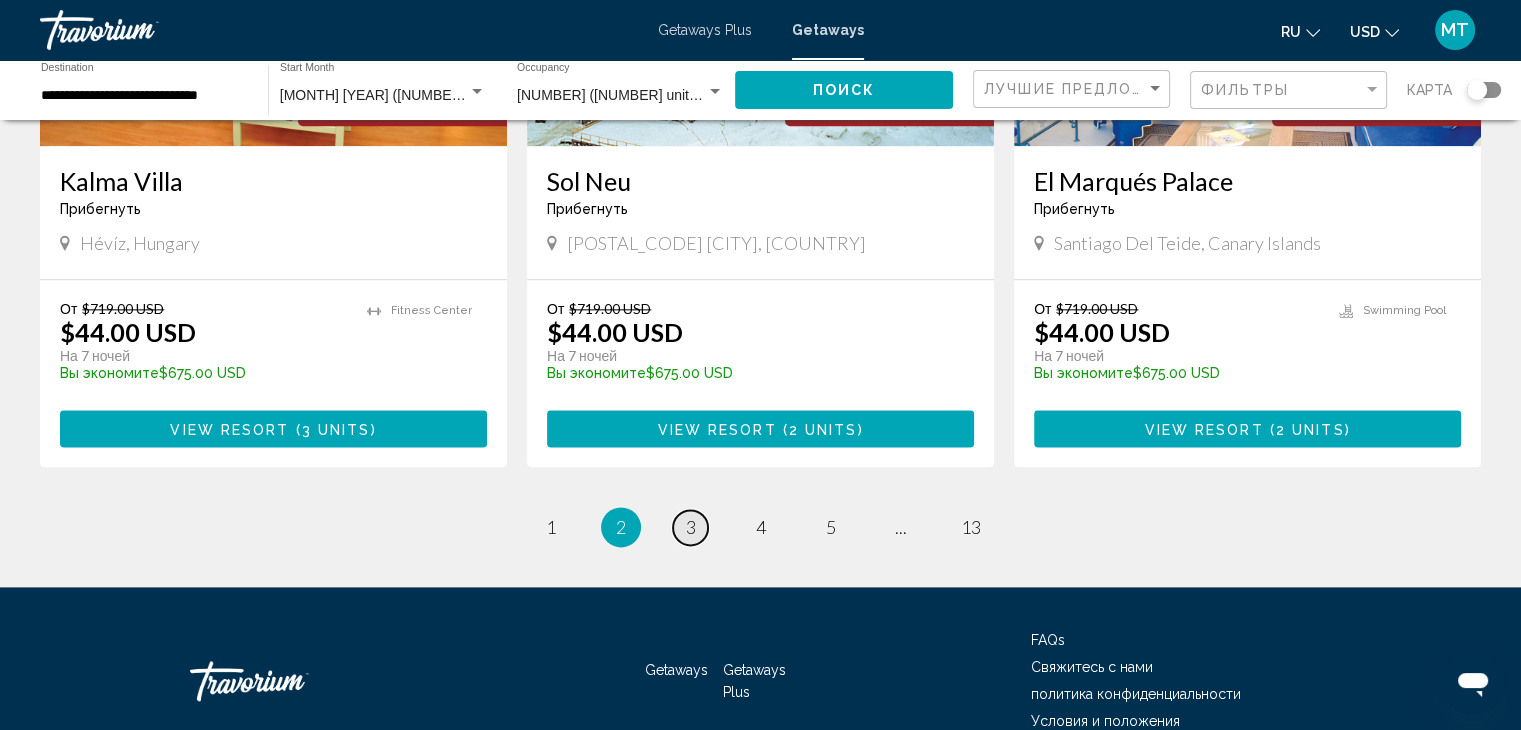 click on "3" at bounding box center [691, 527] 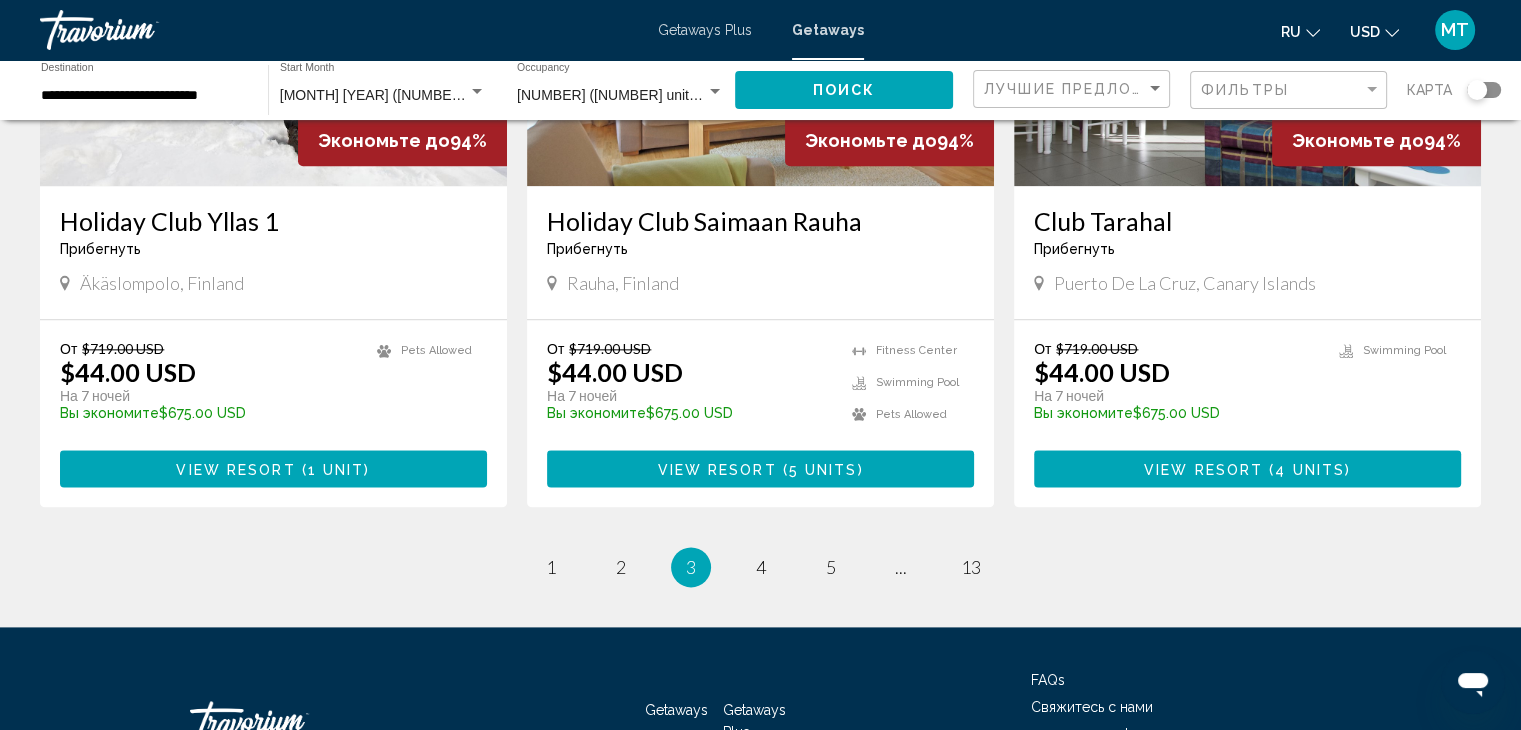 scroll, scrollTop: 2396, scrollLeft: 0, axis: vertical 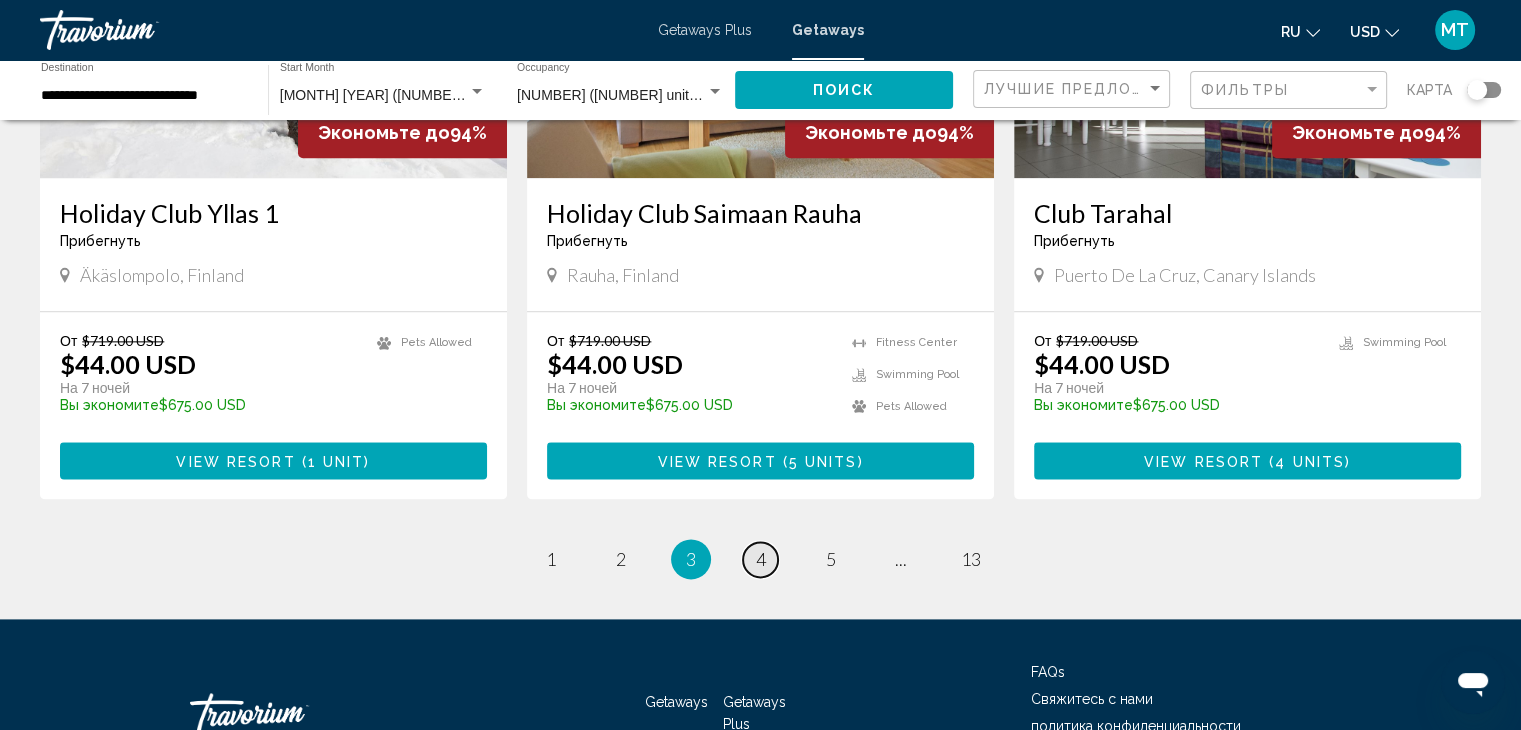 click on "4" at bounding box center [761, 559] 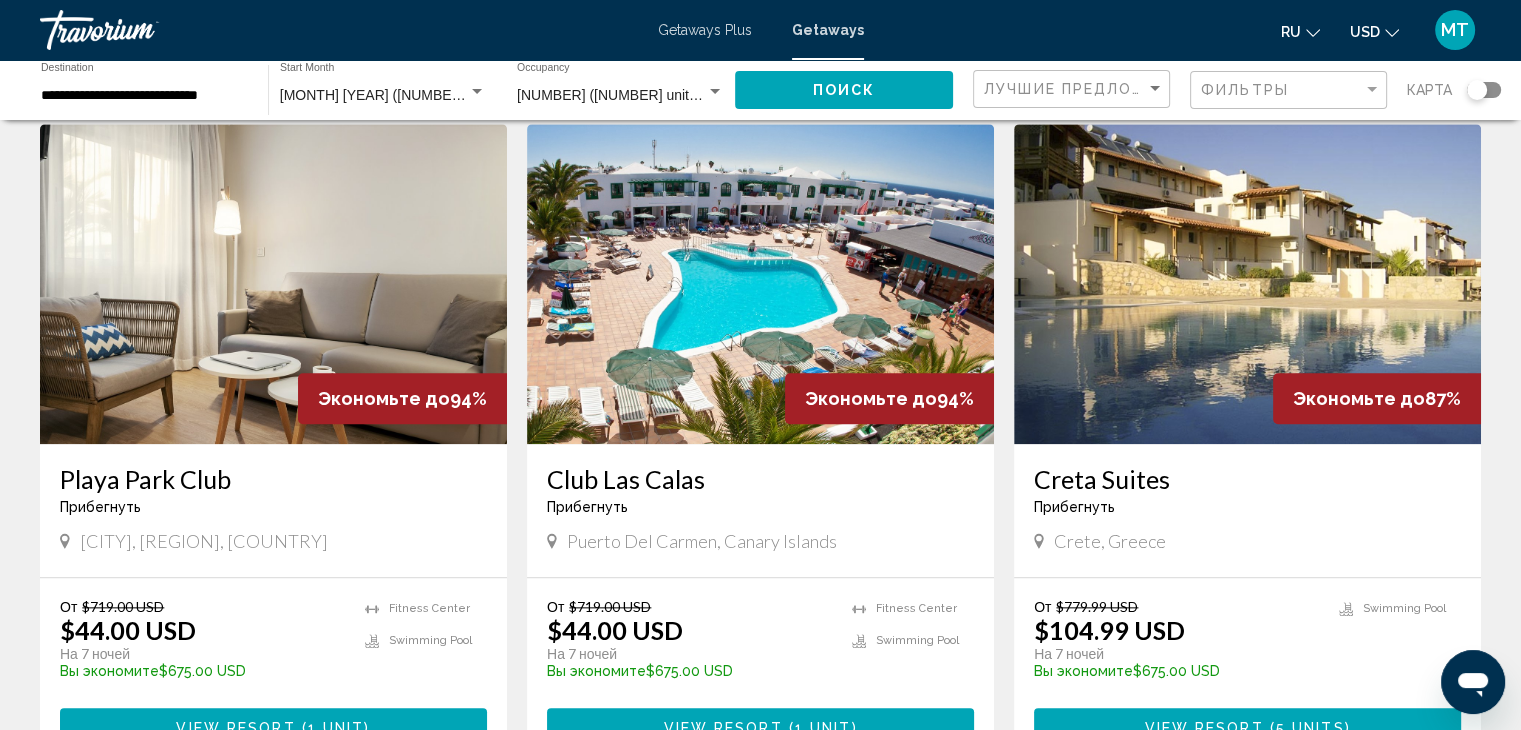 scroll, scrollTop: 2394, scrollLeft: 0, axis: vertical 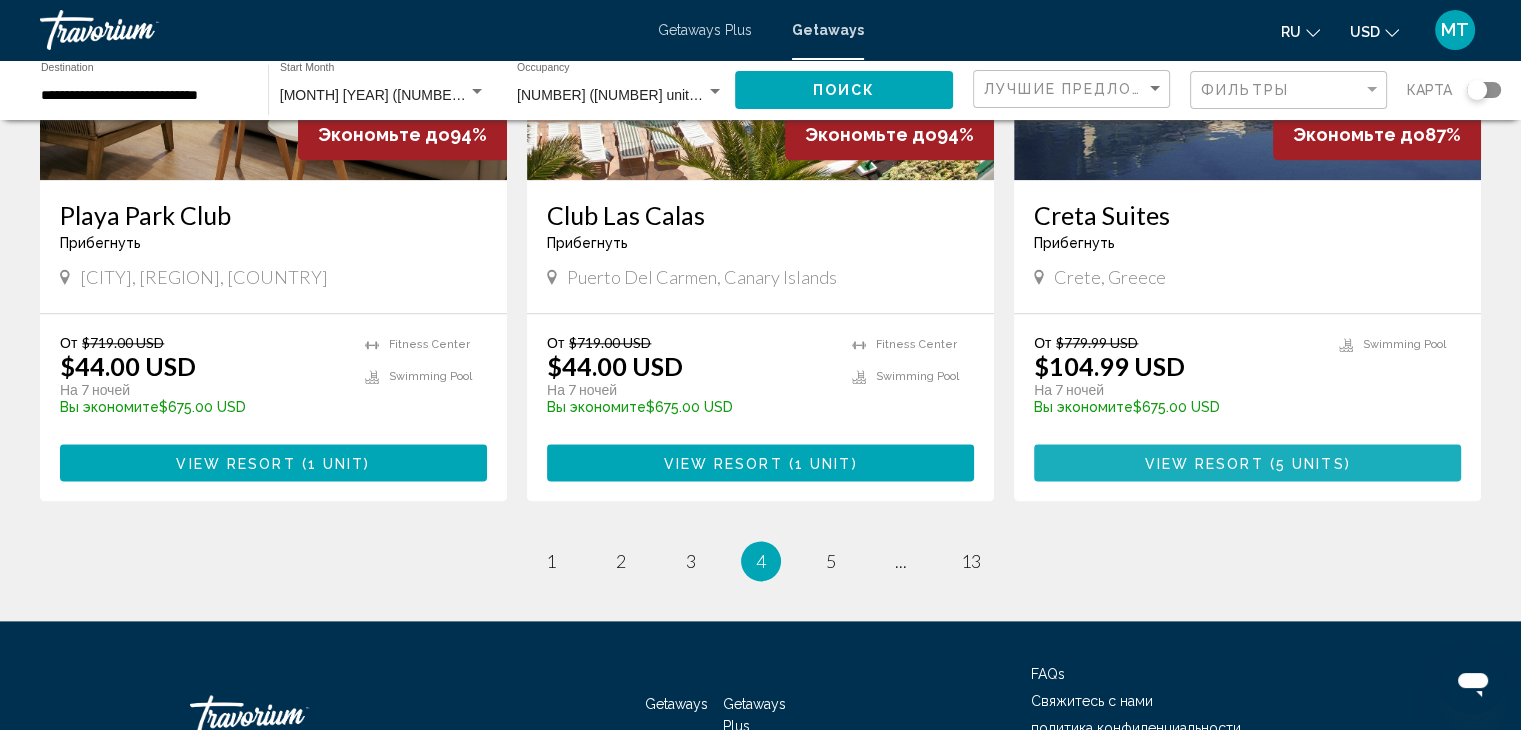 click on "View Resort" at bounding box center (1203, 463) 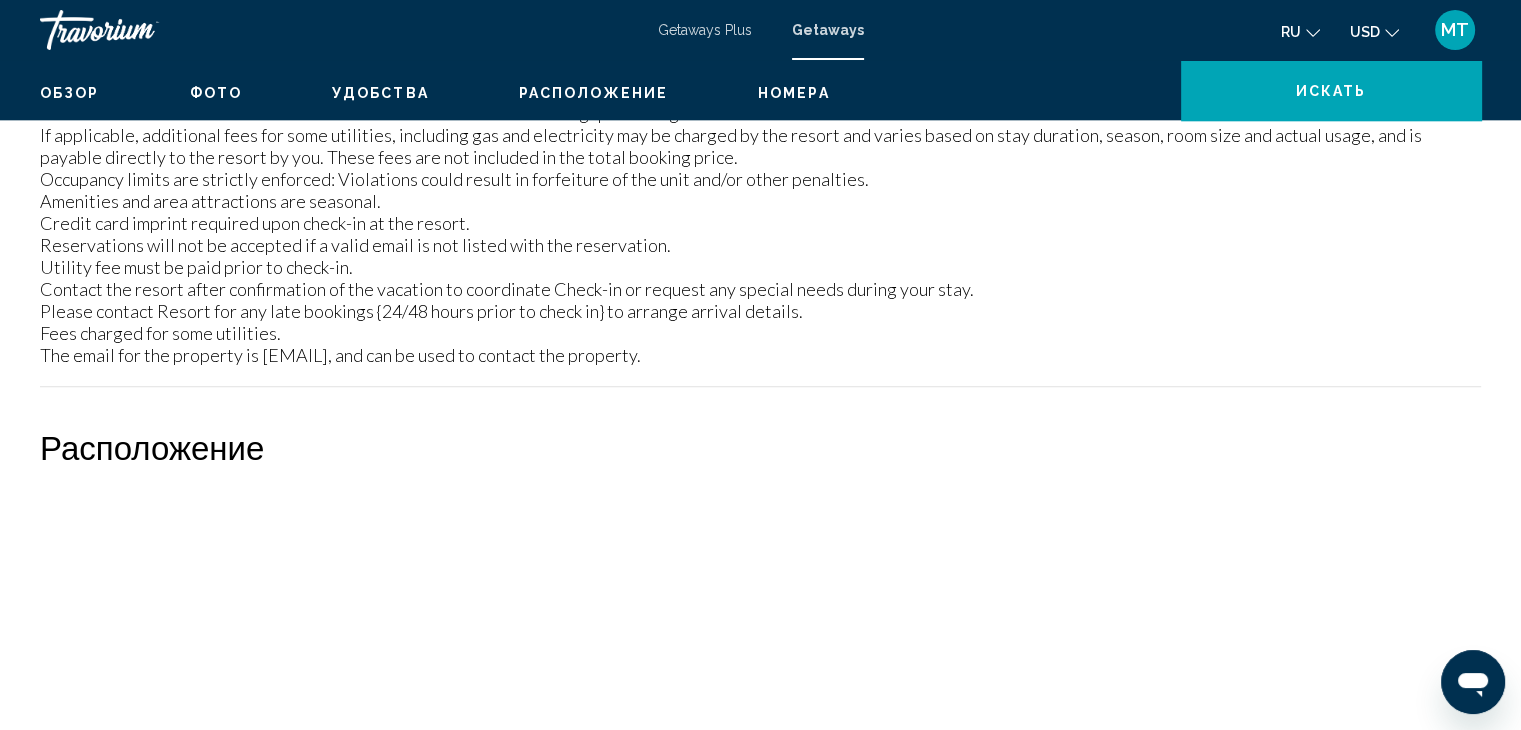 scroll, scrollTop: 0, scrollLeft: 0, axis: both 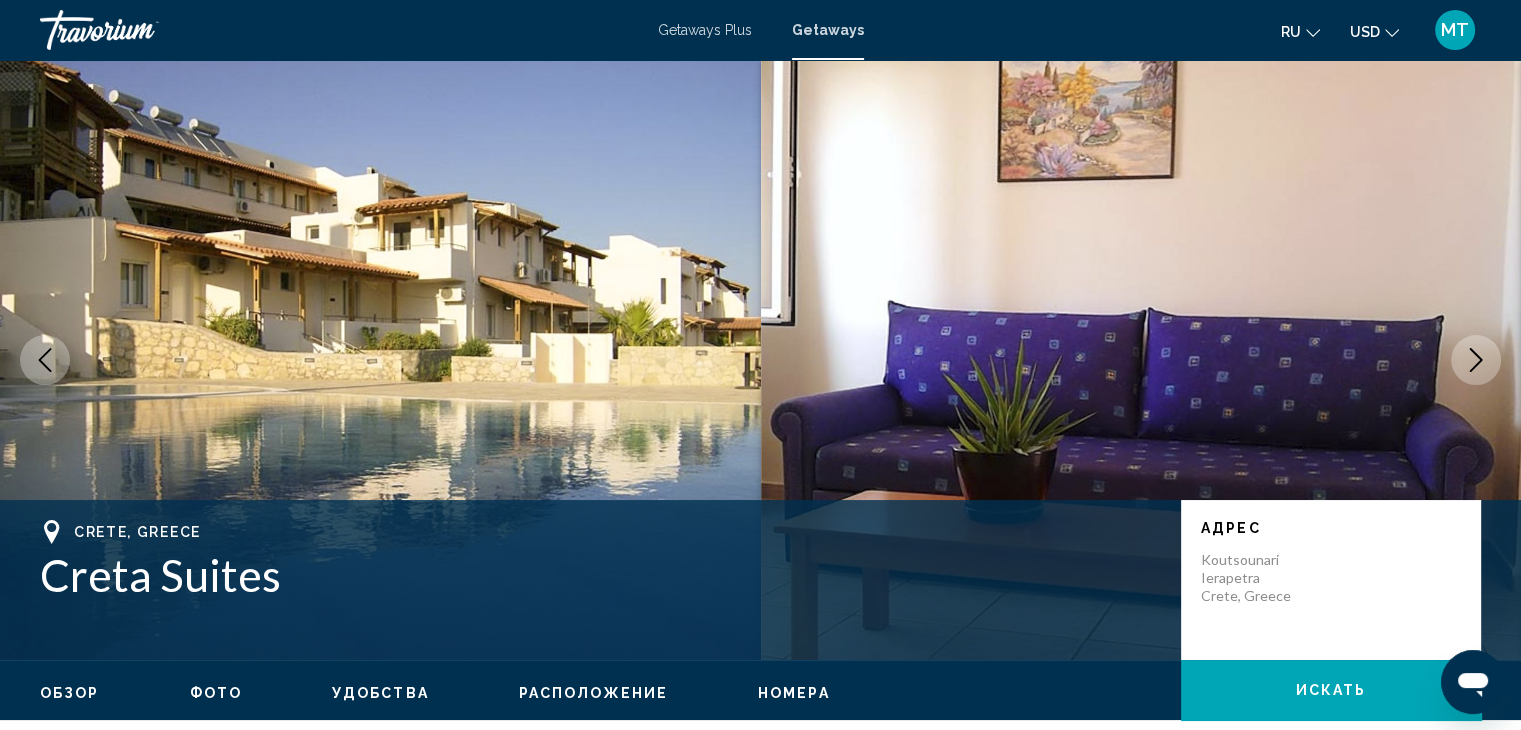 click at bounding box center (1476, 360) 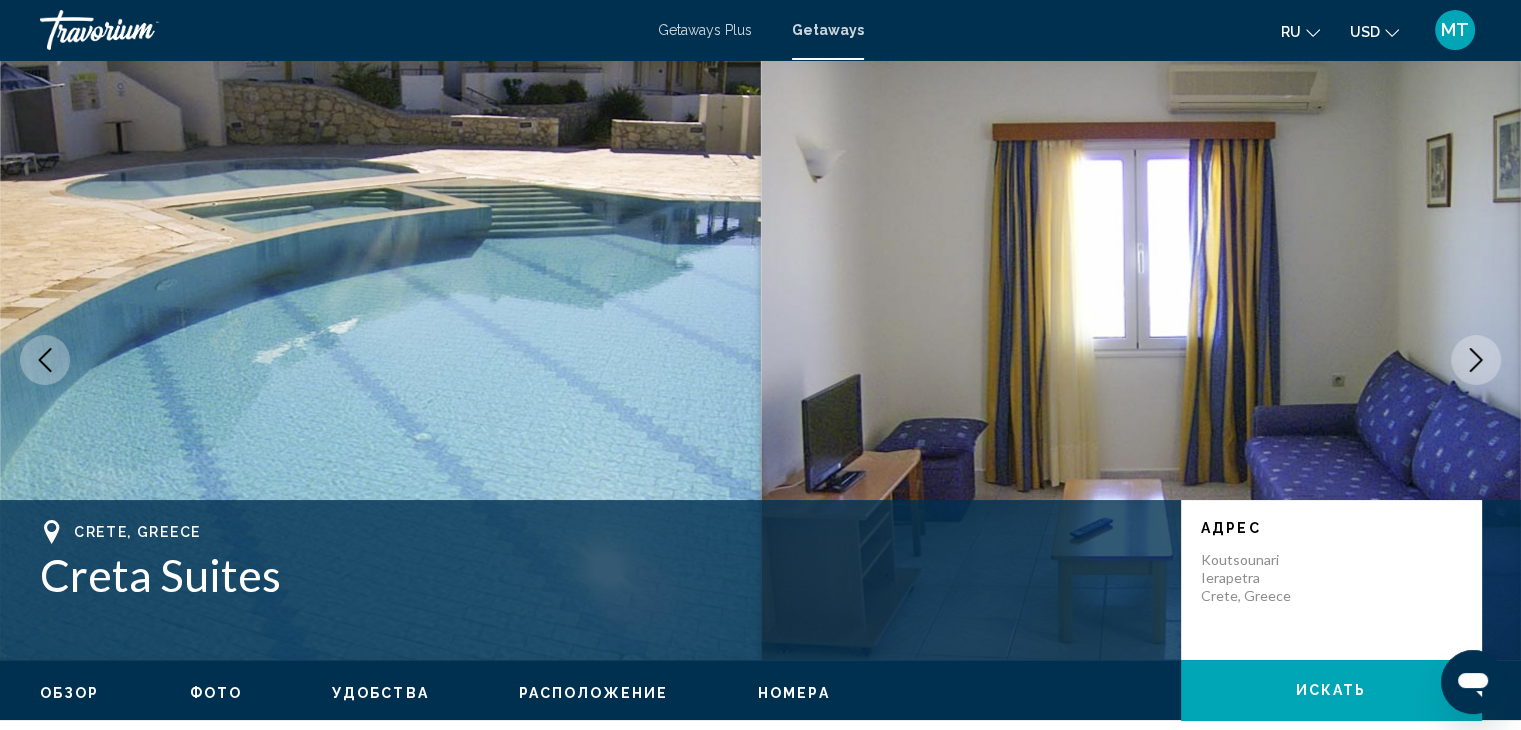 click at bounding box center (1476, 360) 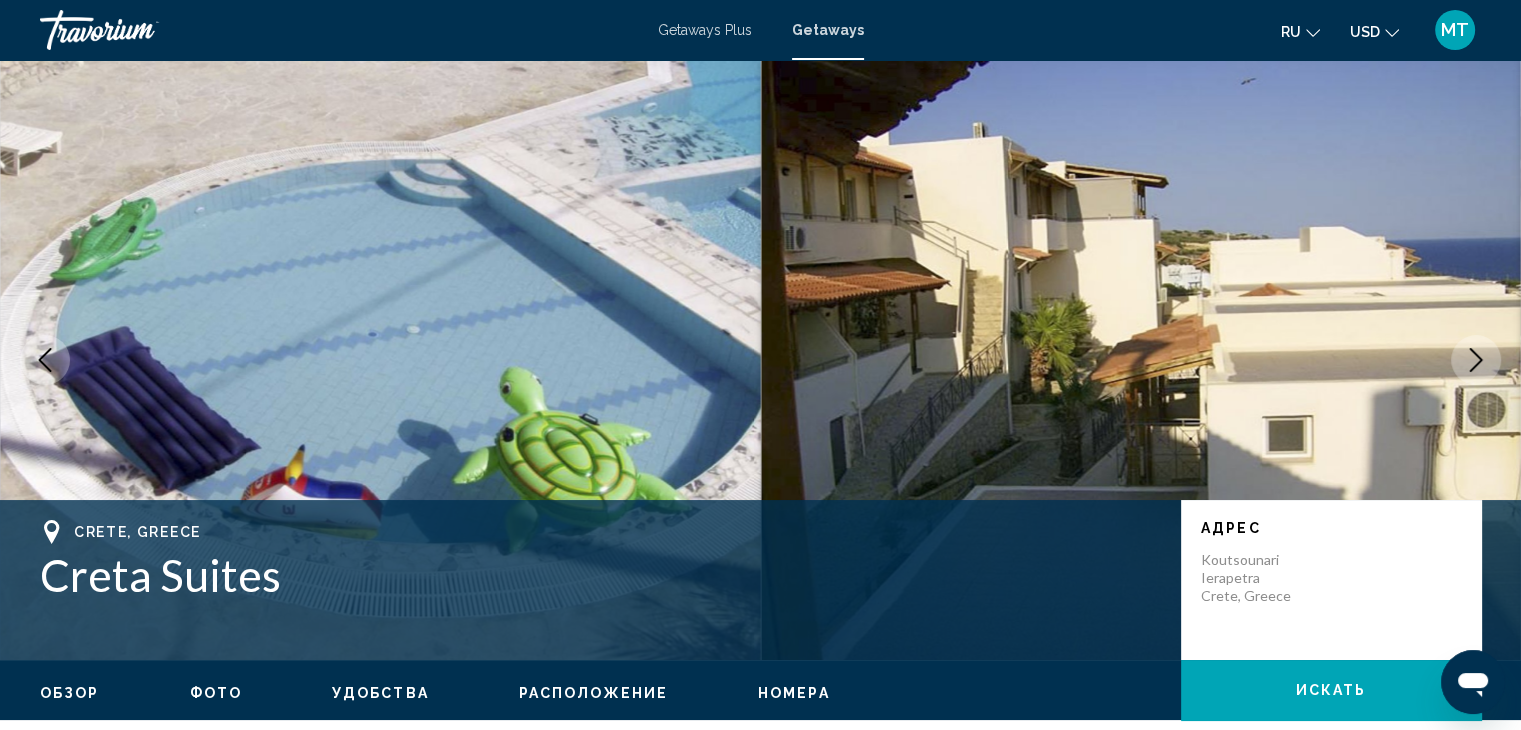 click at bounding box center (1476, 360) 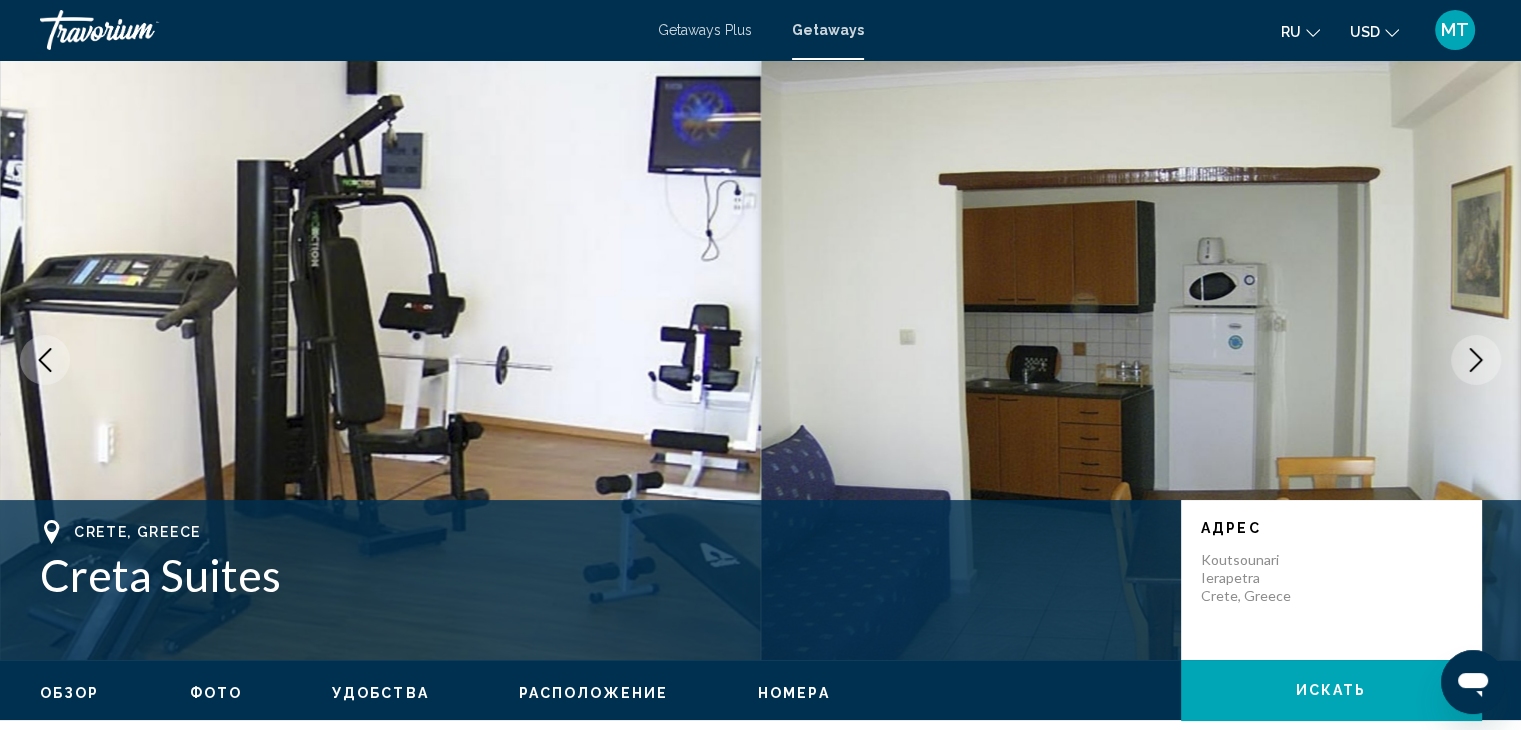 click 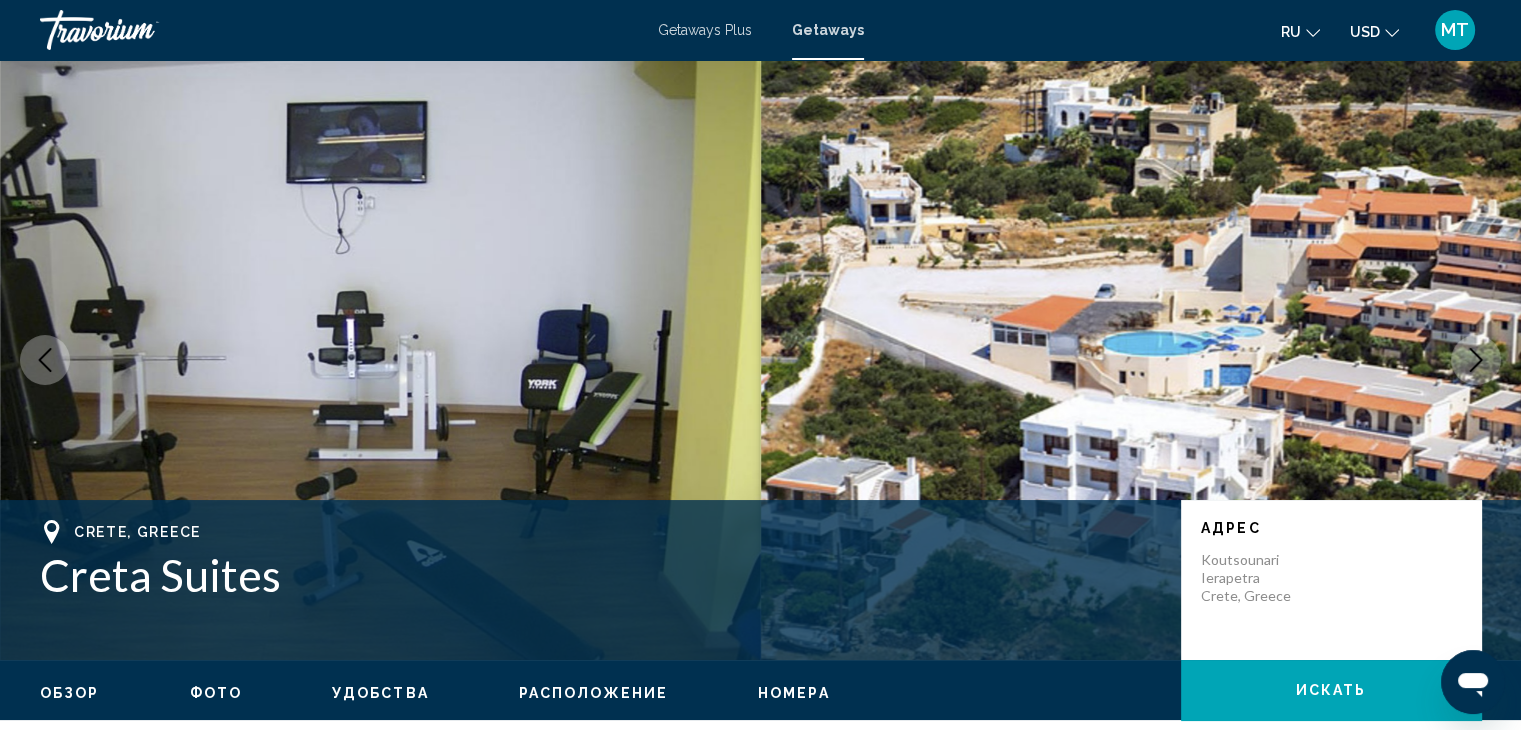 click 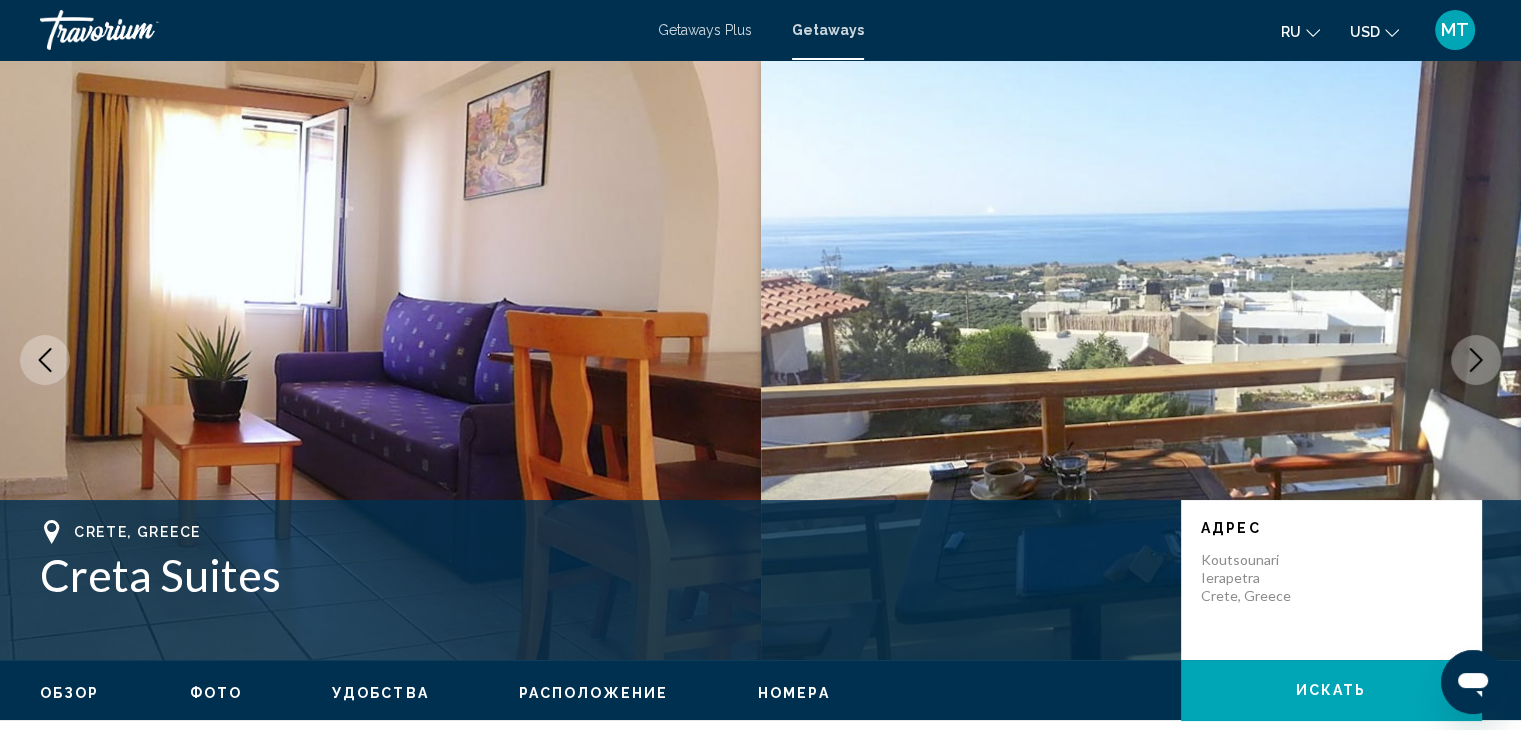 click 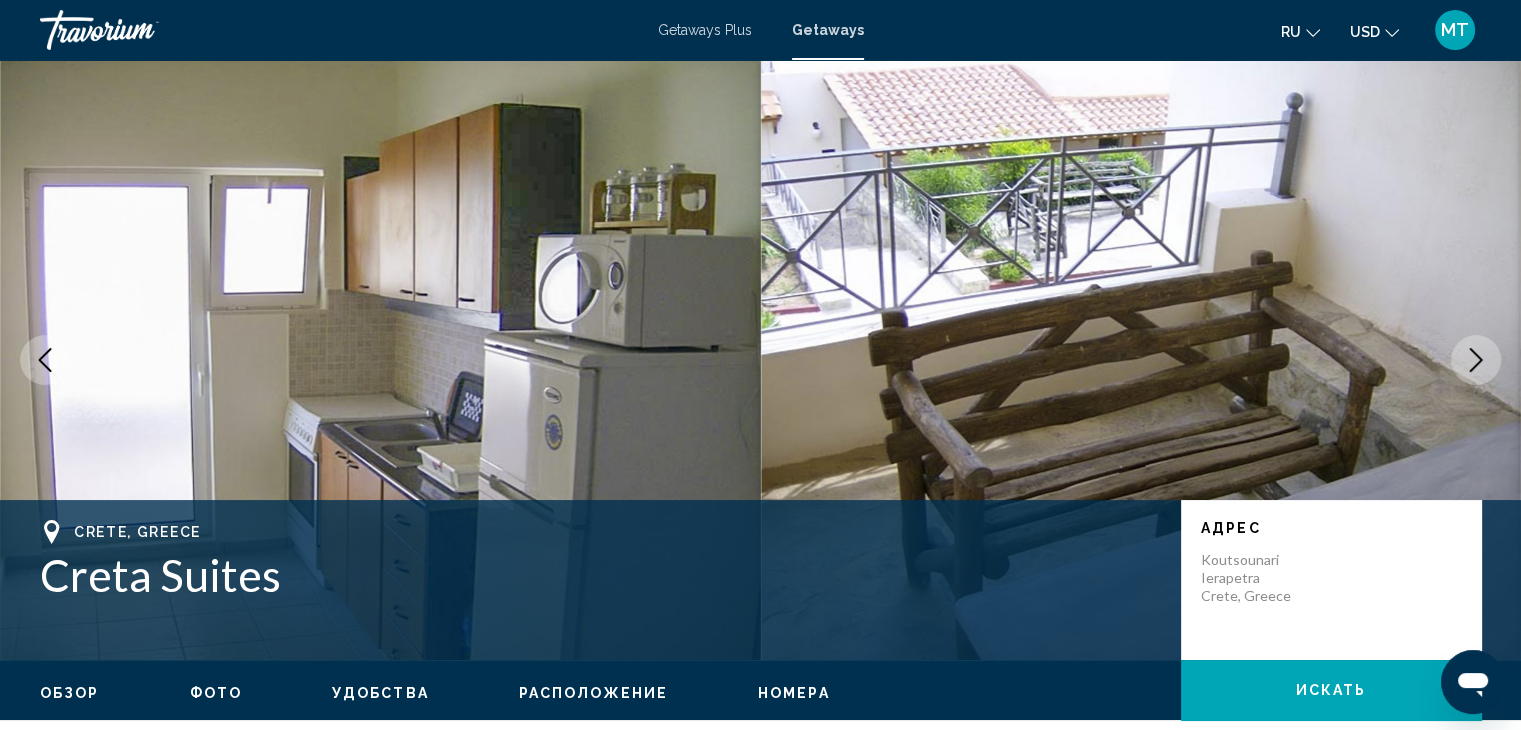 click 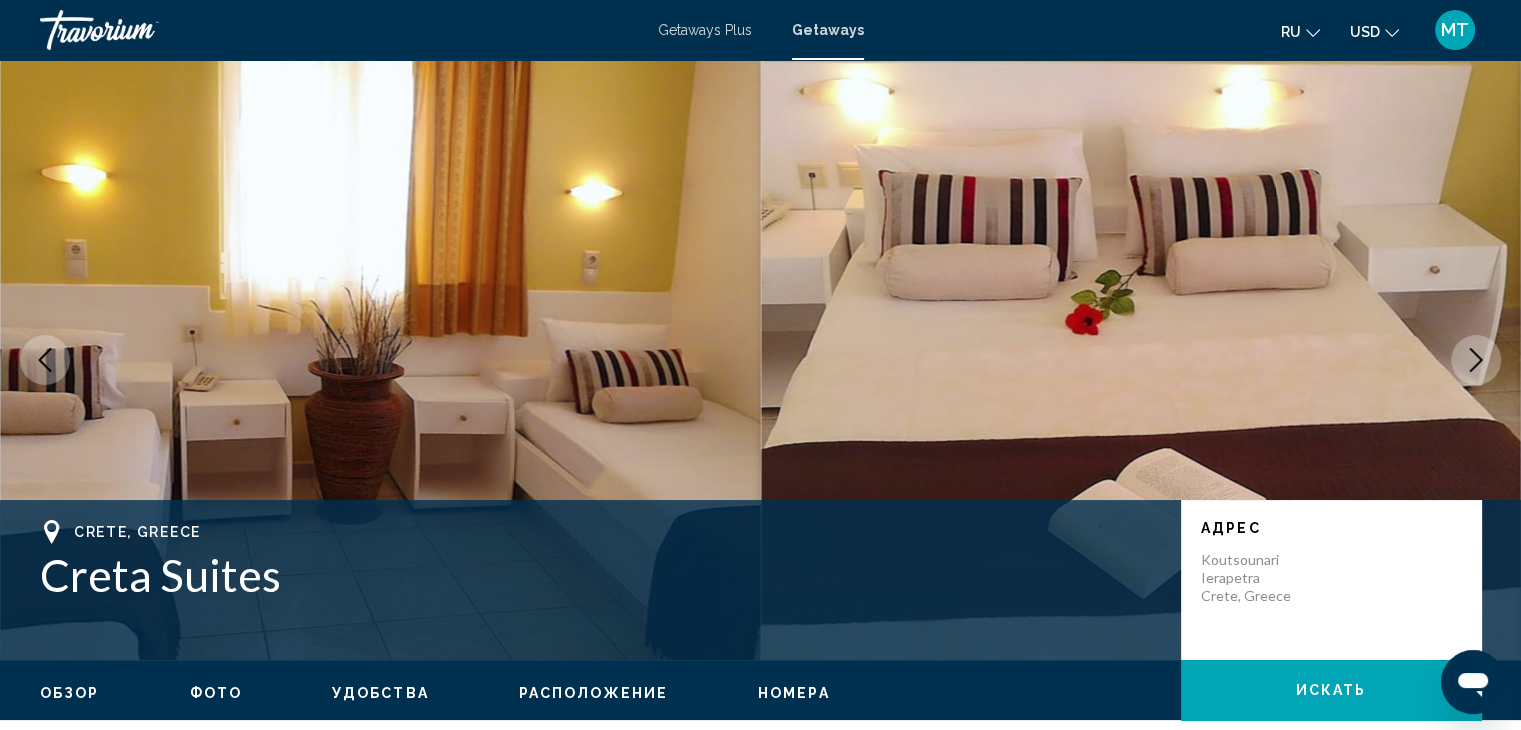 click 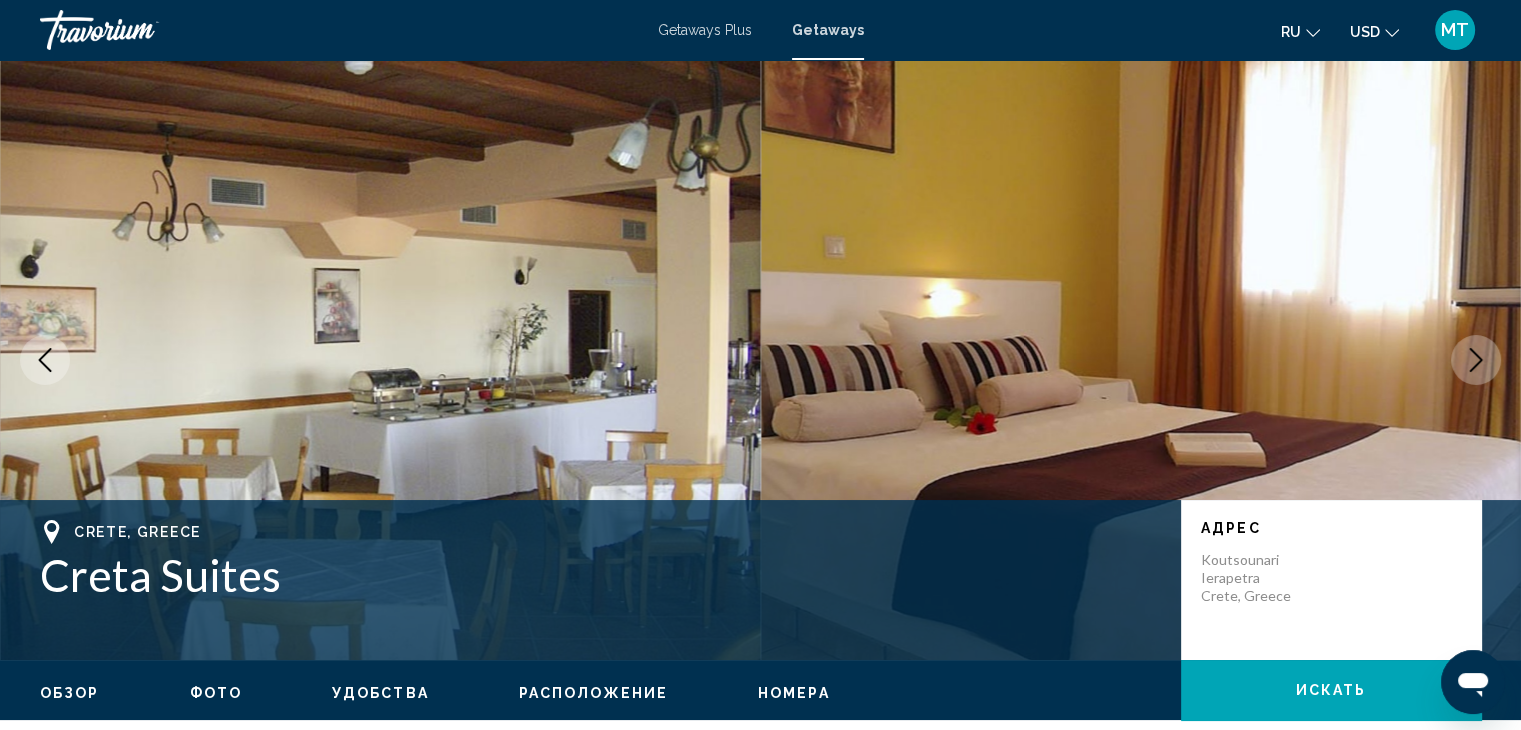 click 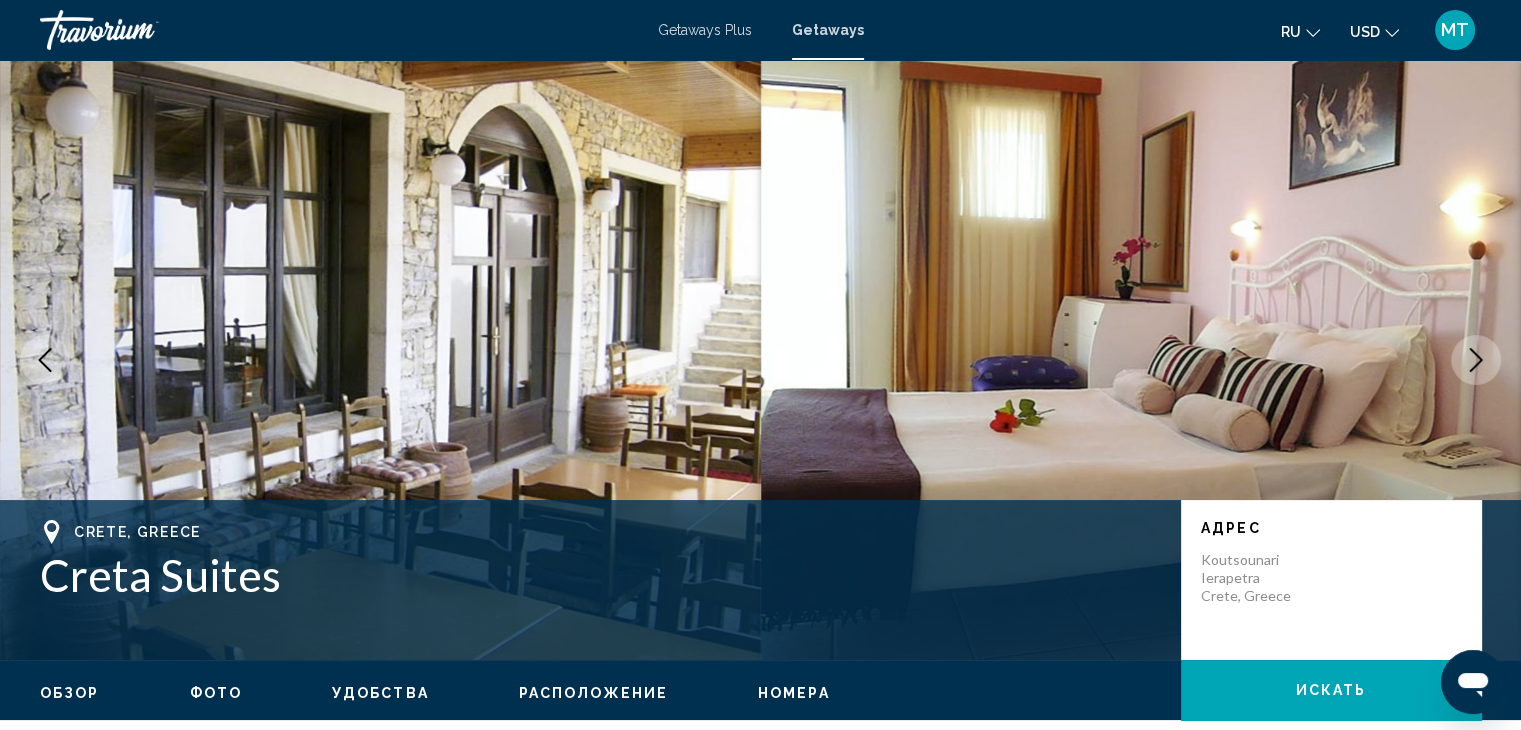 click 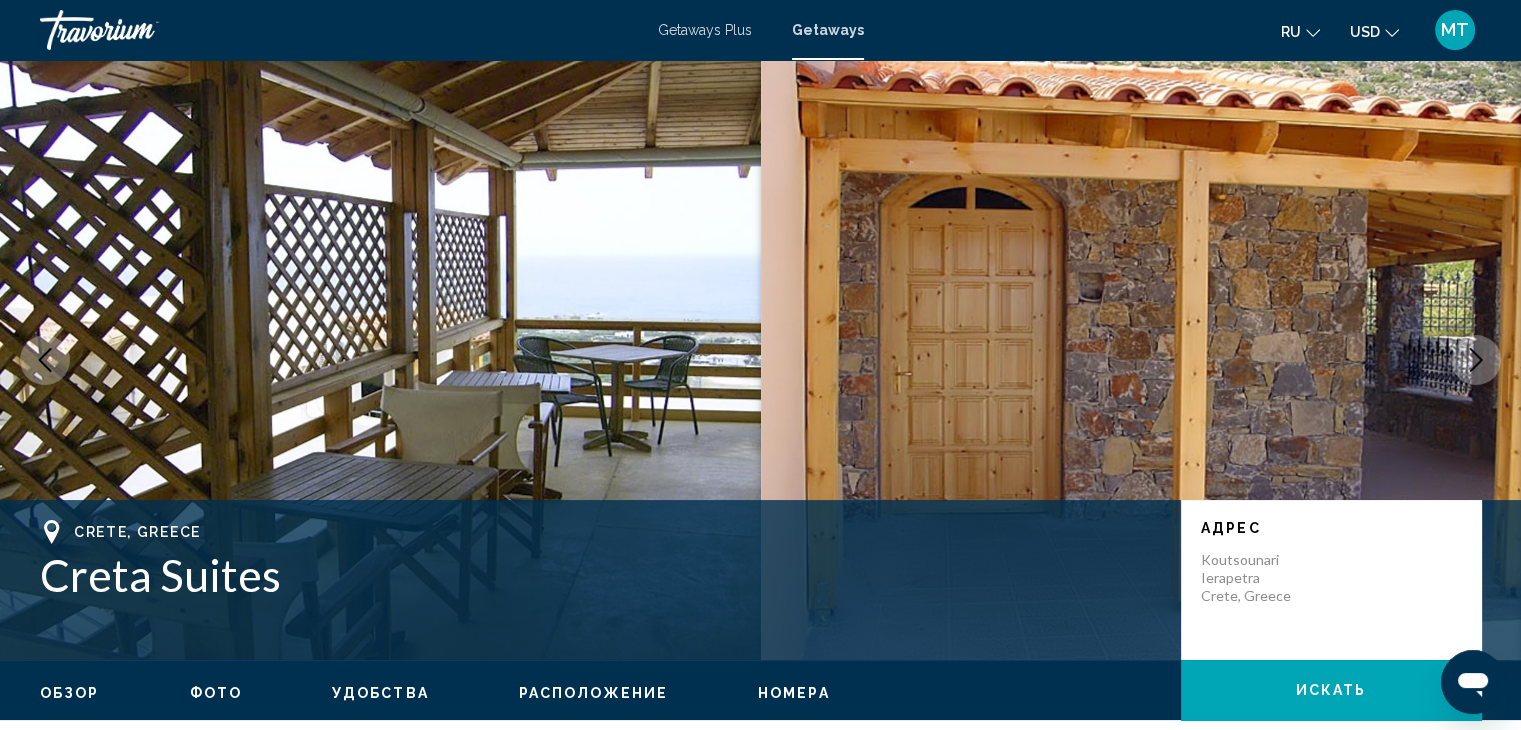 click 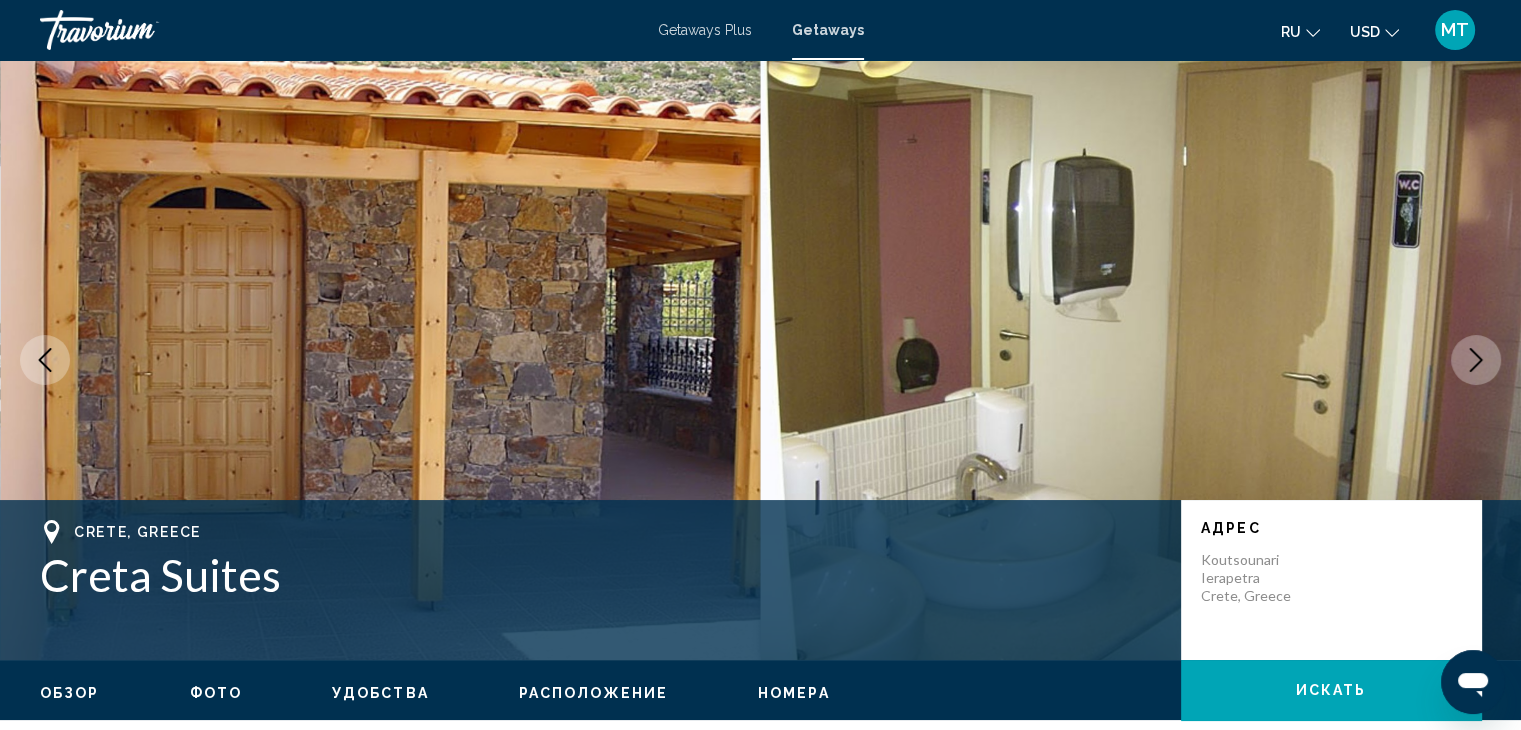 click 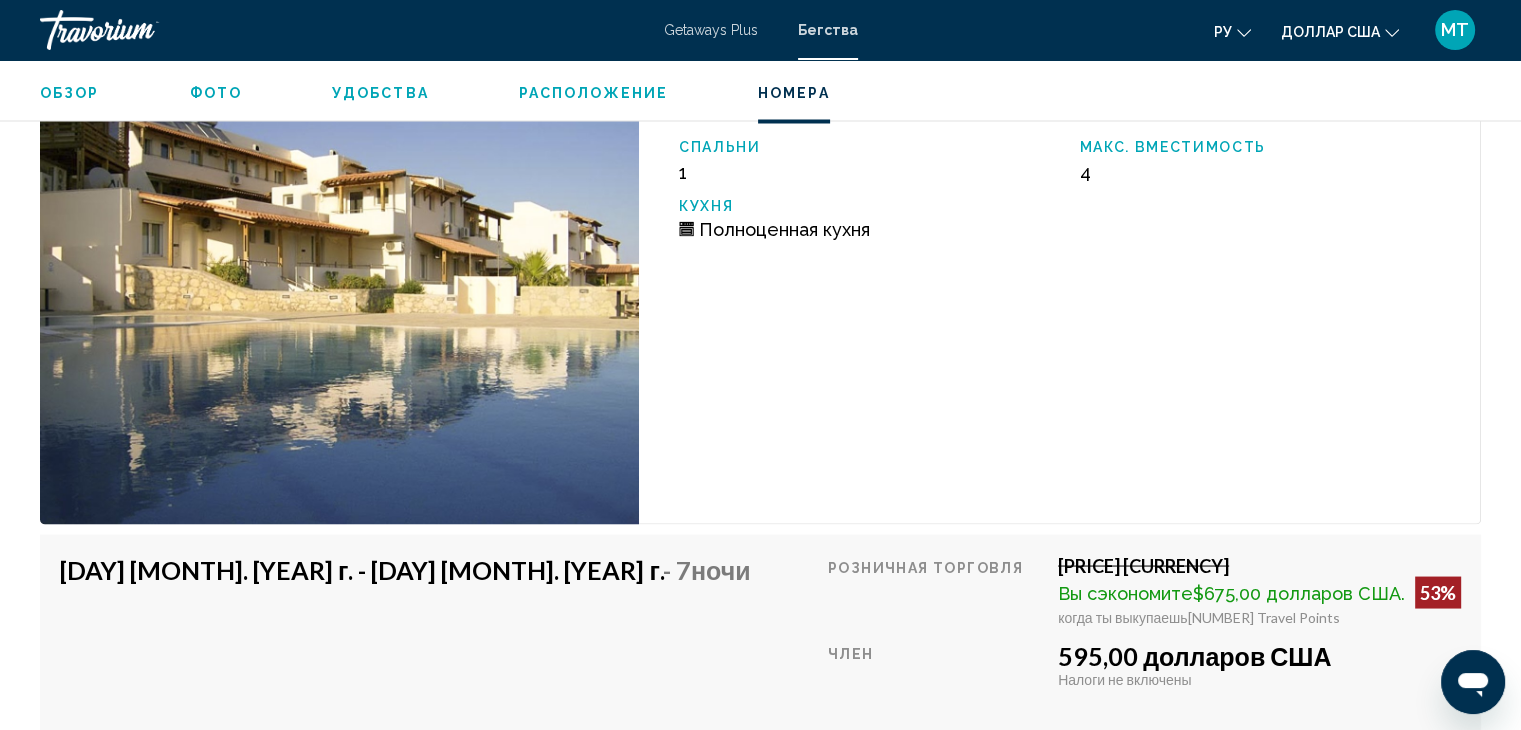 scroll, scrollTop: 3631, scrollLeft: 0, axis: vertical 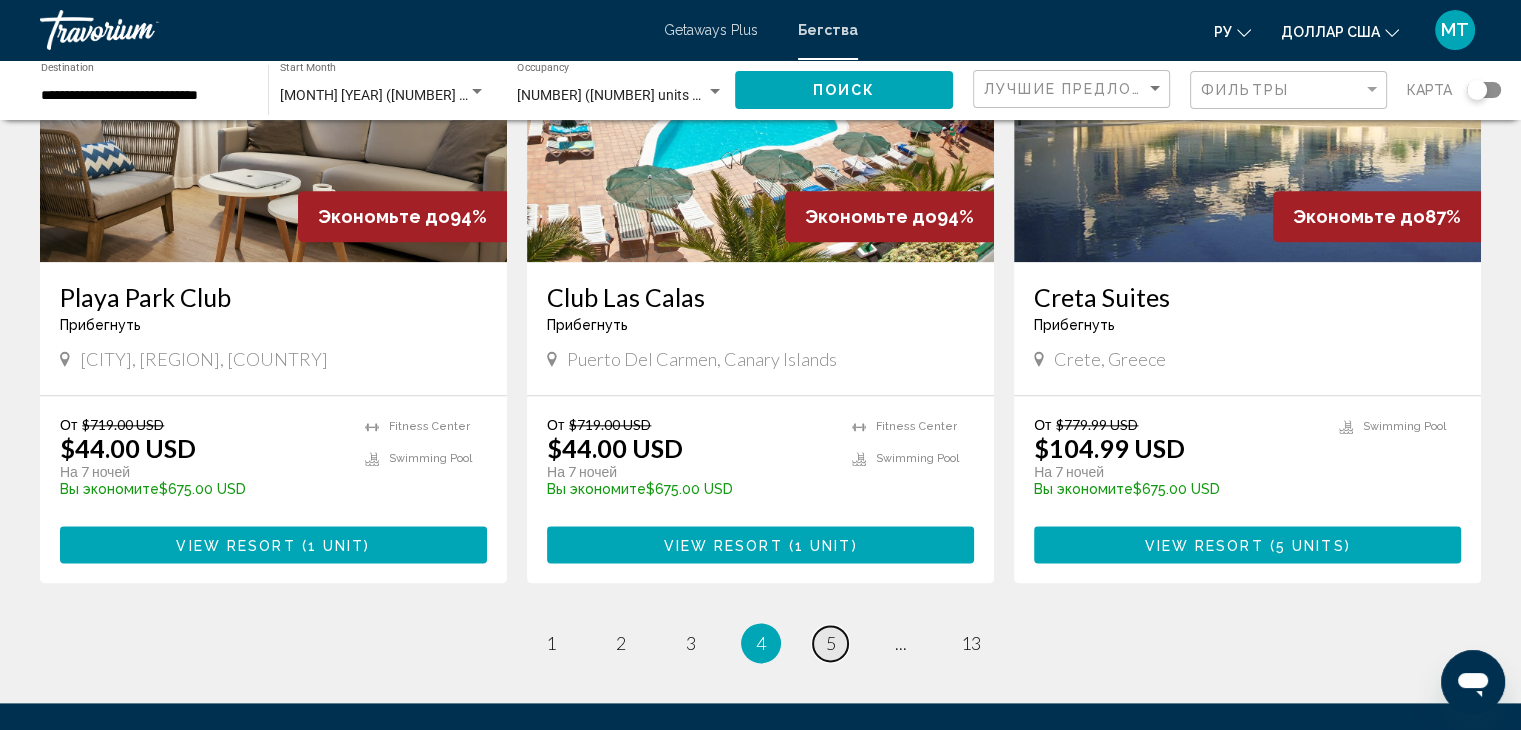 click on "page  5" at bounding box center [830, 643] 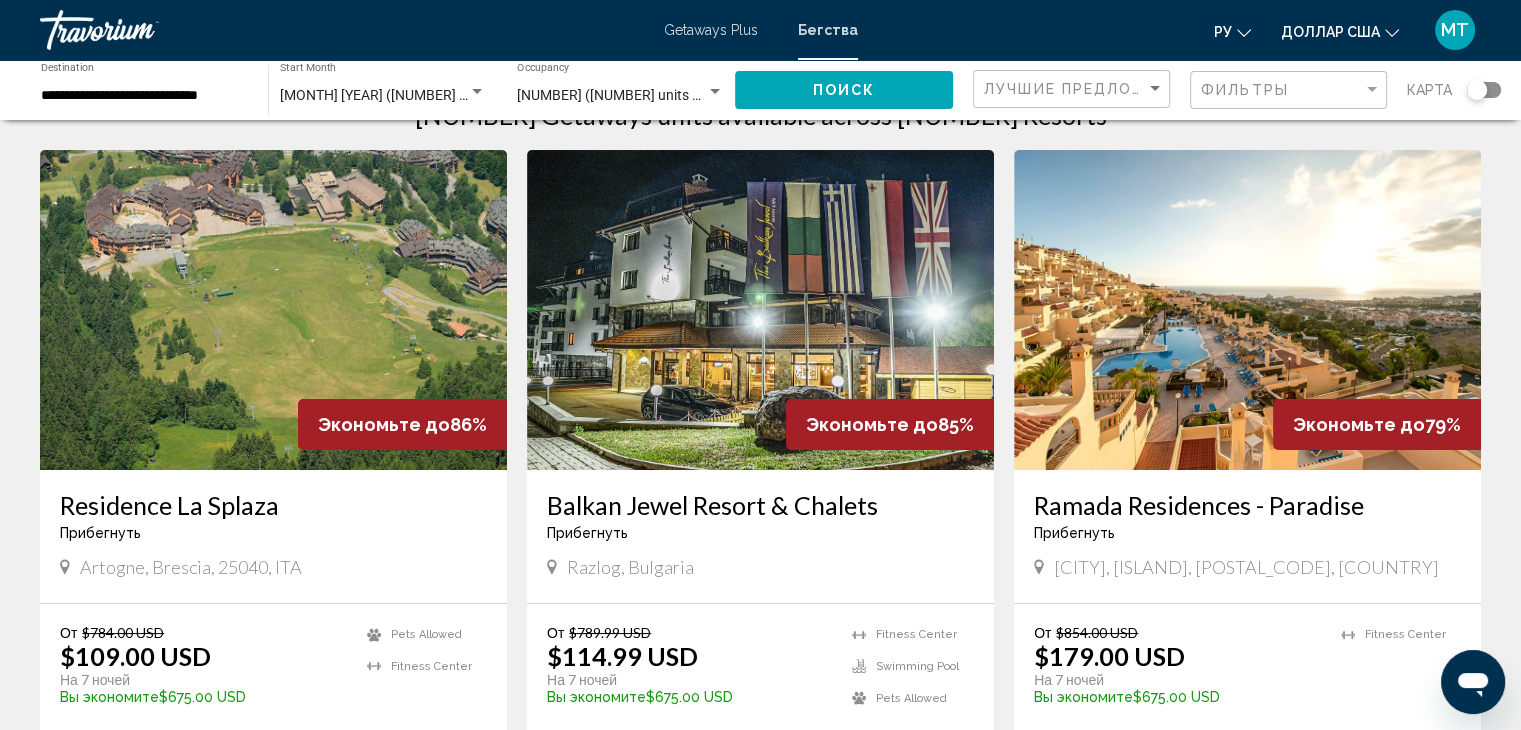 scroll, scrollTop: 176, scrollLeft: 0, axis: vertical 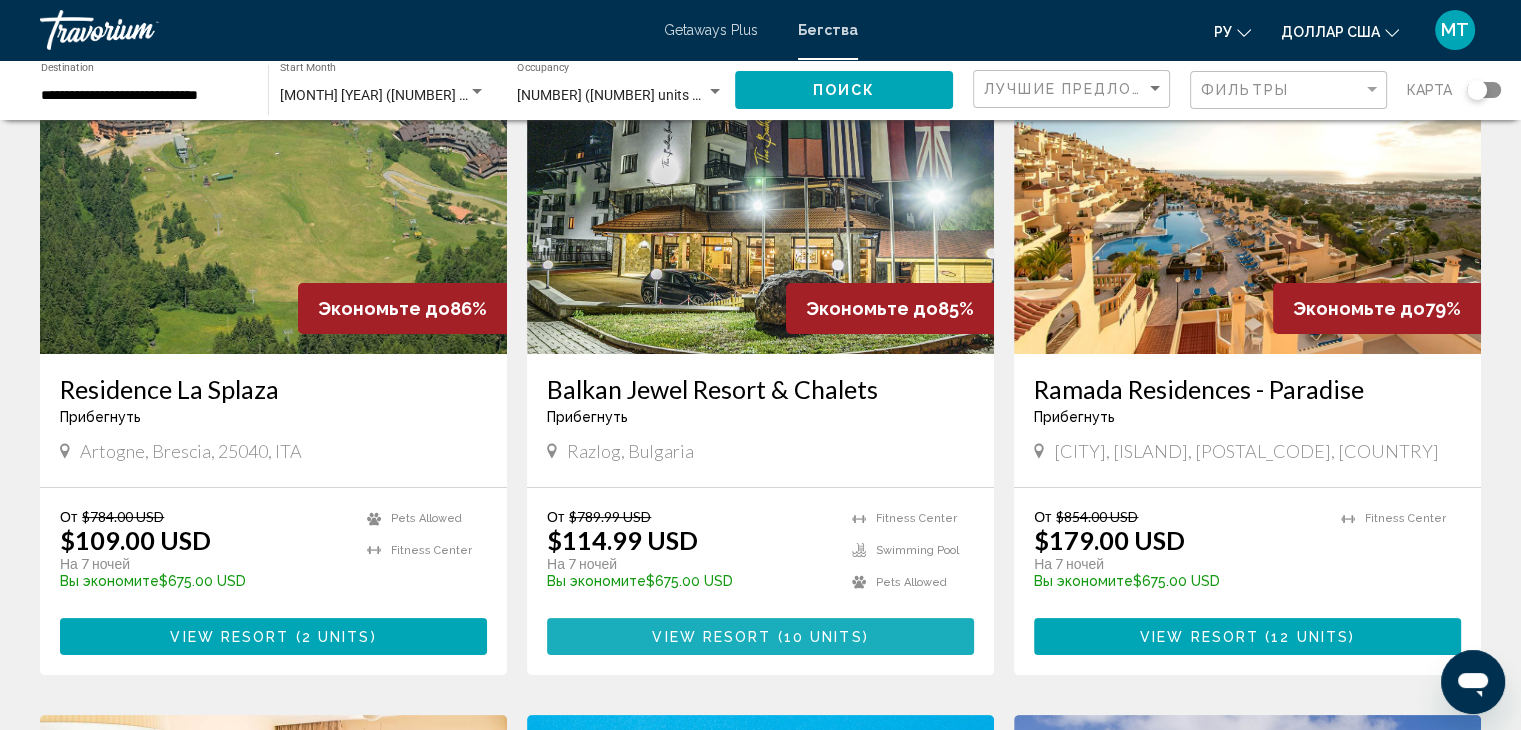 click on "View Resort" at bounding box center [711, 637] 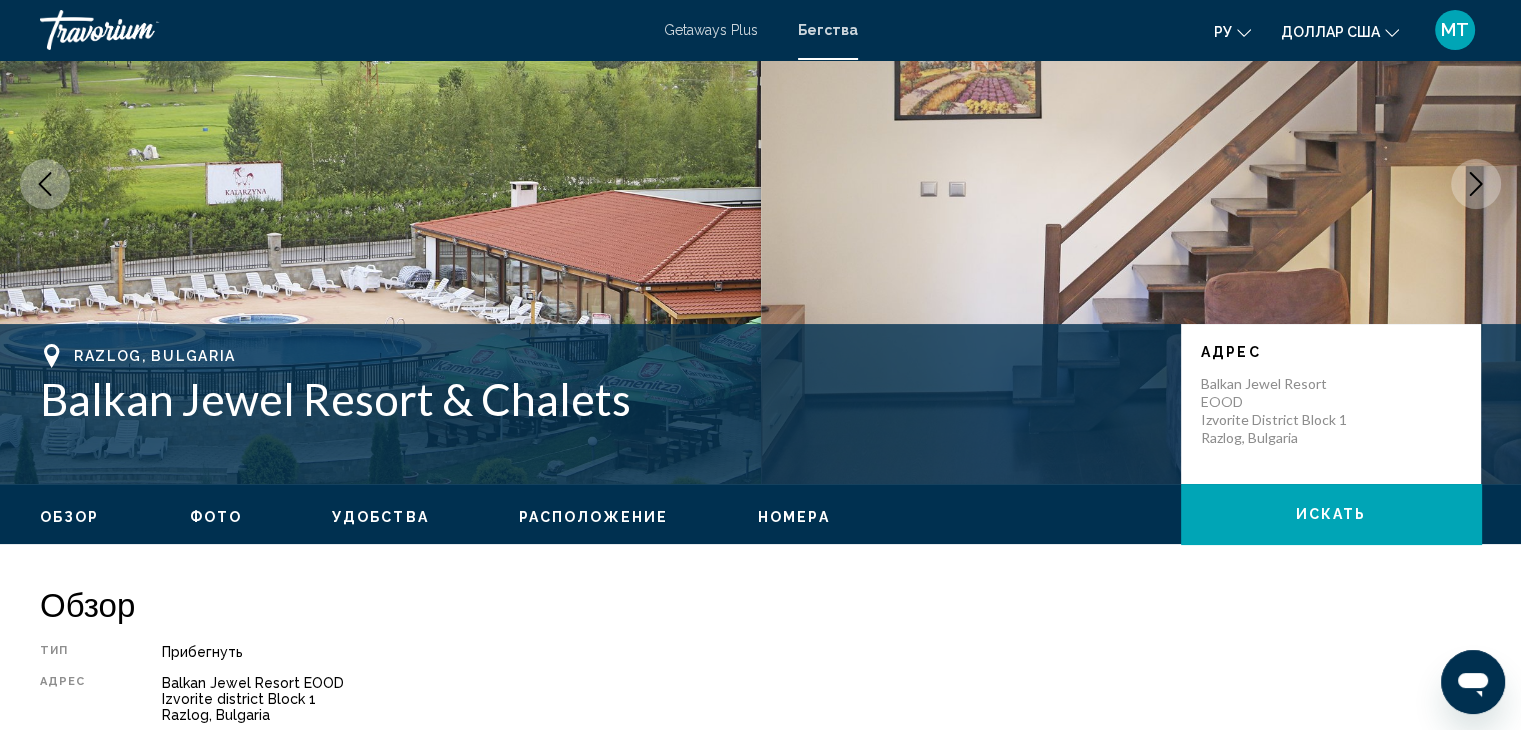 scroll, scrollTop: 0, scrollLeft: 0, axis: both 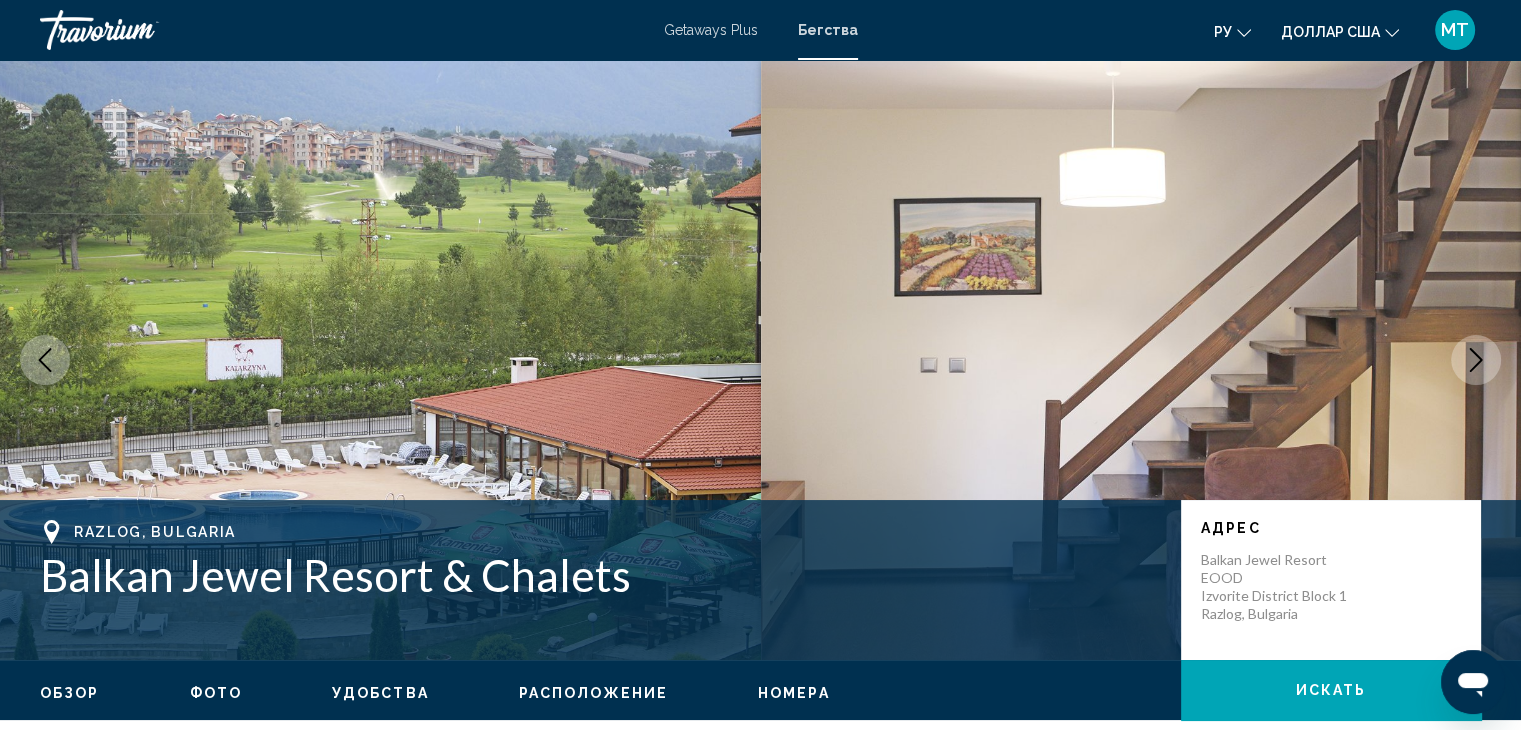 click 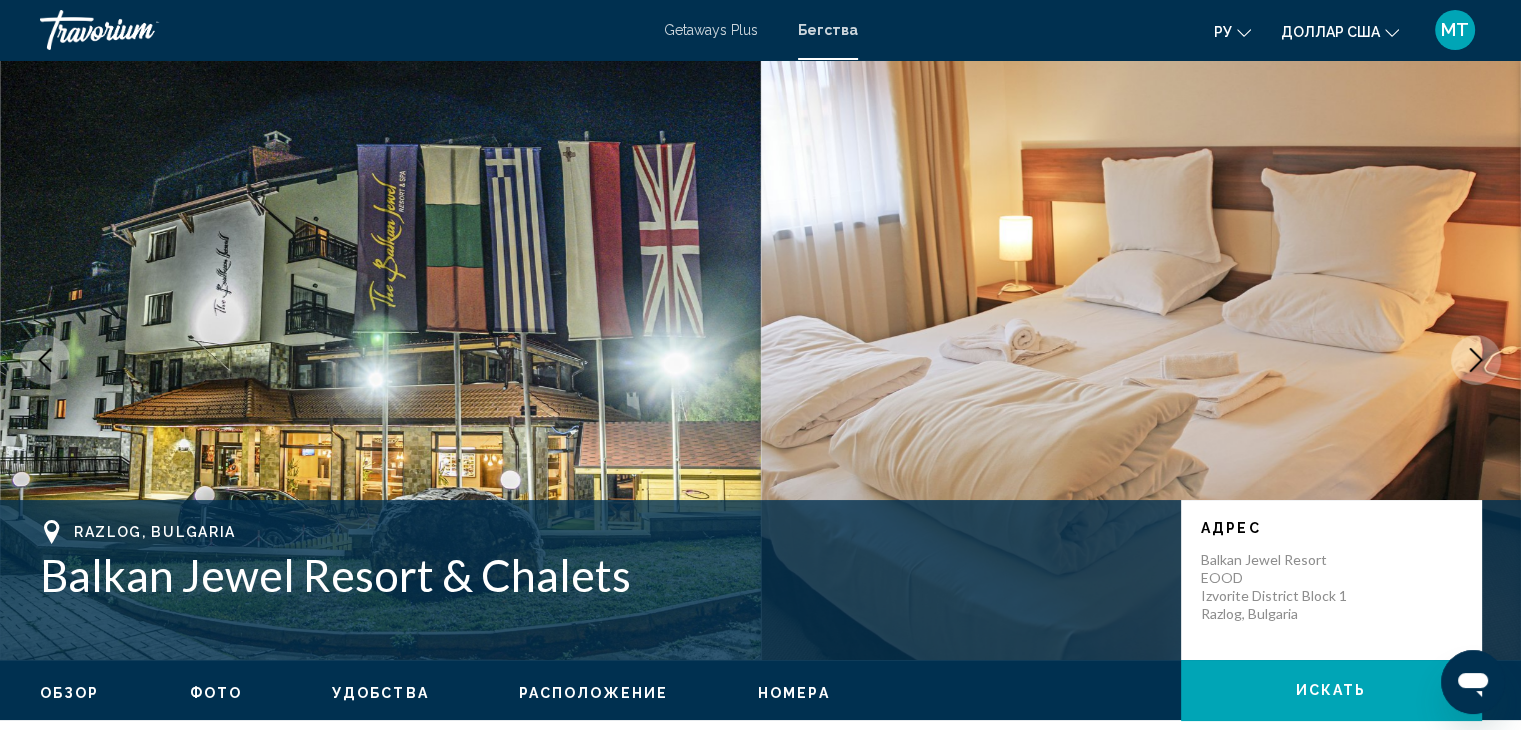 click 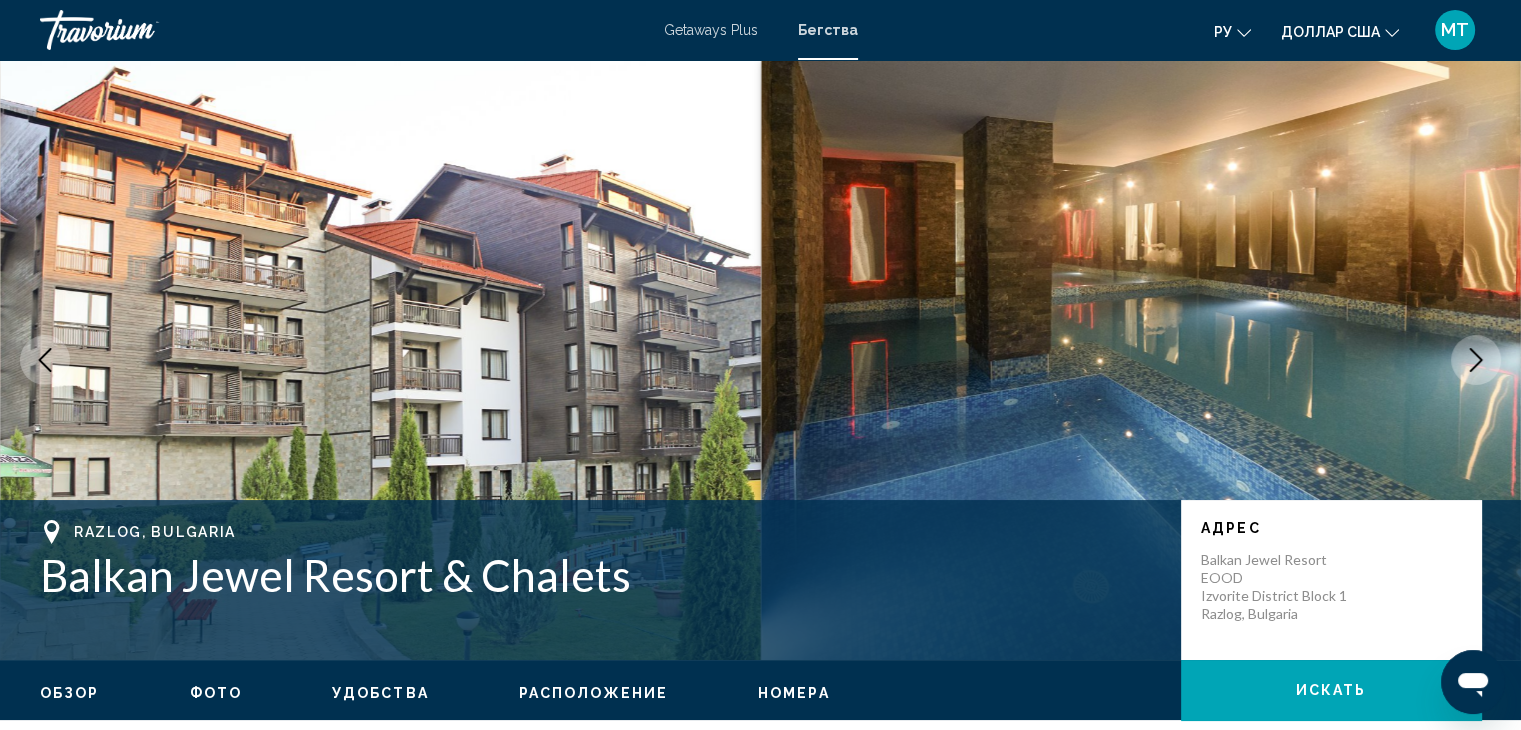 click 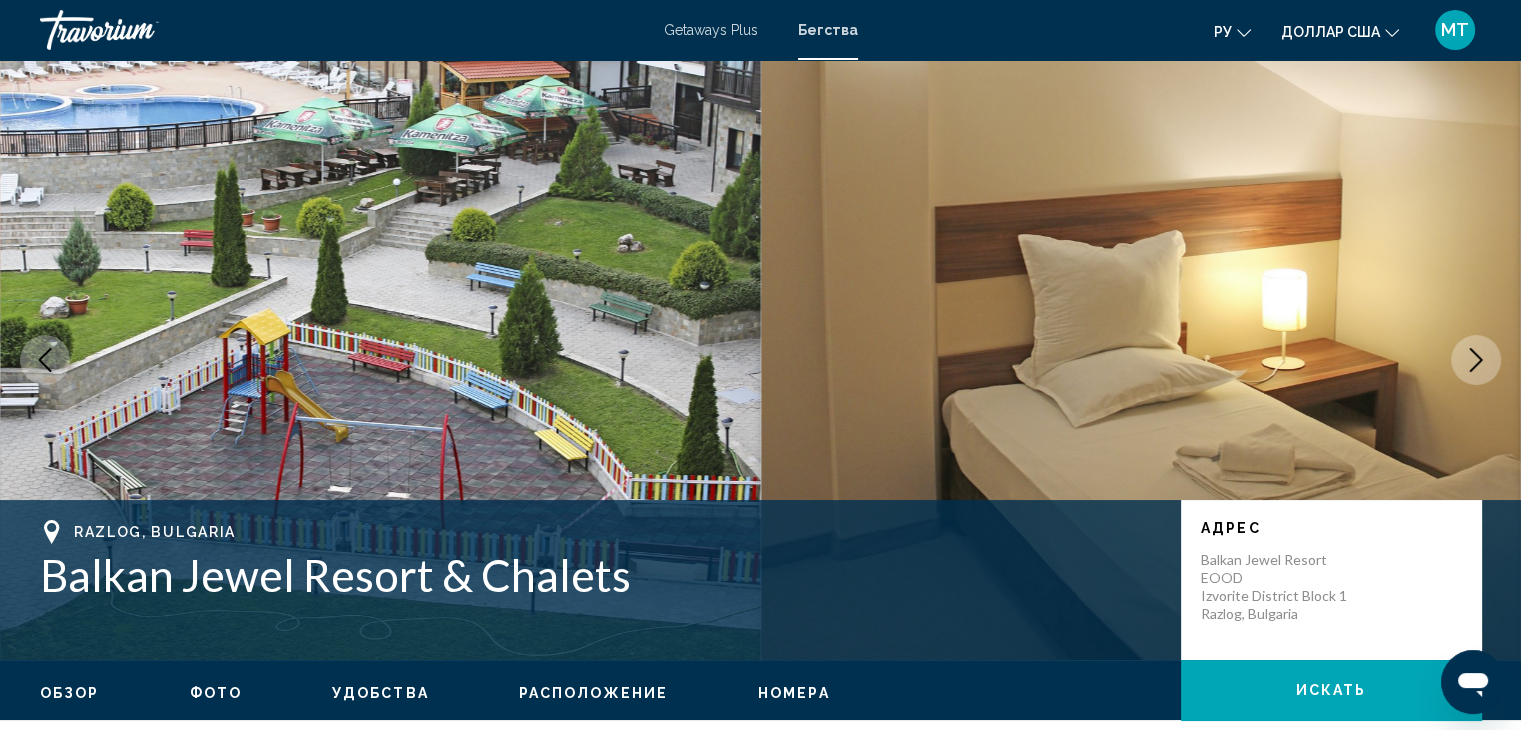 click 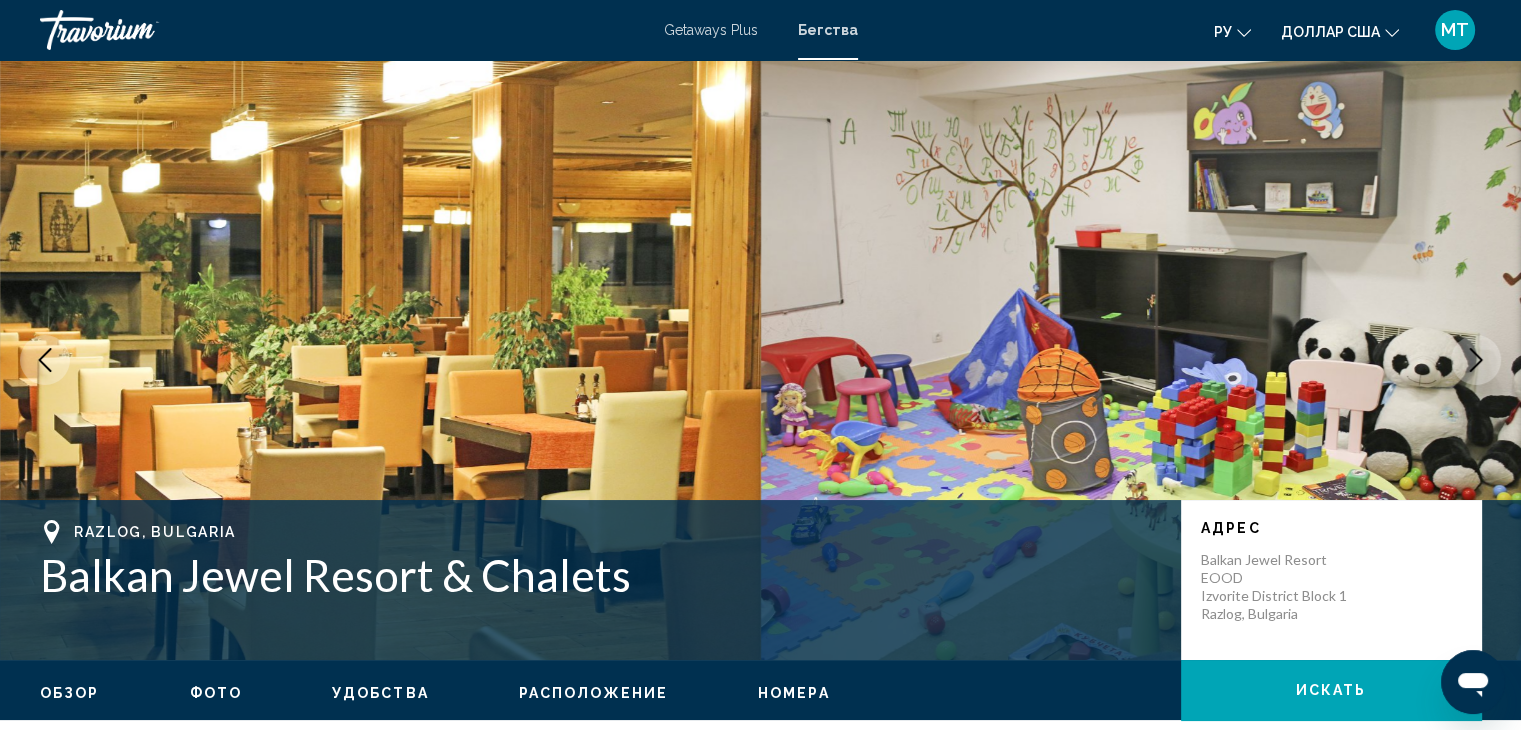 click 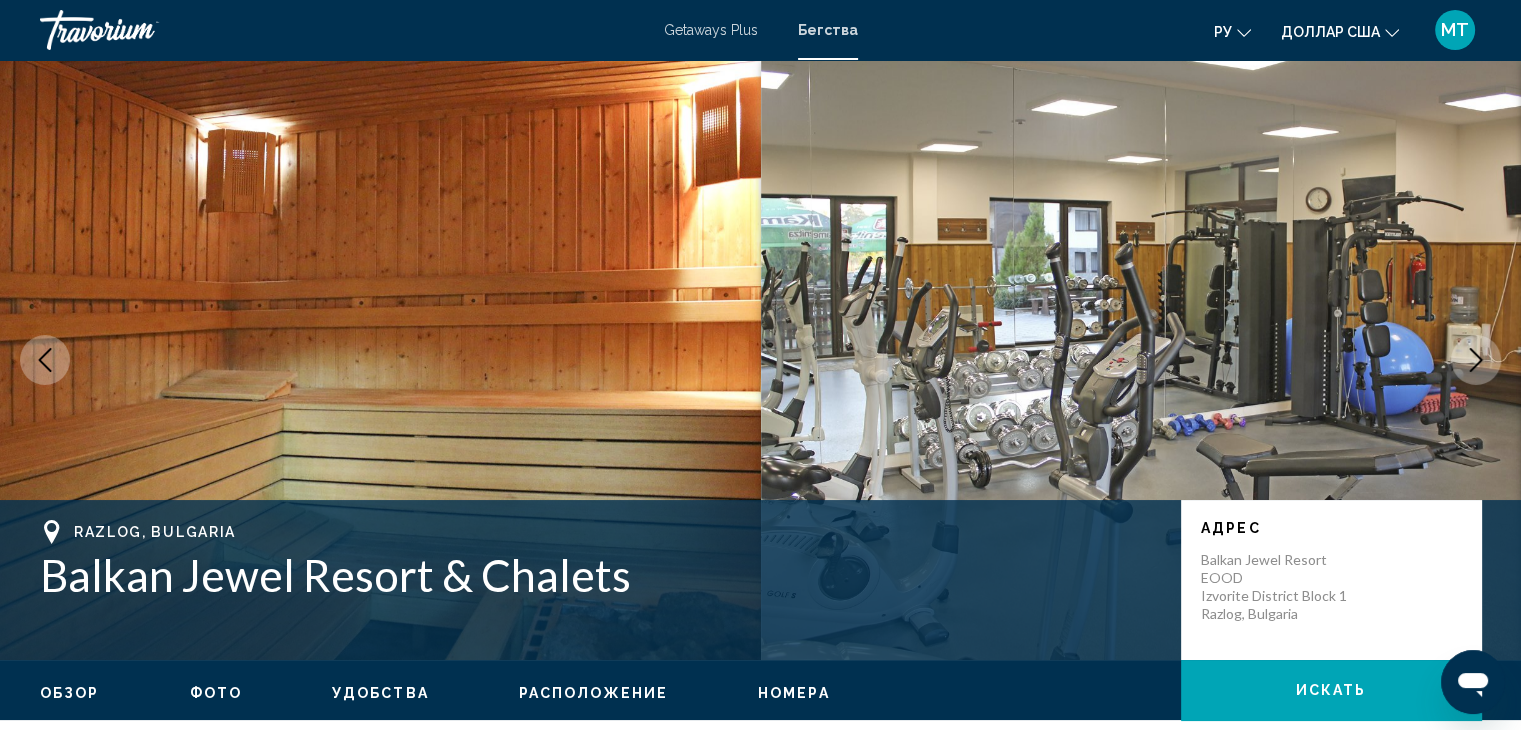 click 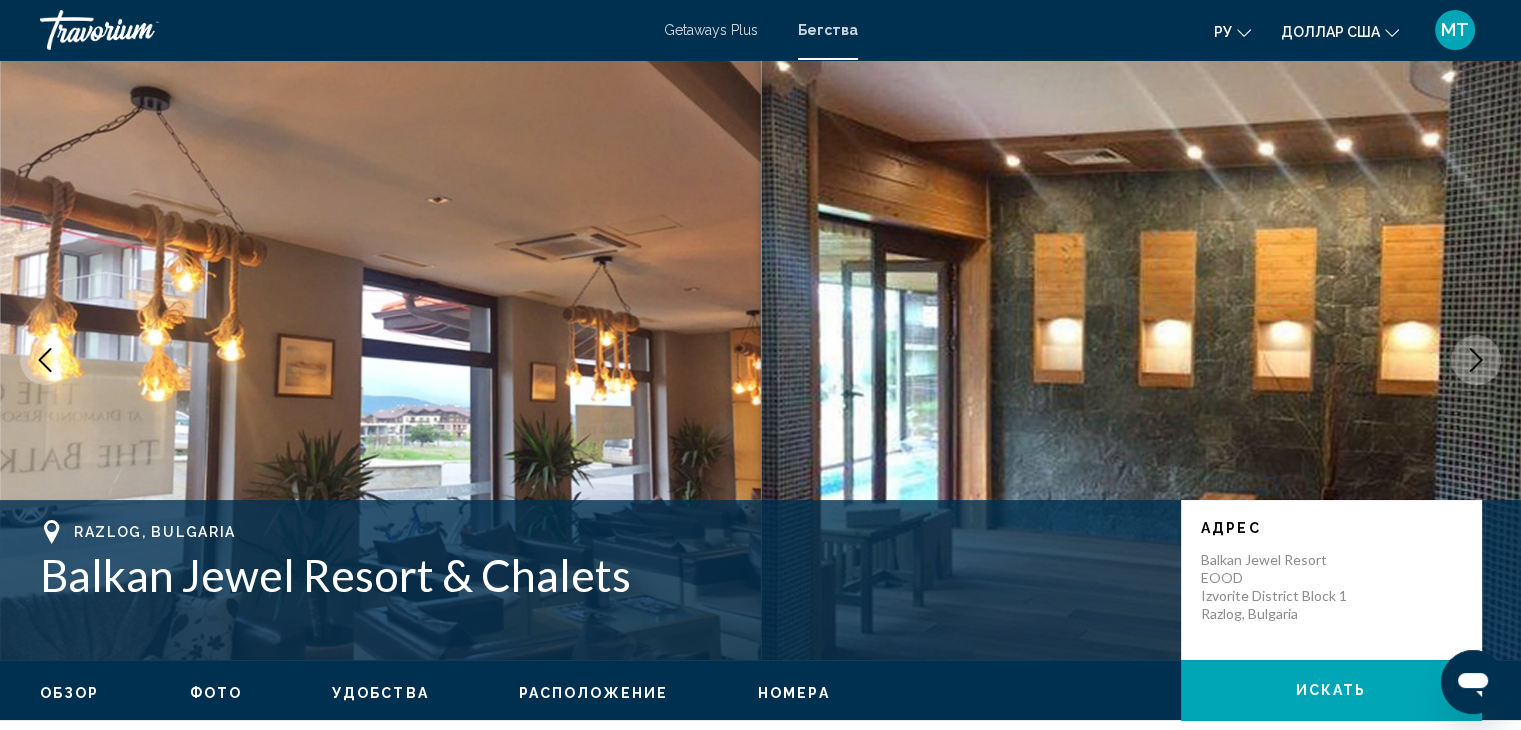click 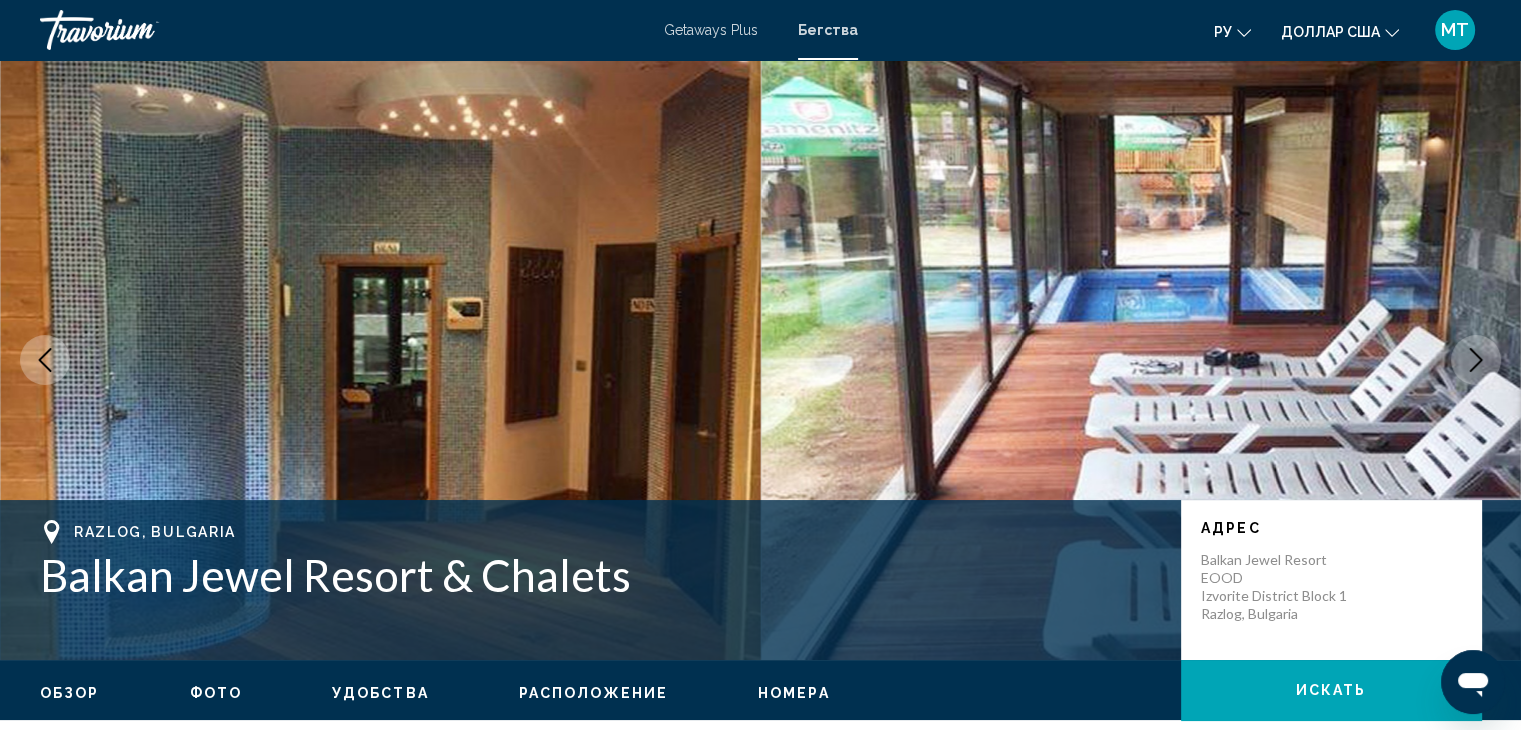 click 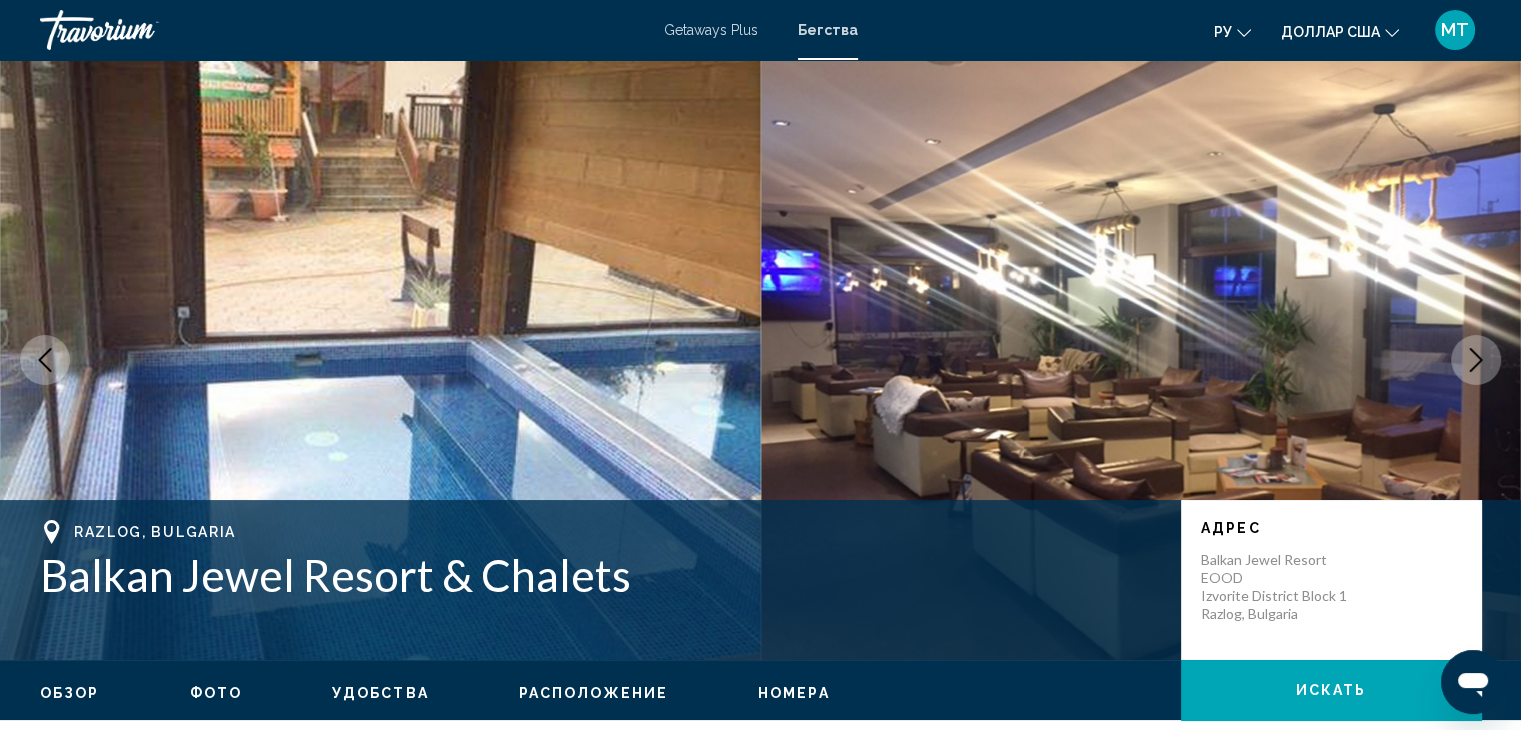 click 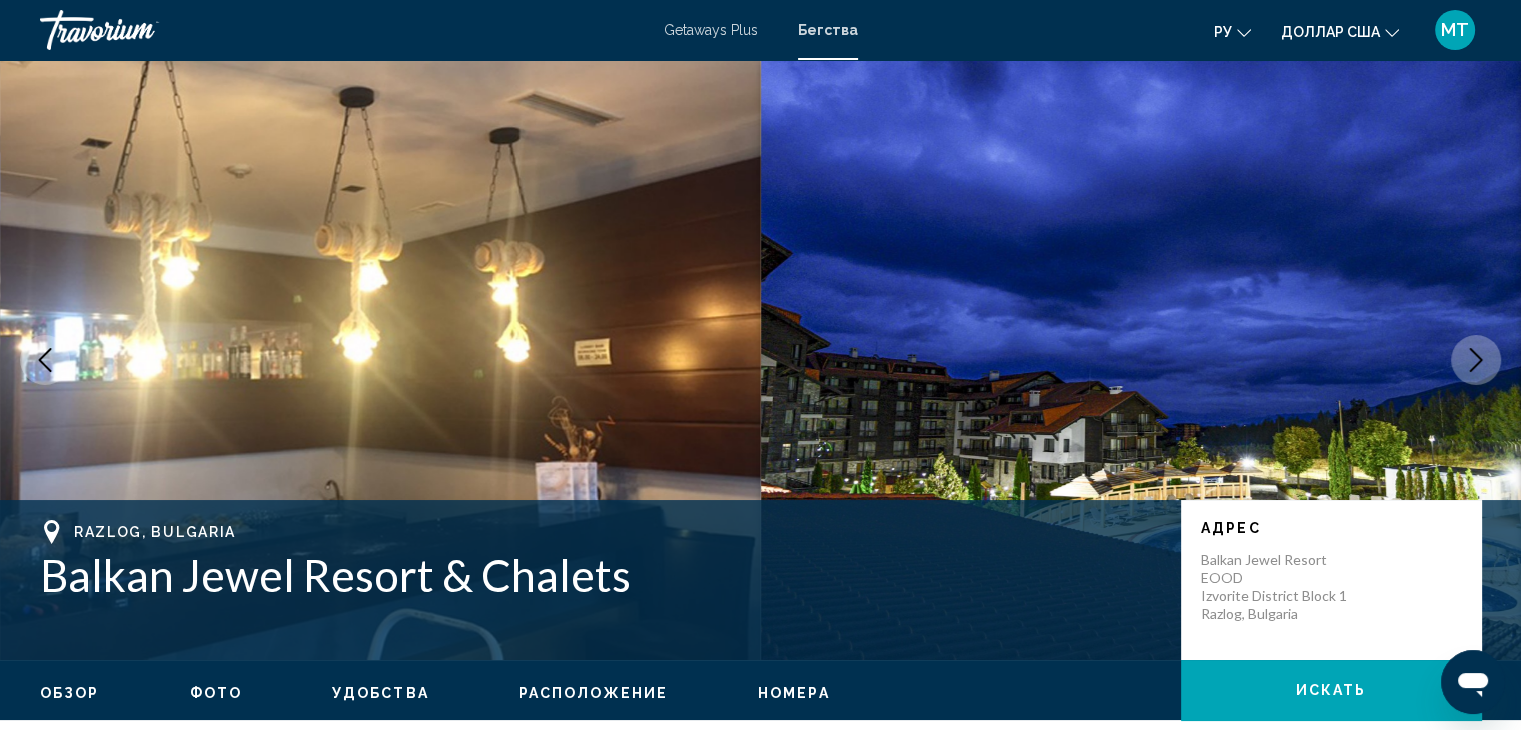 click 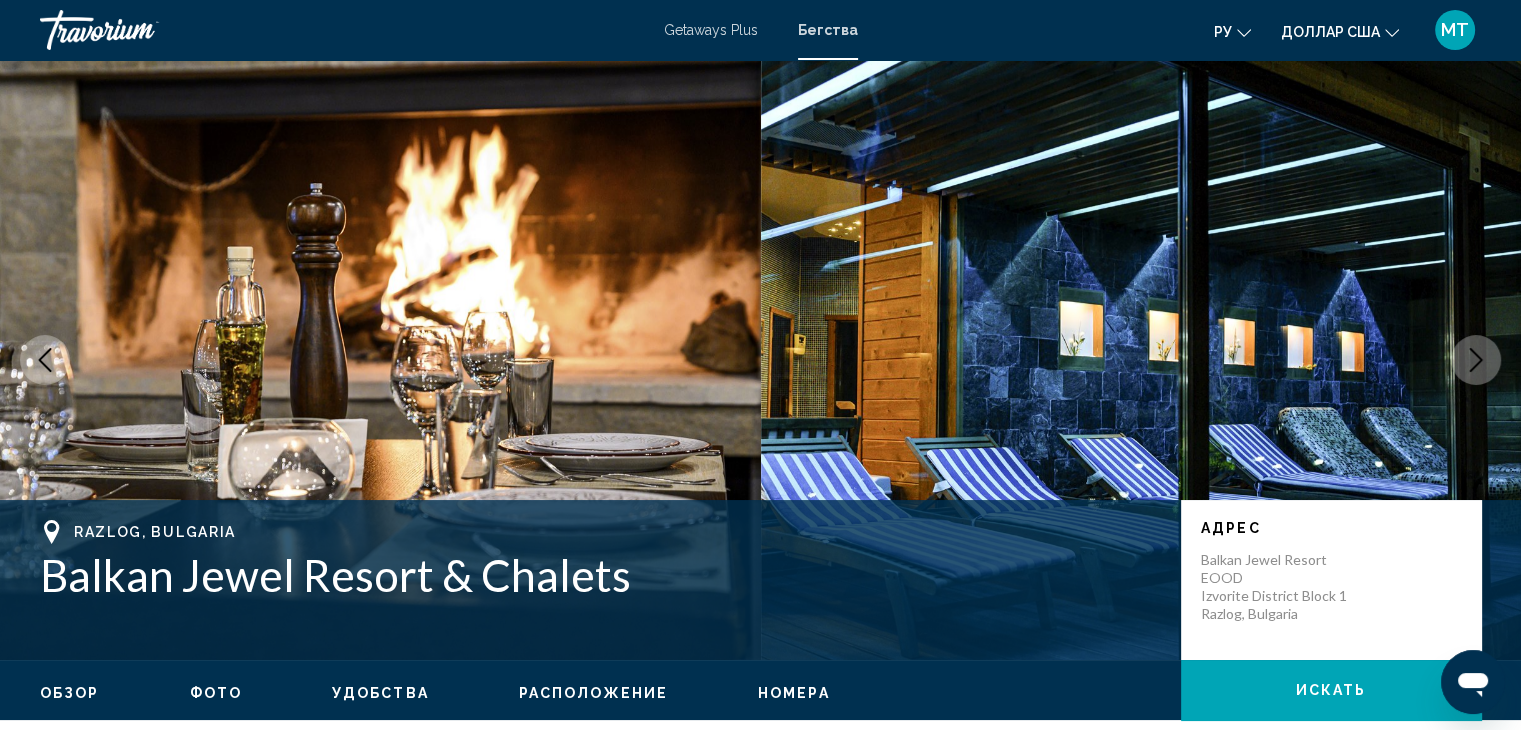 click 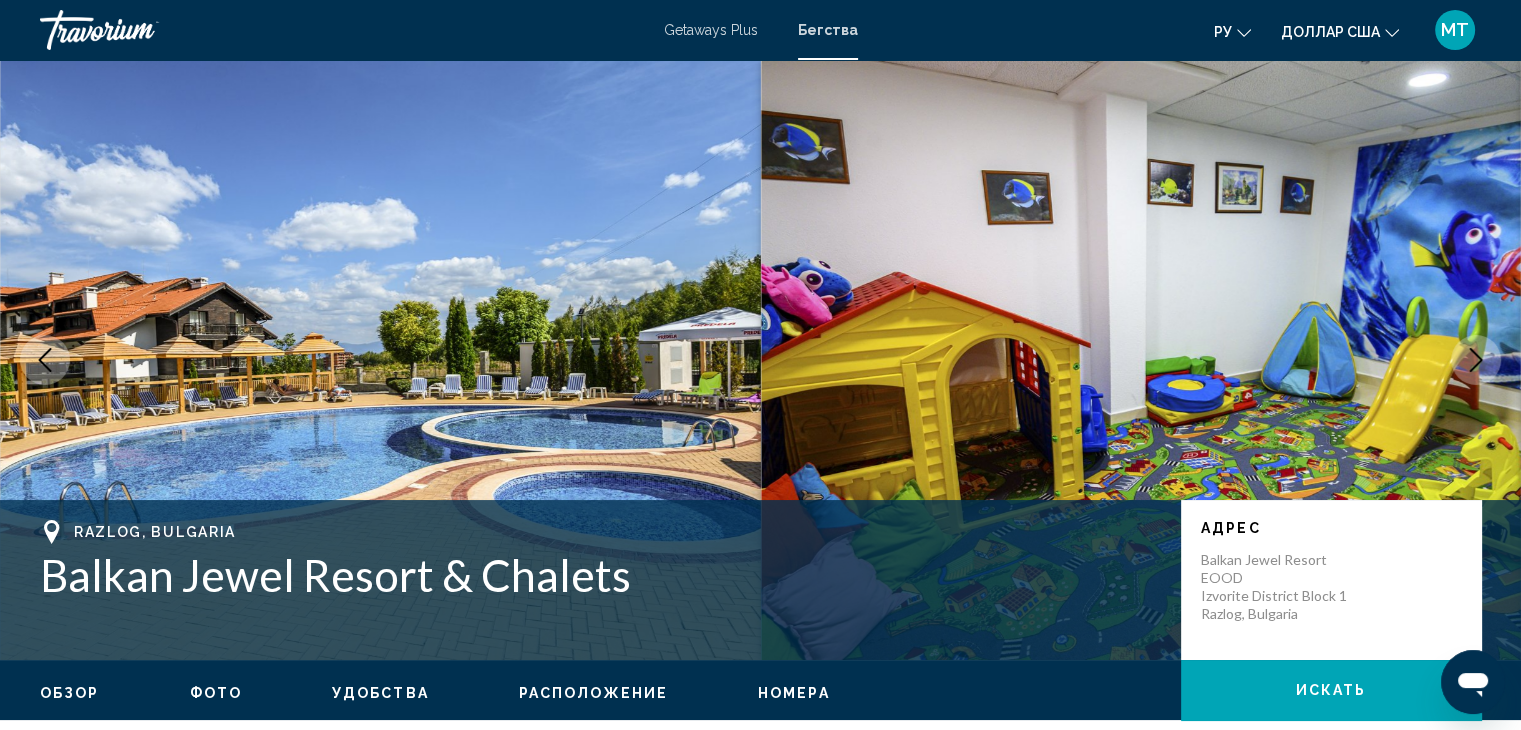 click 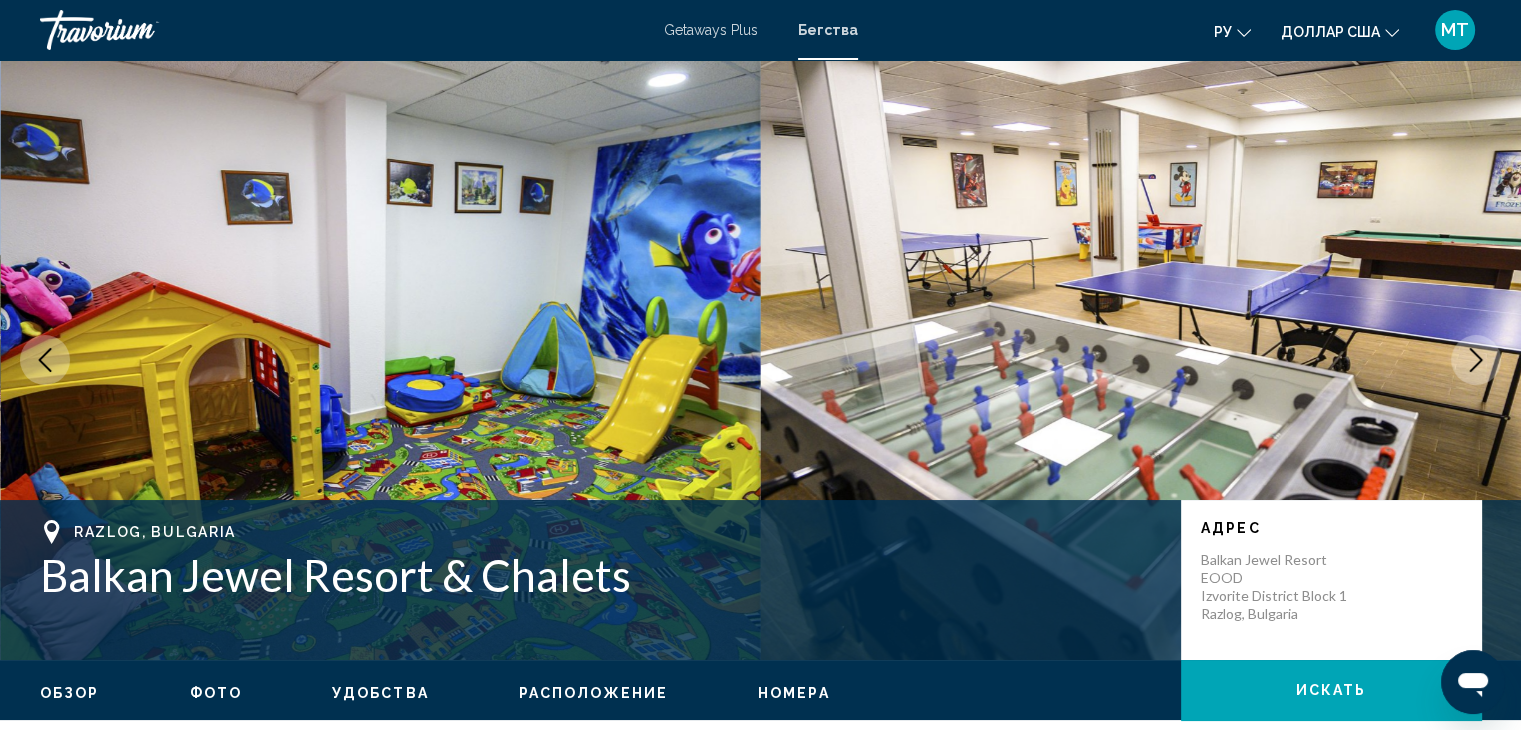 click 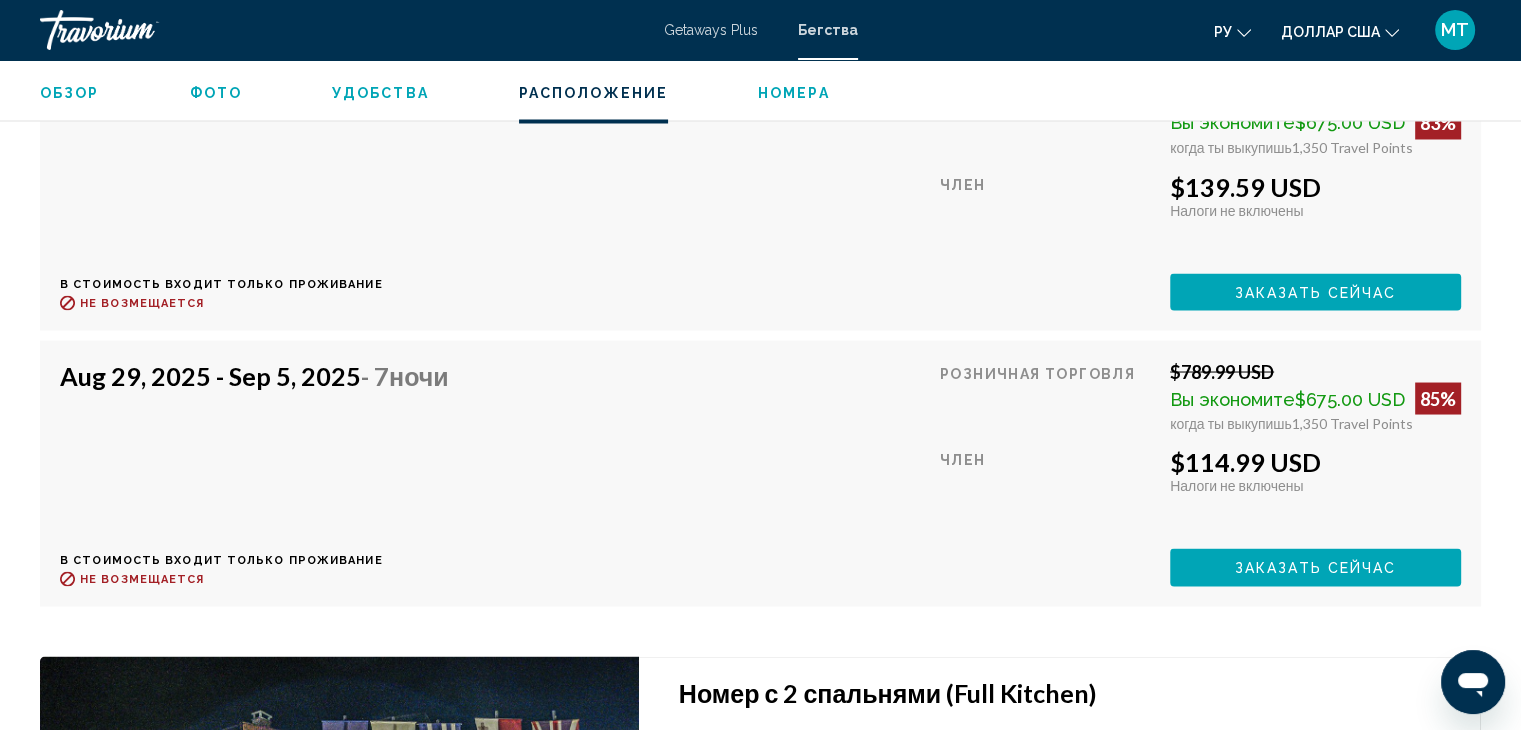 scroll, scrollTop: 3622, scrollLeft: 0, axis: vertical 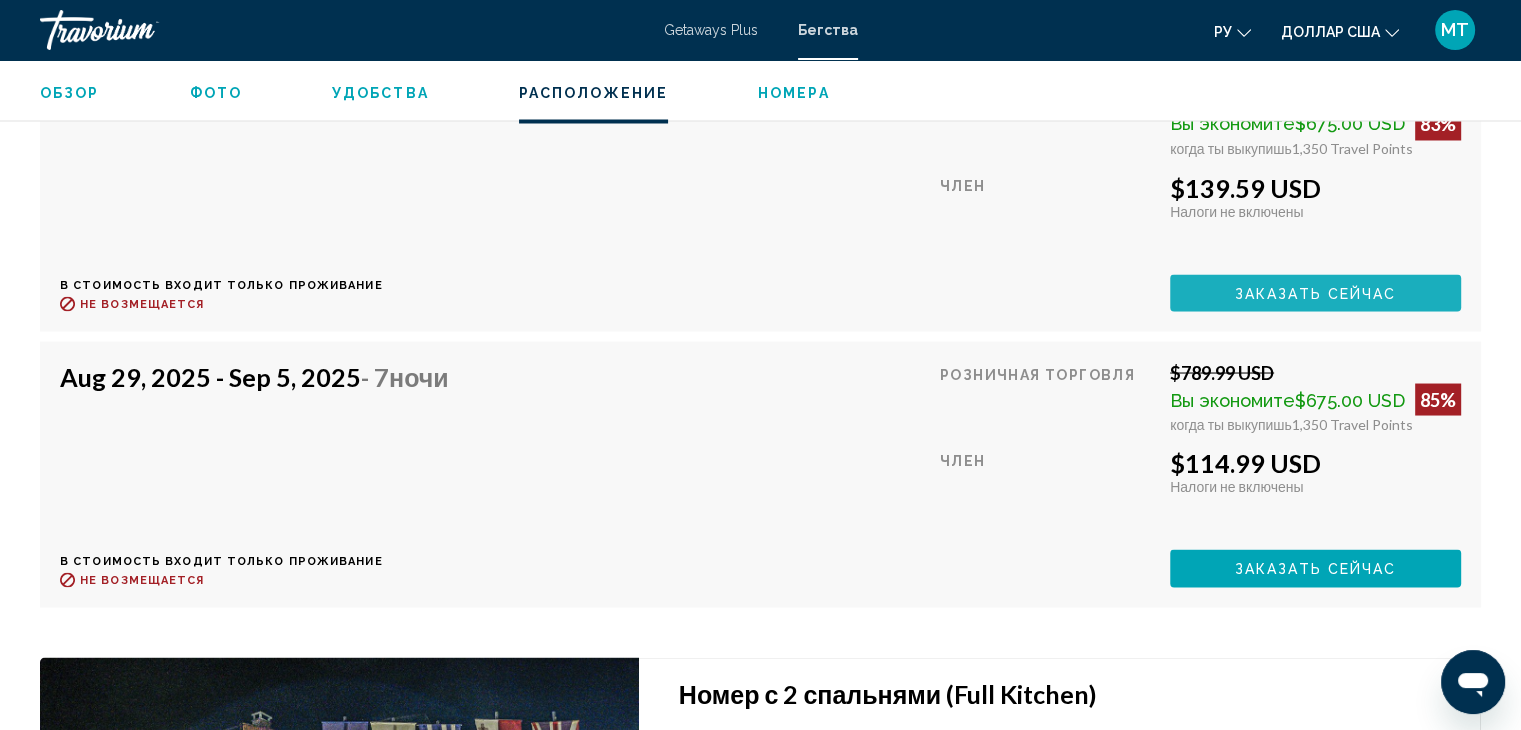 click on "Заказать сейчас" at bounding box center [1316, 293] 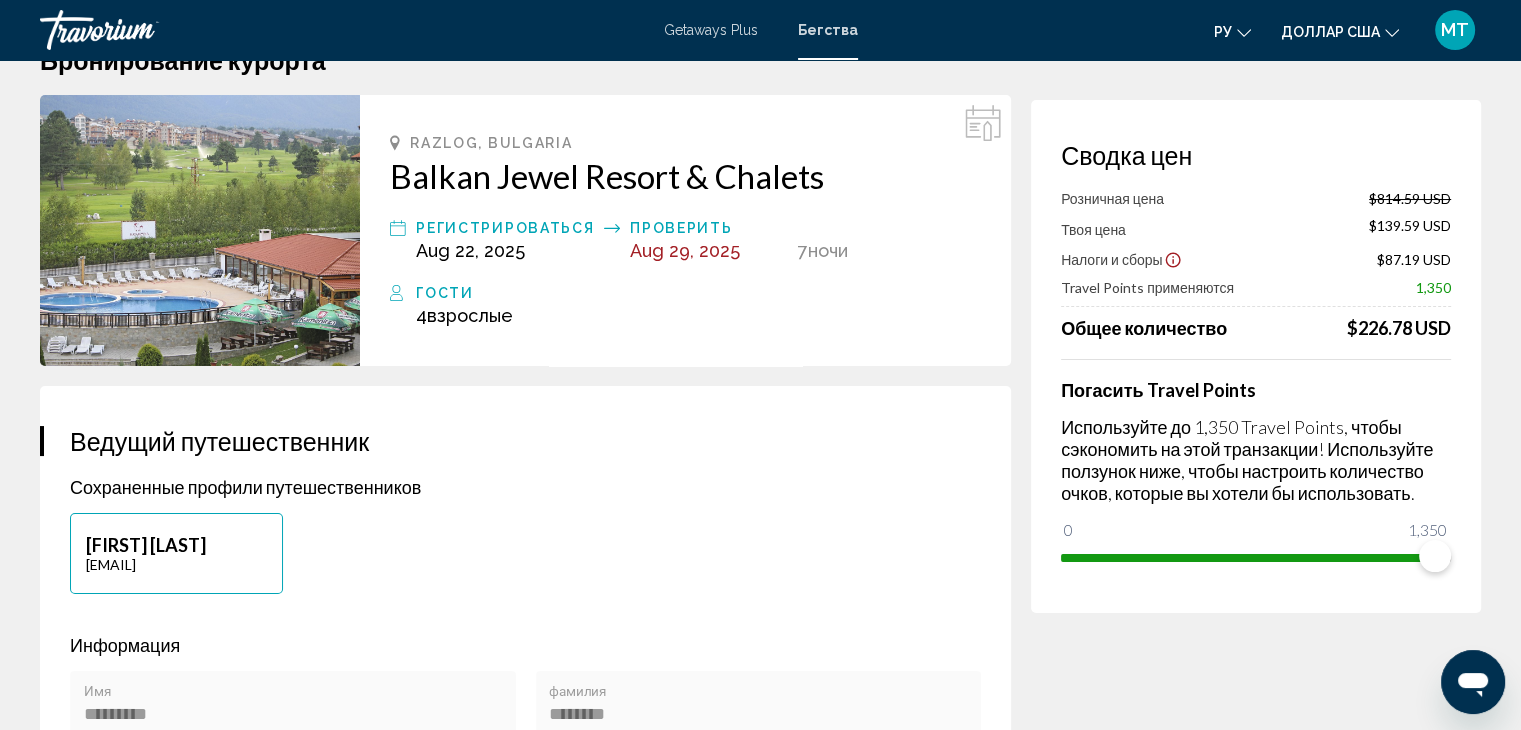 scroll, scrollTop: 0, scrollLeft: 0, axis: both 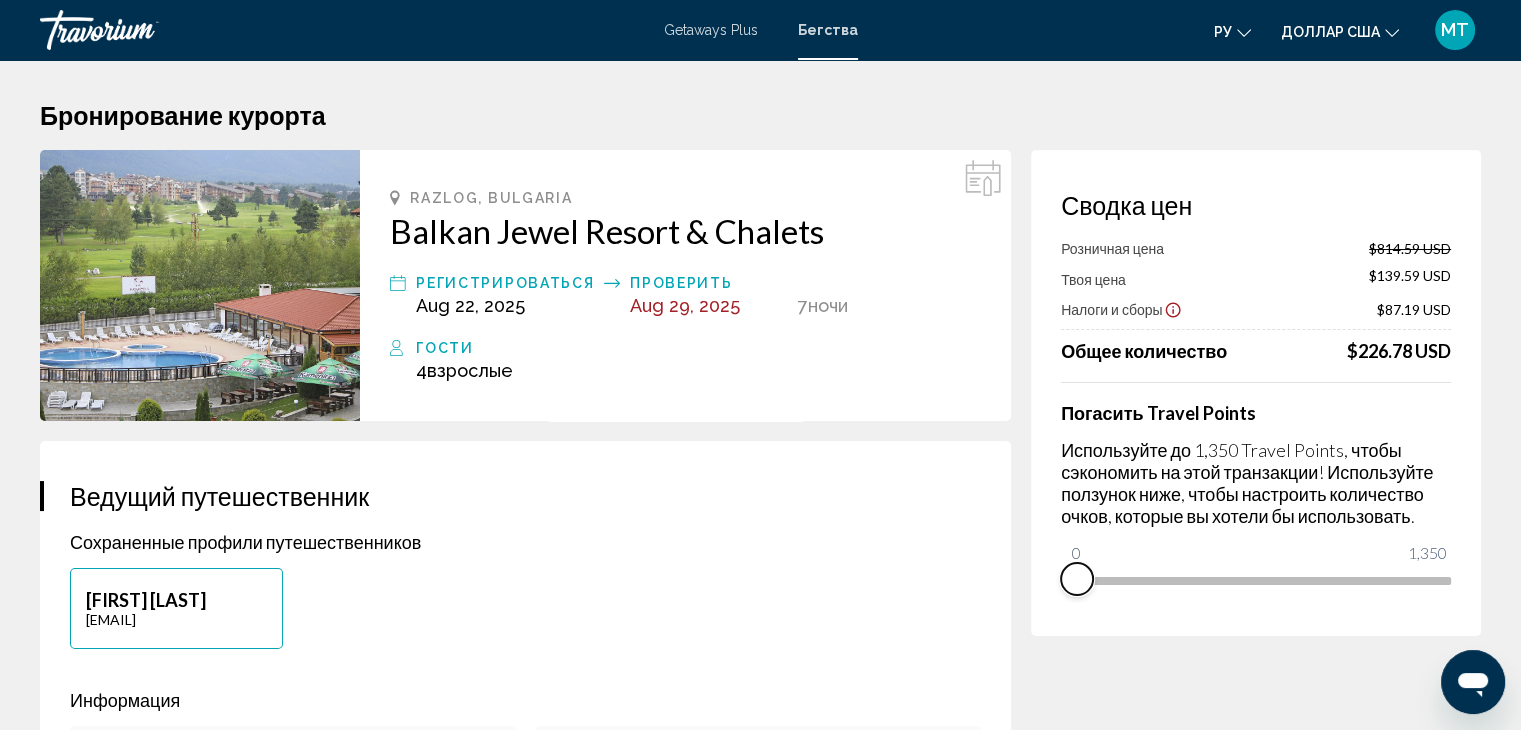 drag, startPoint x: 1434, startPoint y: 606, endPoint x: 1004, endPoint y: 646, distance: 431.85645 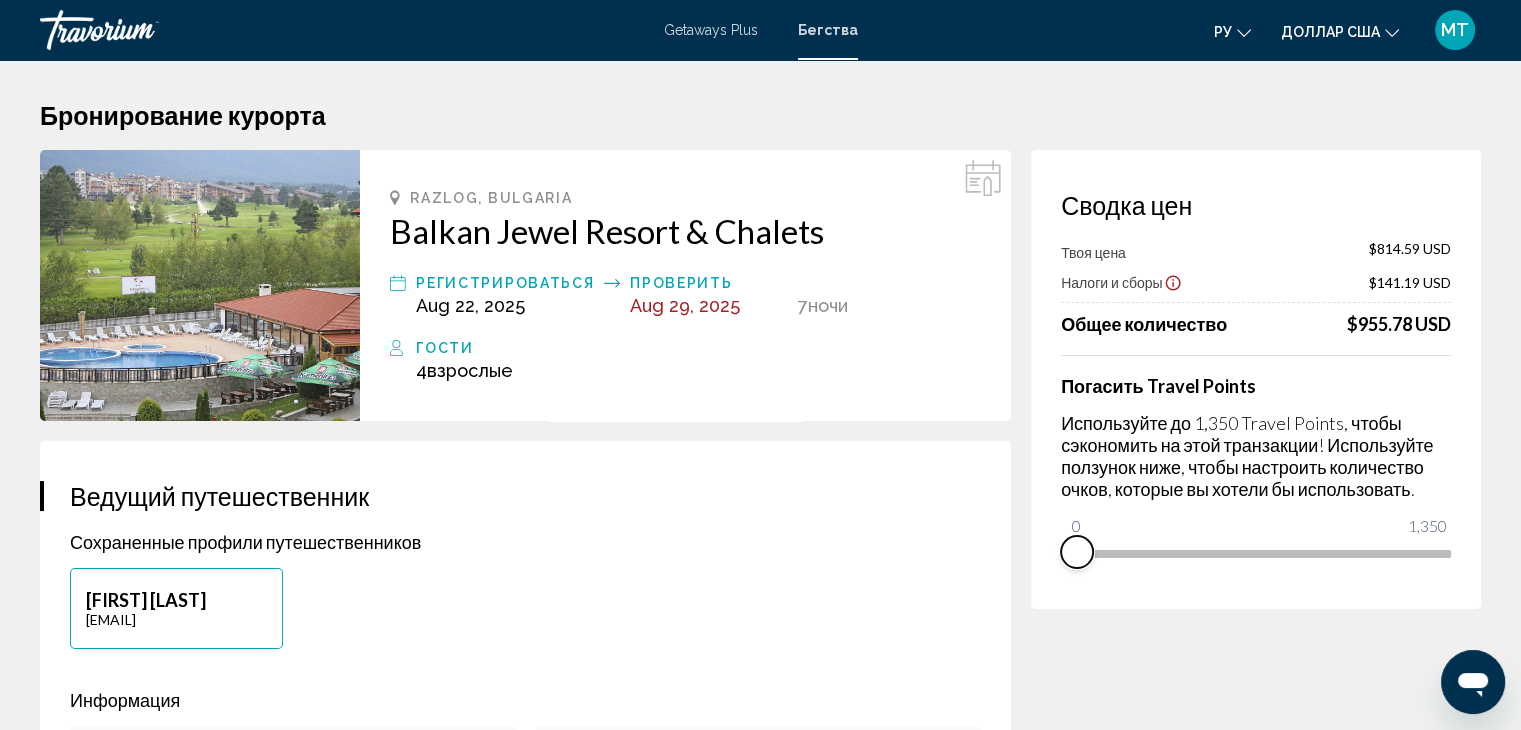 drag, startPoint x: 1076, startPoint y: 557, endPoint x: 921, endPoint y: 601, distance: 161.12418 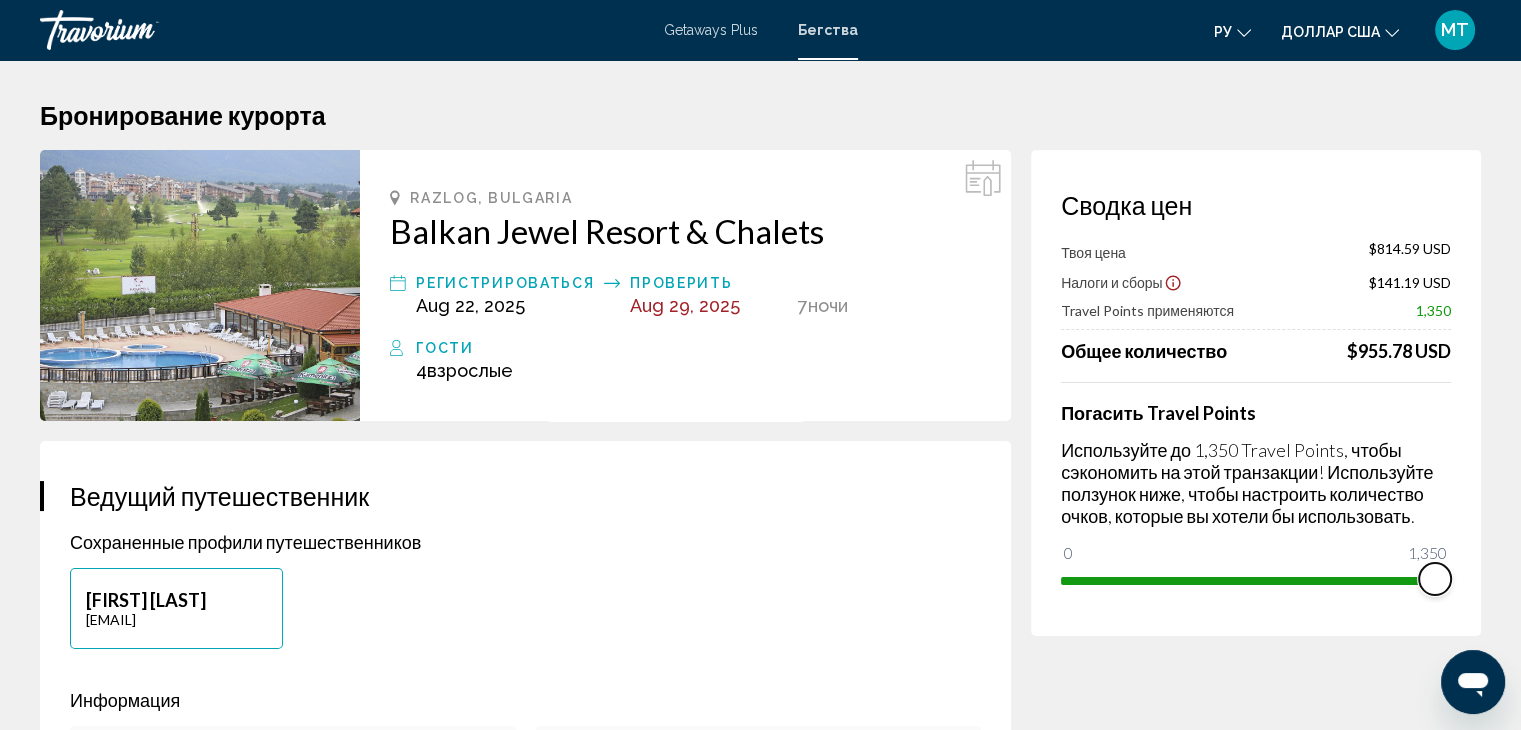 drag, startPoint x: 1068, startPoint y: 549, endPoint x: 1502, endPoint y: 553, distance: 434.01843 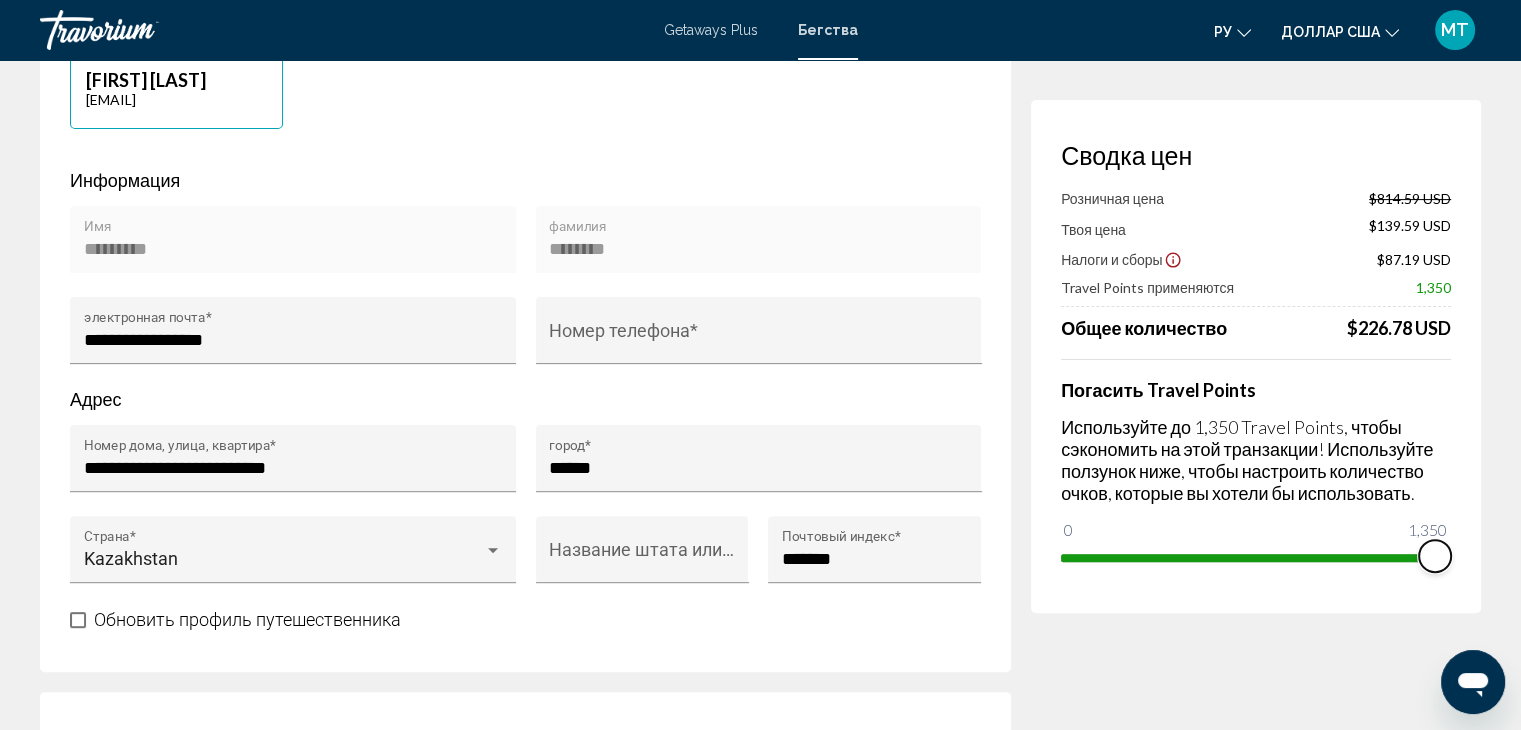 scroll, scrollTop: 543, scrollLeft: 0, axis: vertical 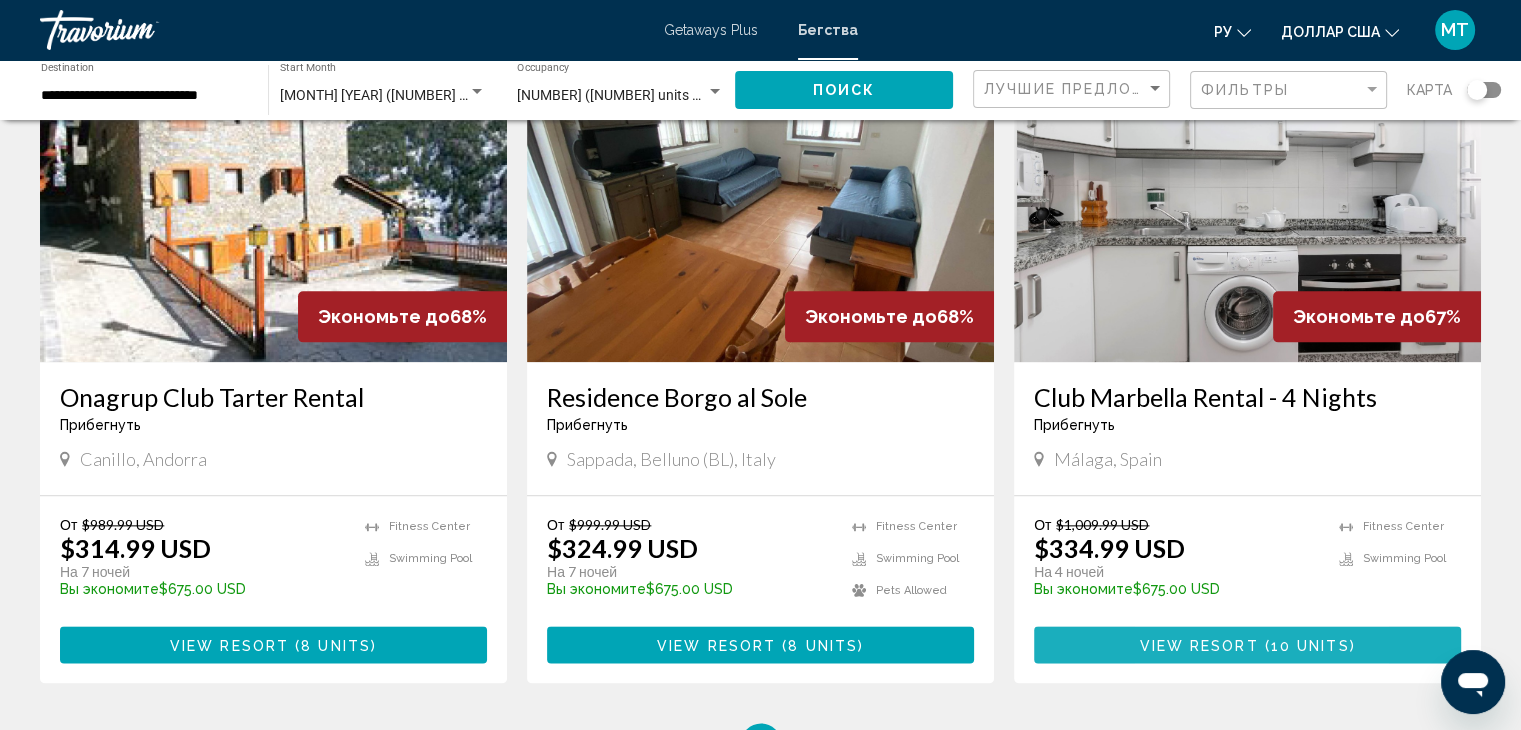 click on "View Resort    ( 10 units )" at bounding box center [1247, 644] 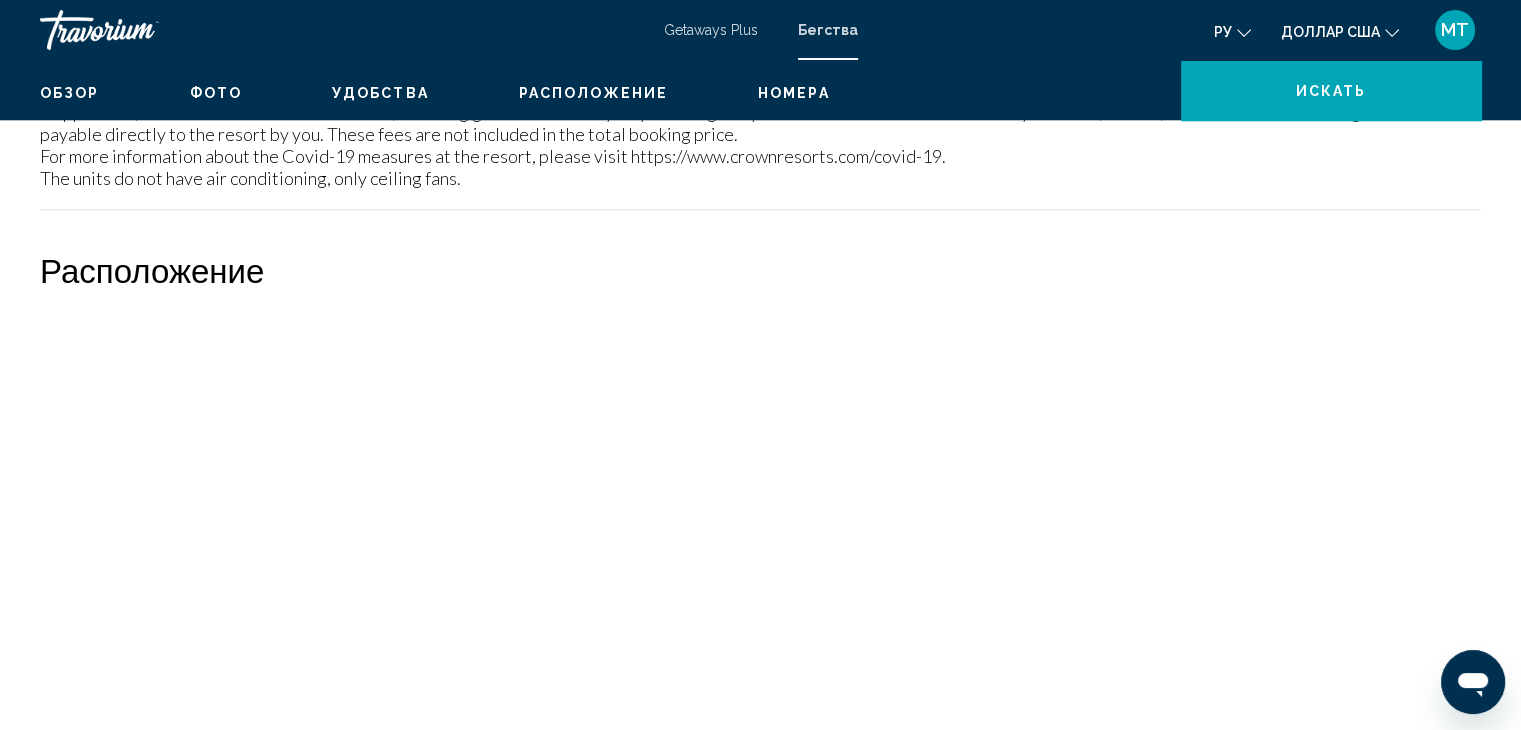 scroll, scrollTop: 0, scrollLeft: 0, axis: both 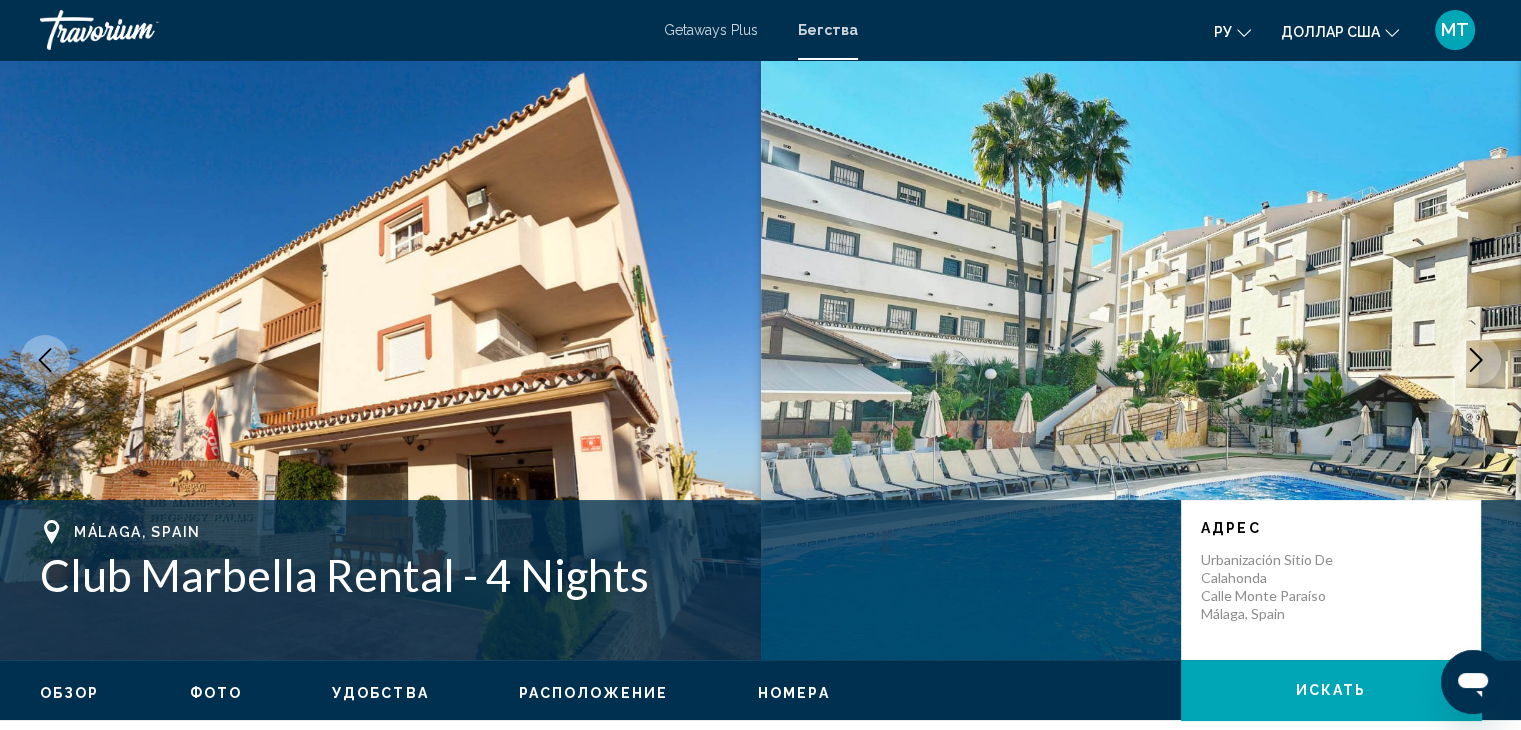 click 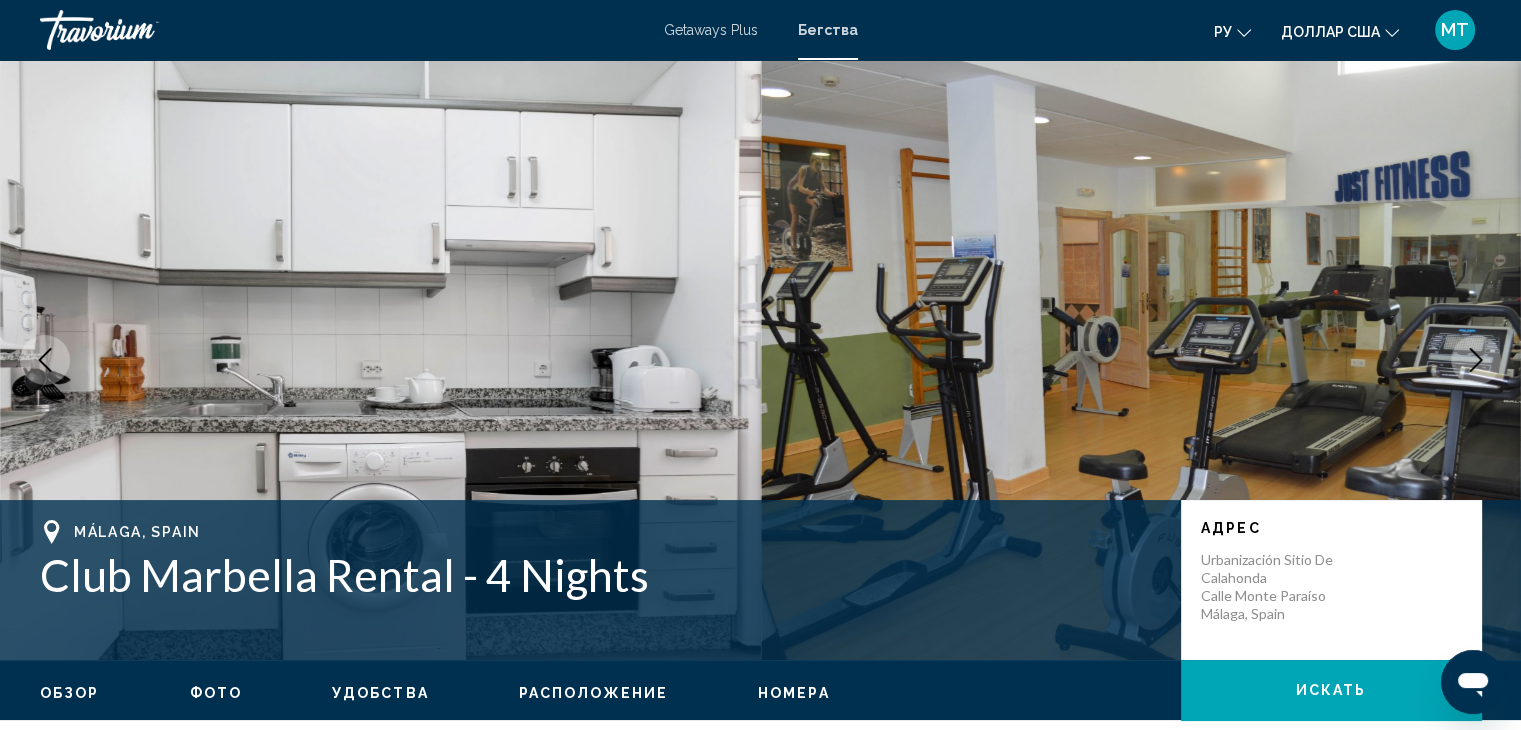 click 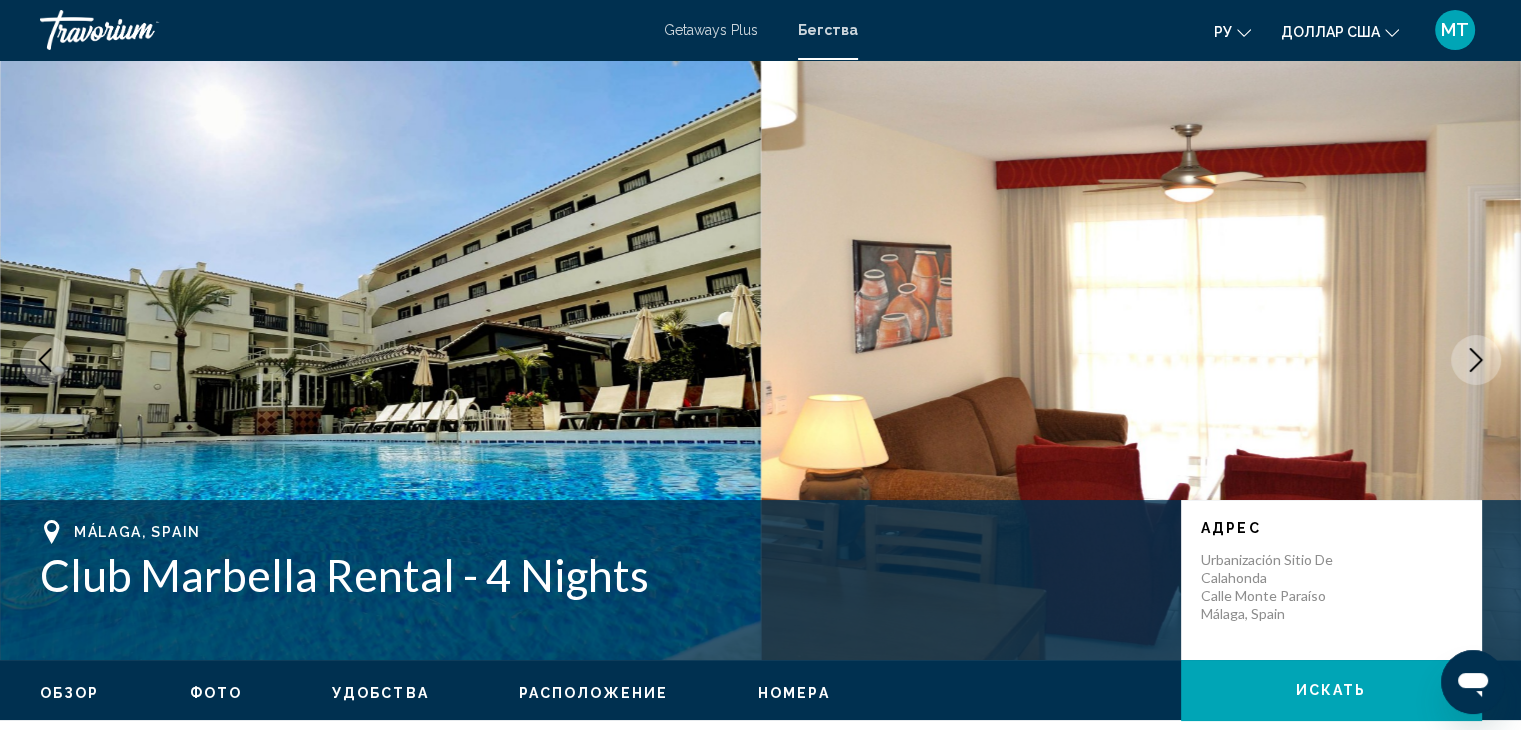 click 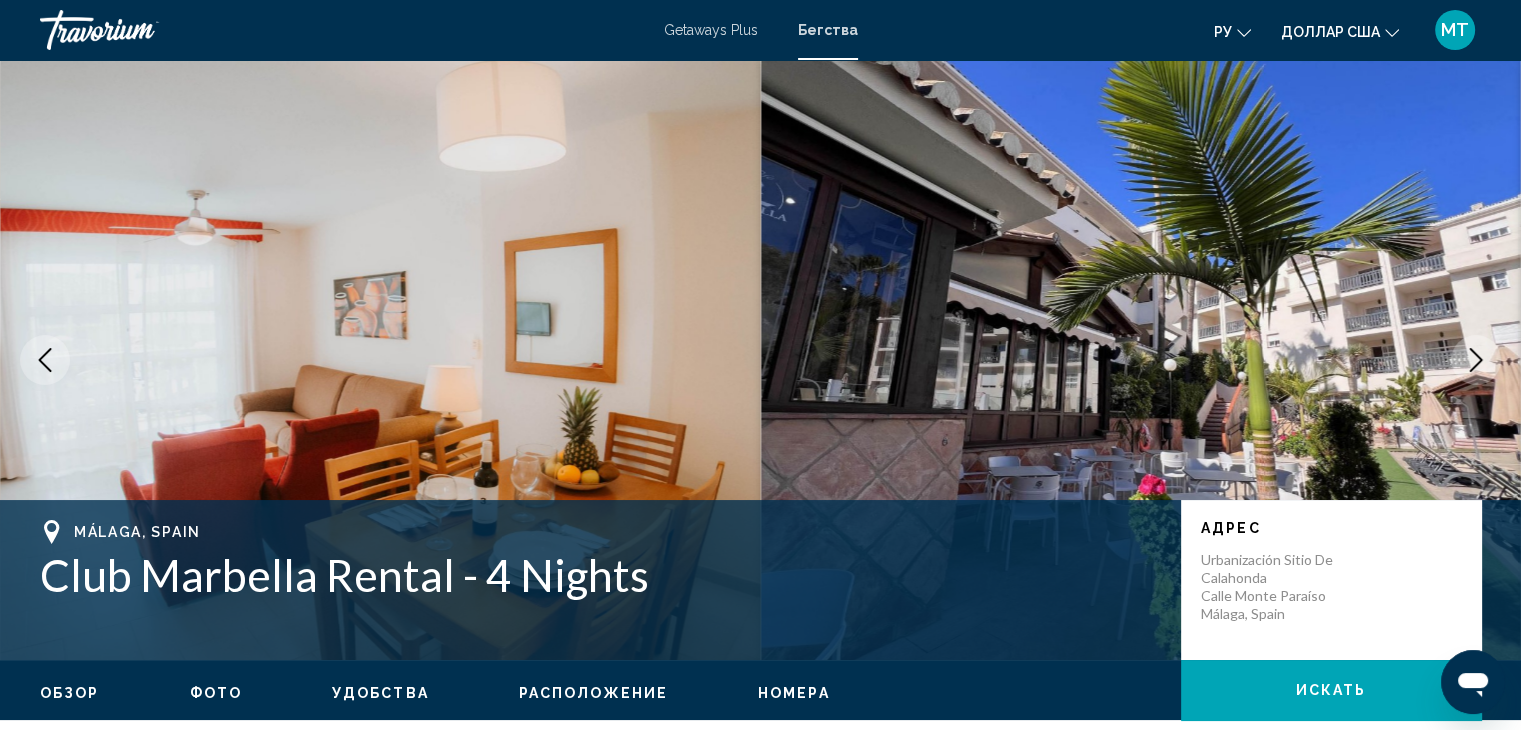 click 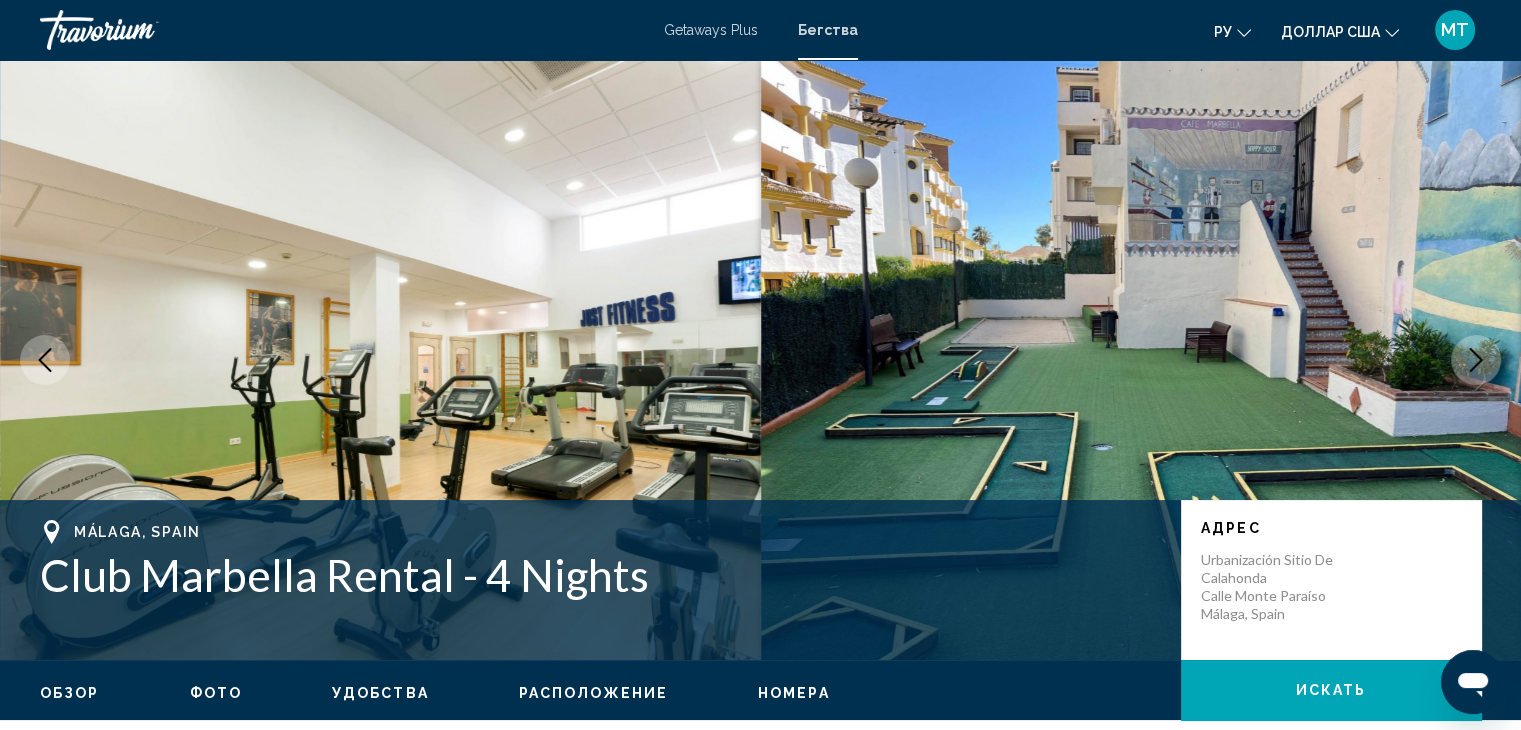 click 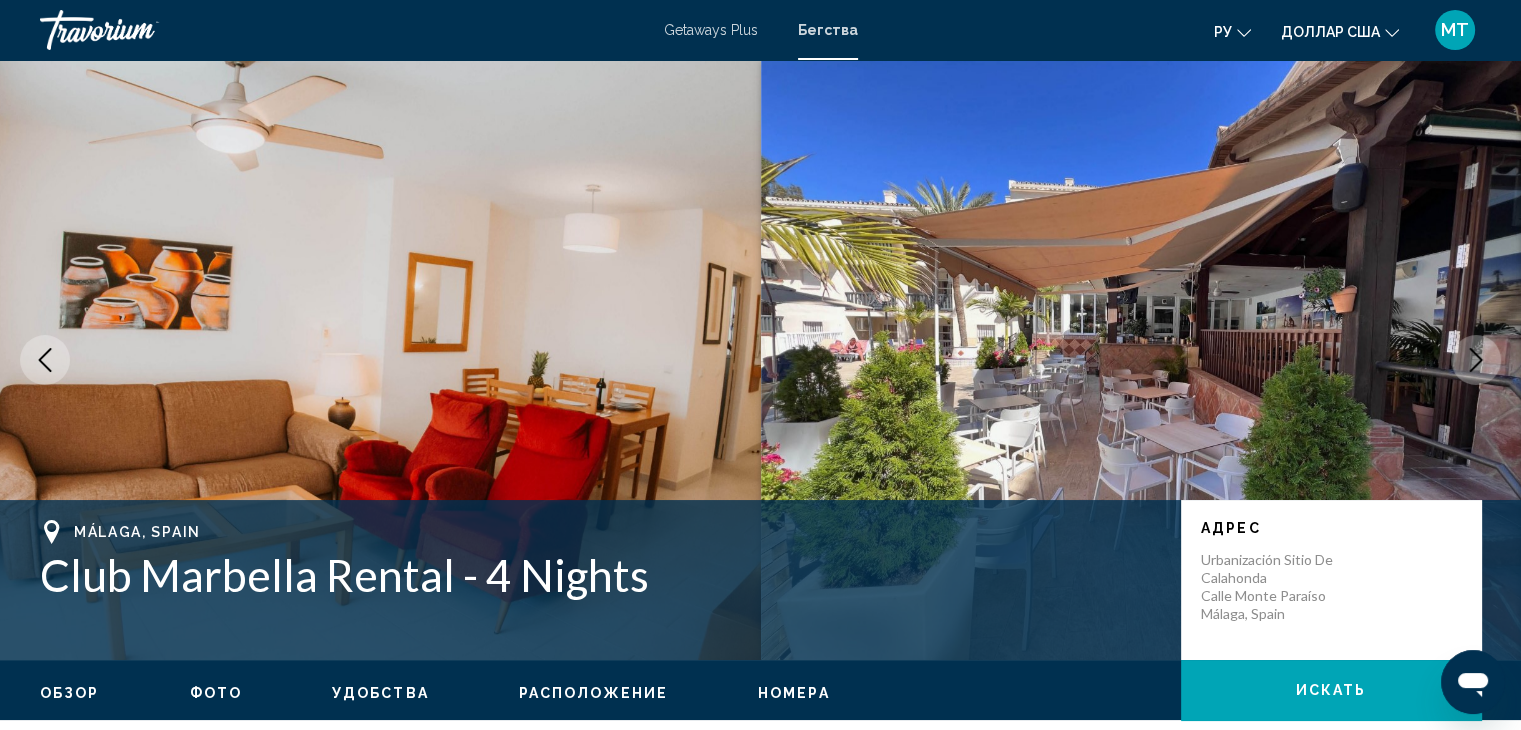 click 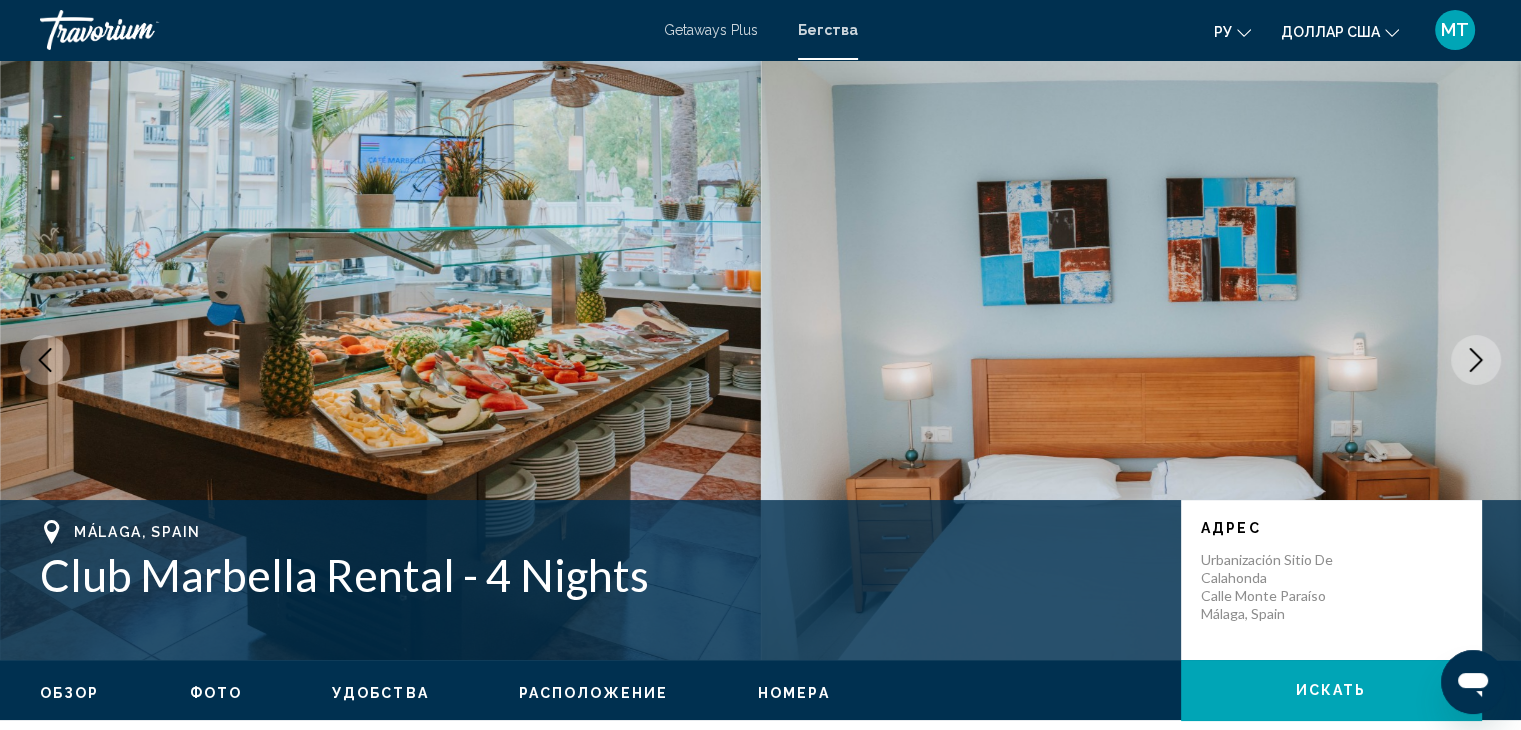 click 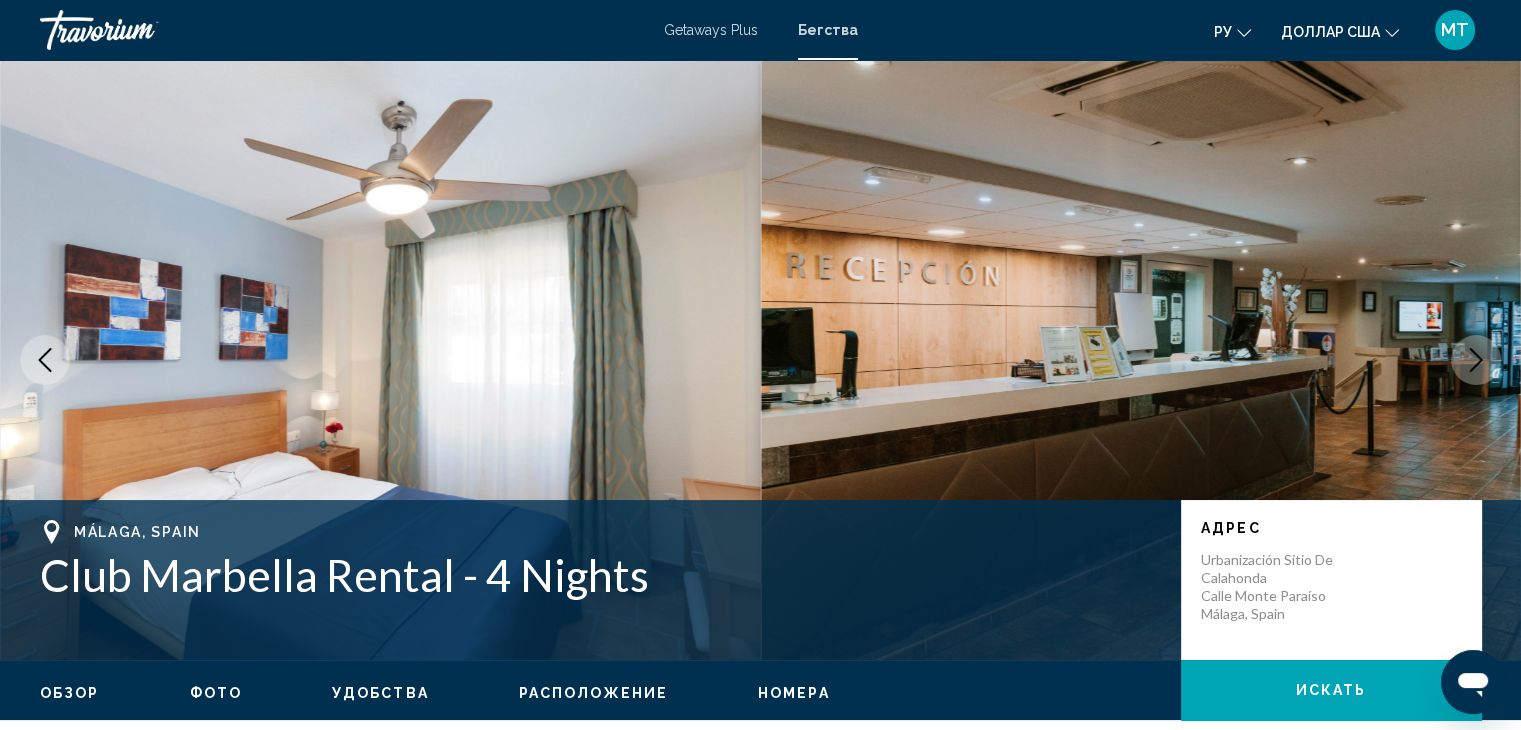 click 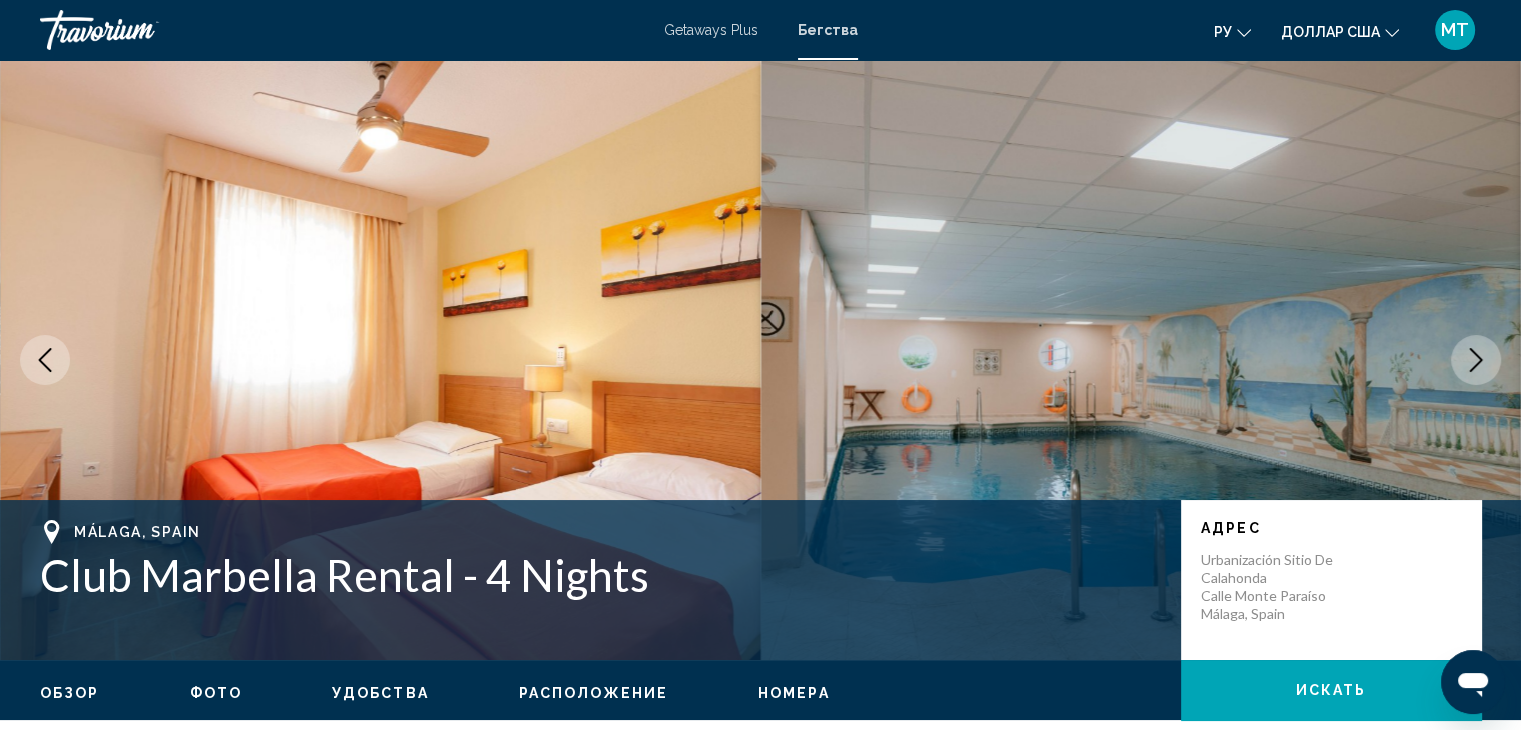click 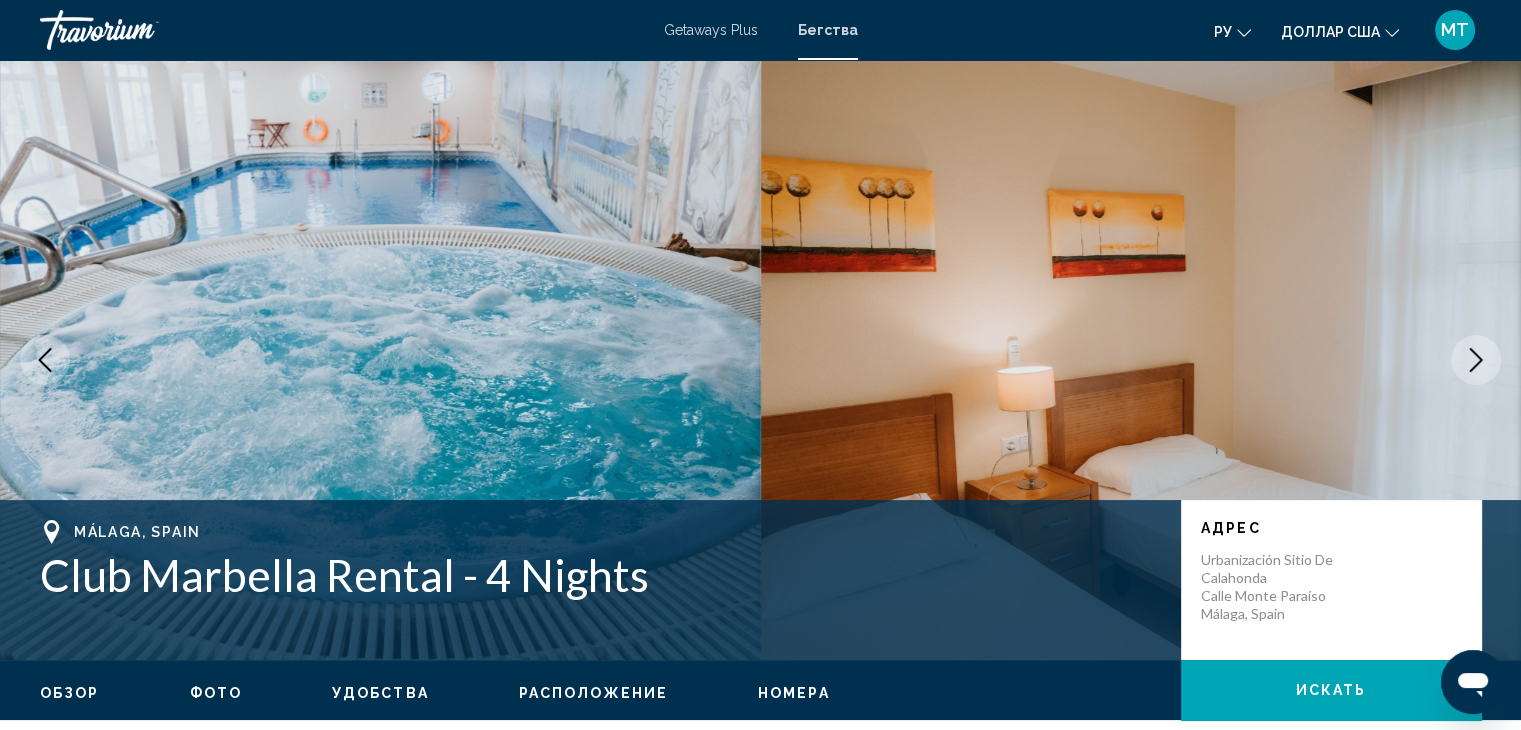 click 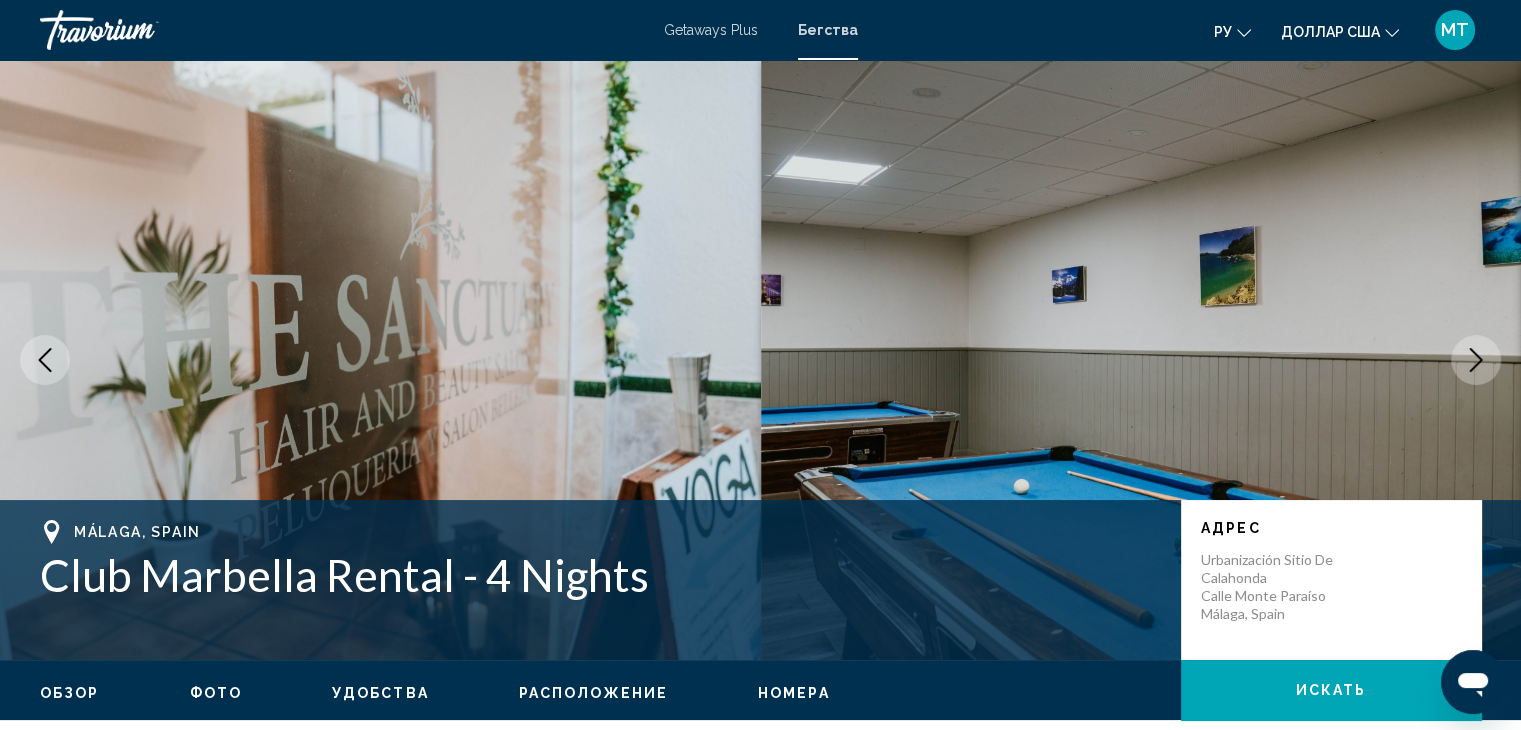 click 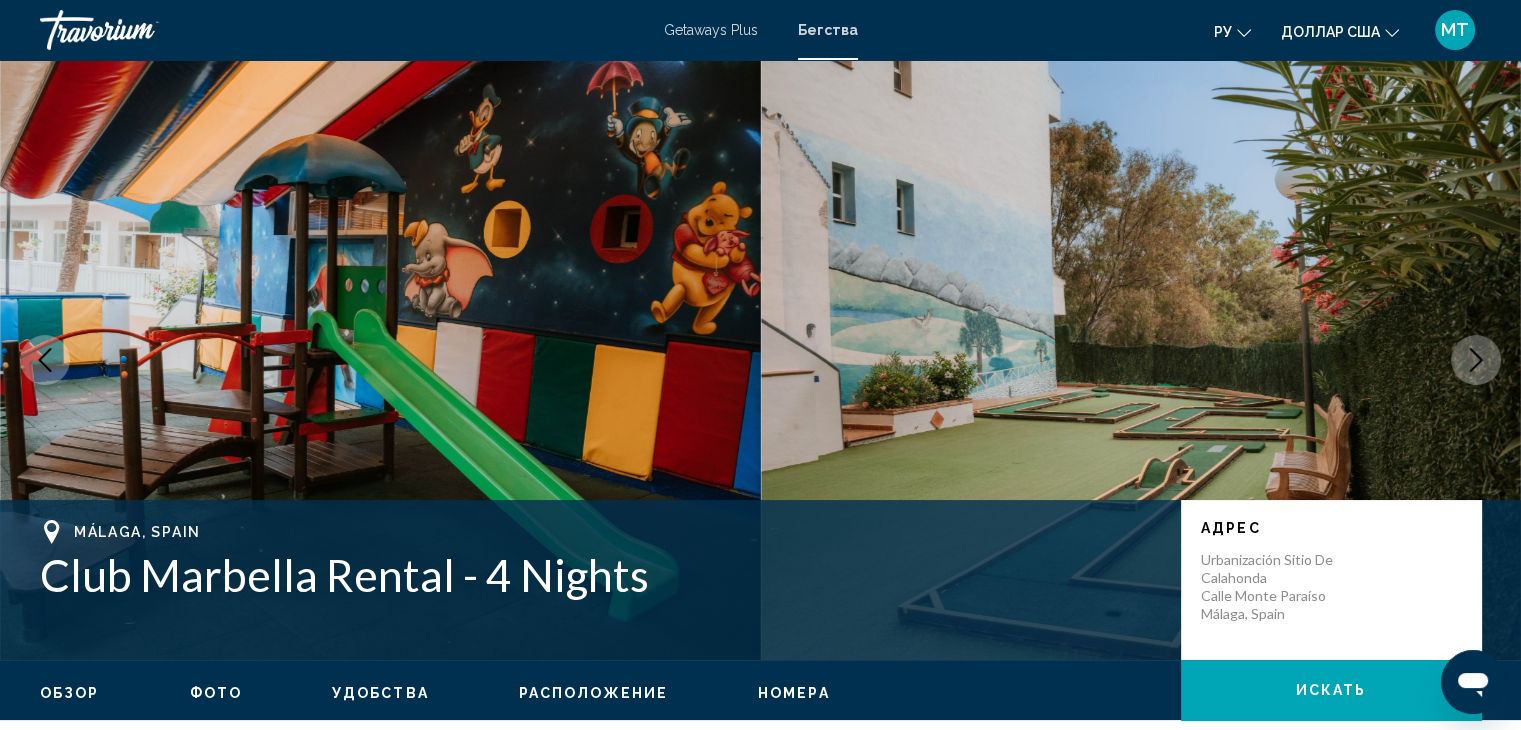 click 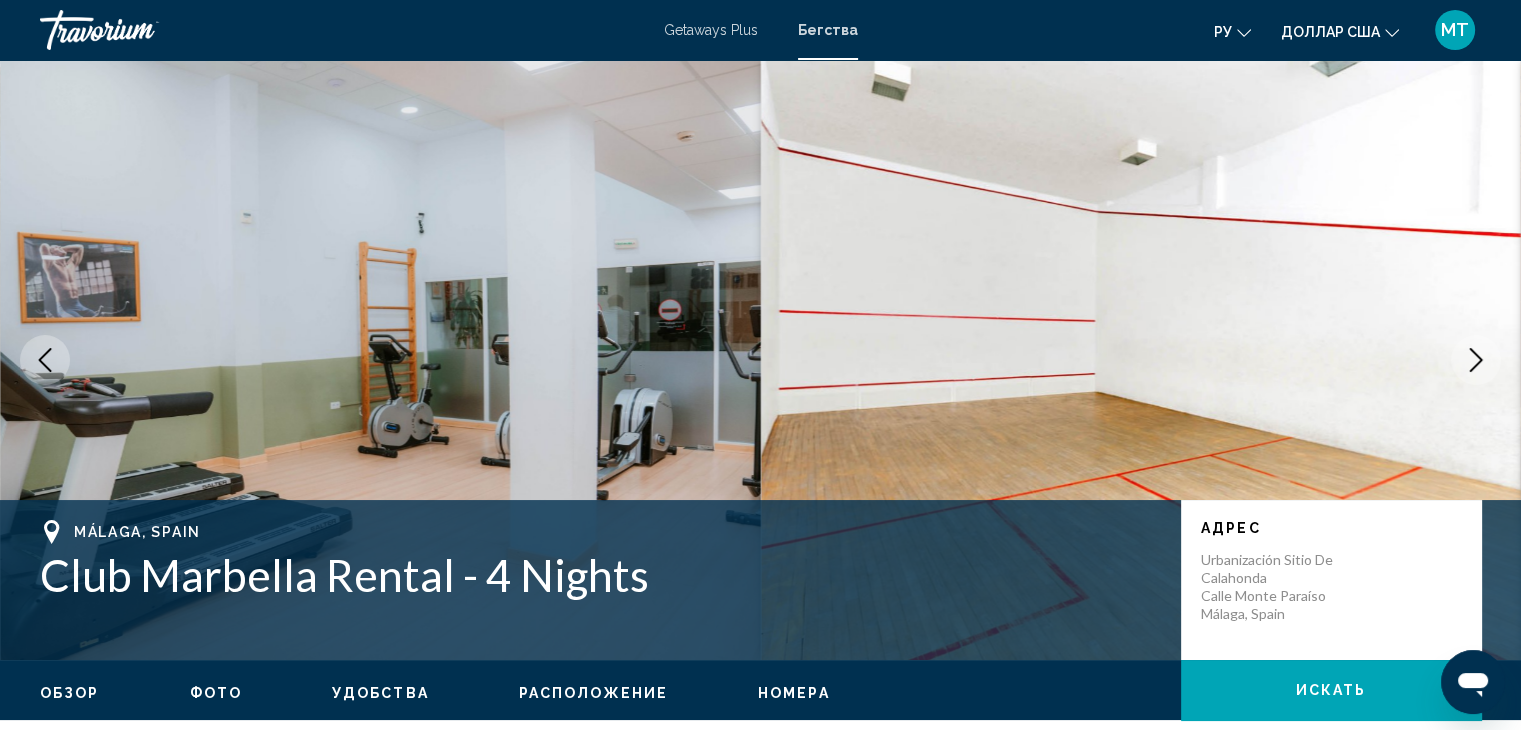 click 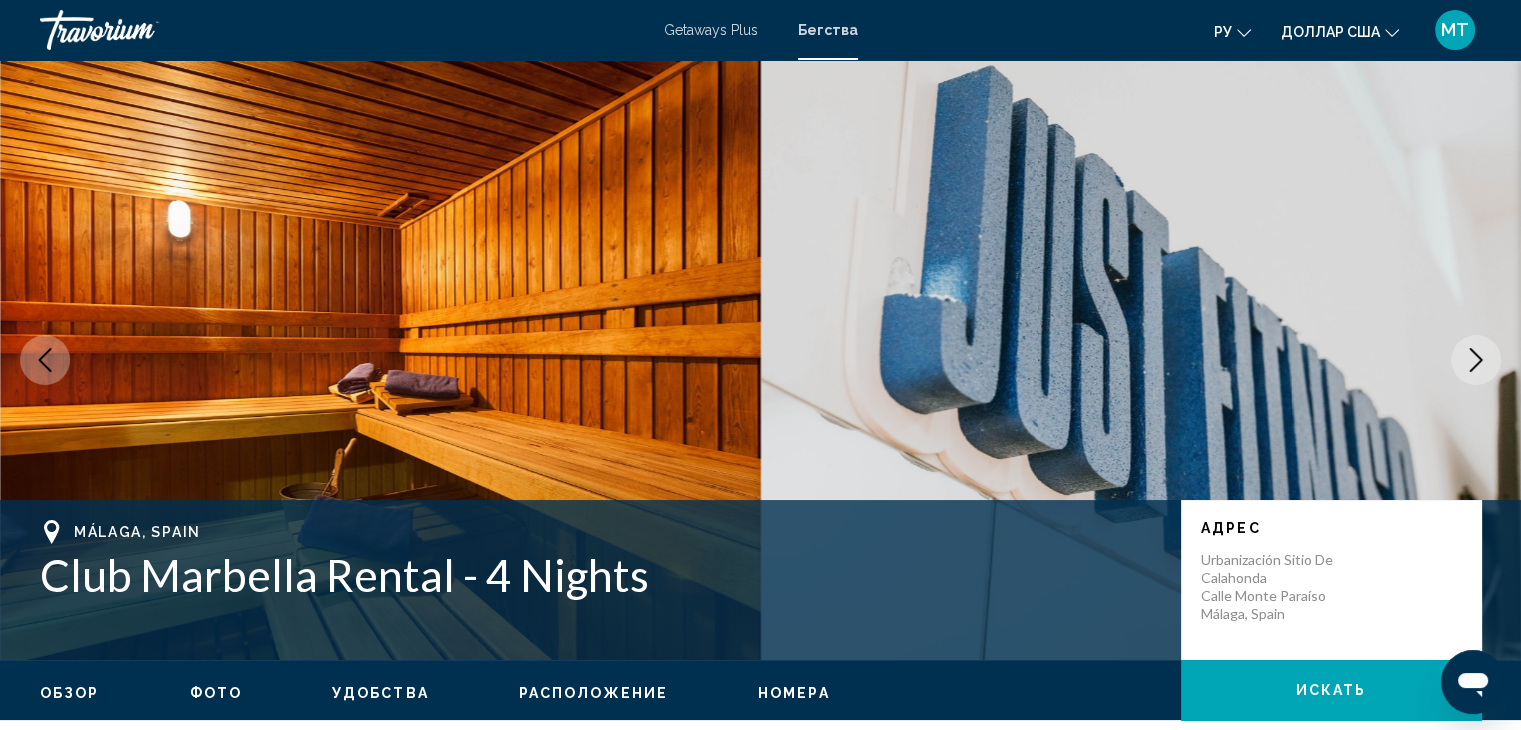 click 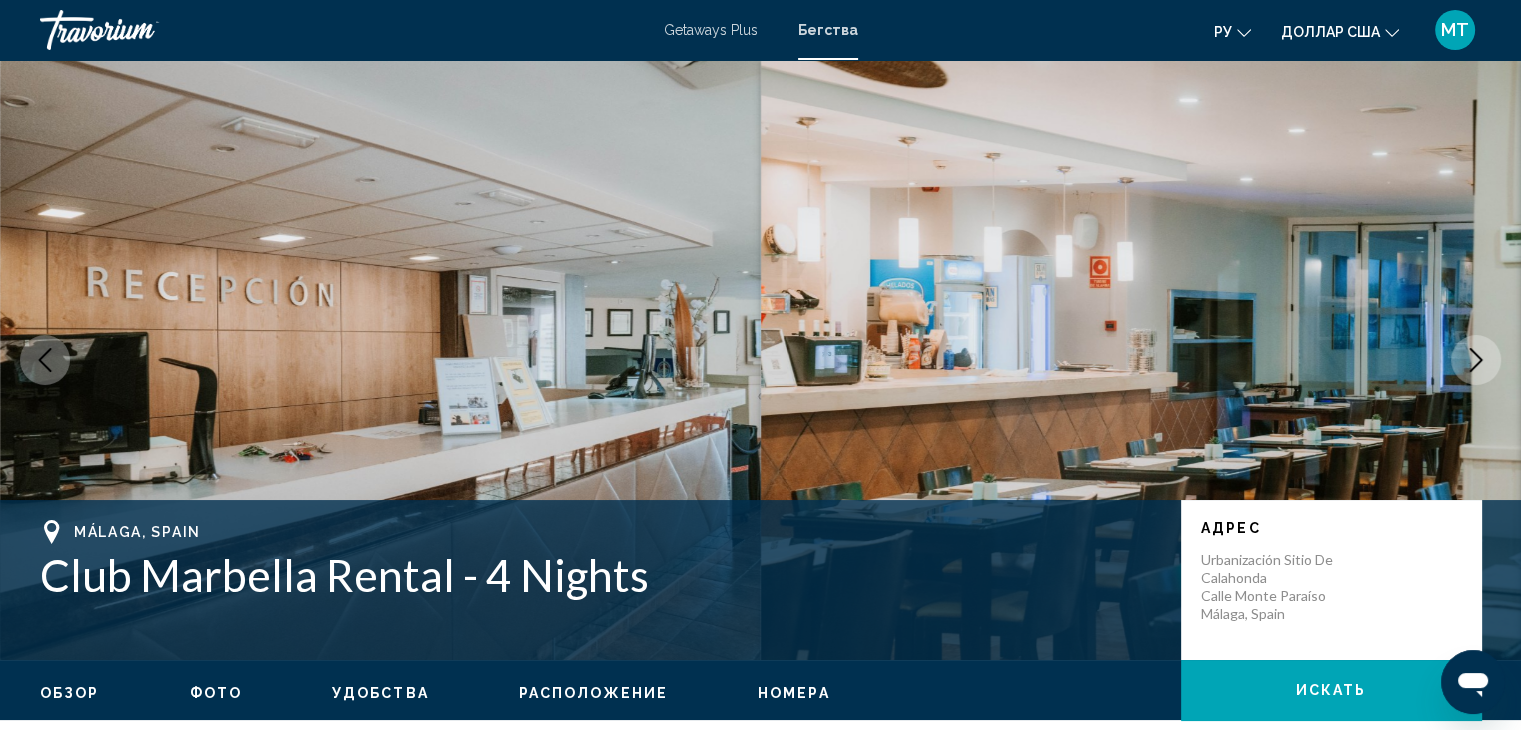 click 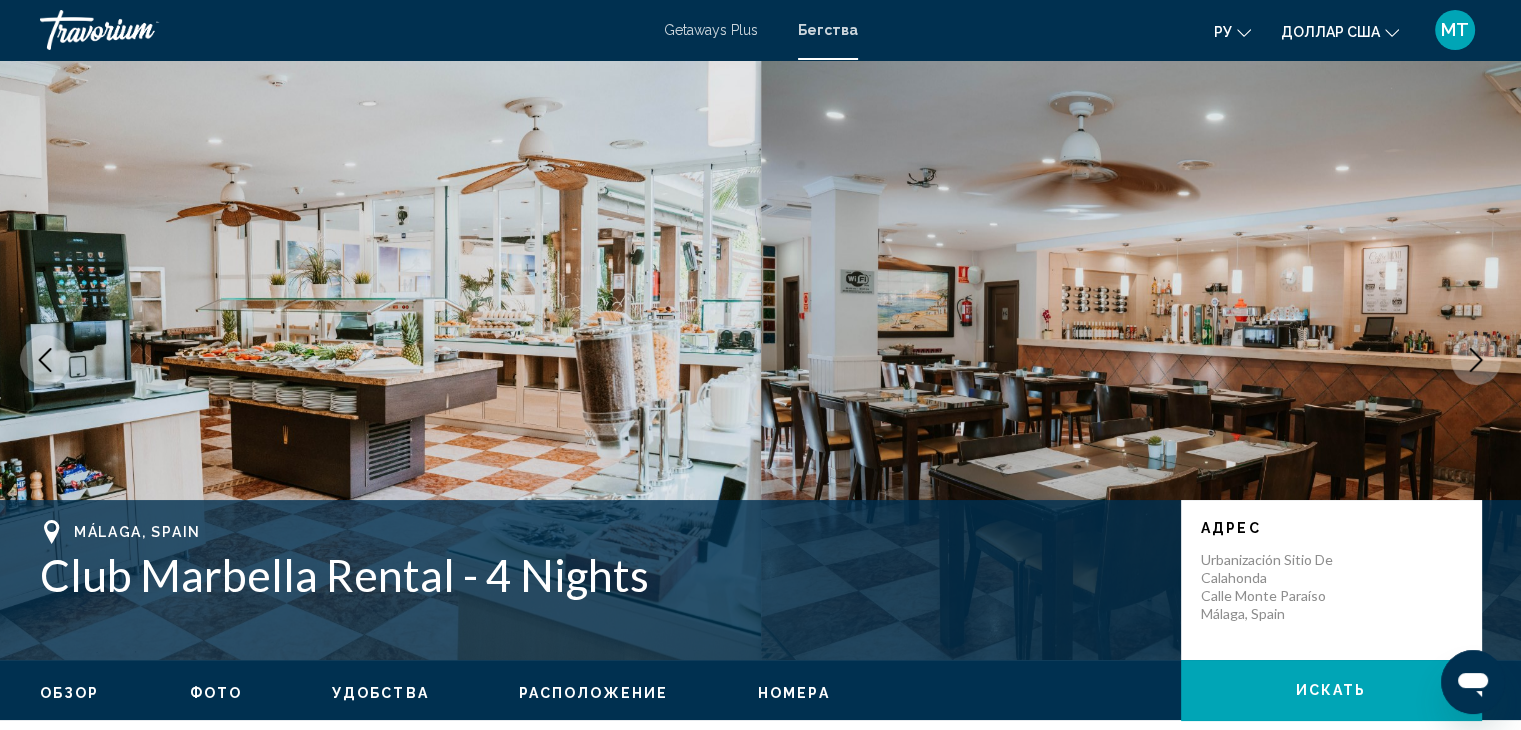 click 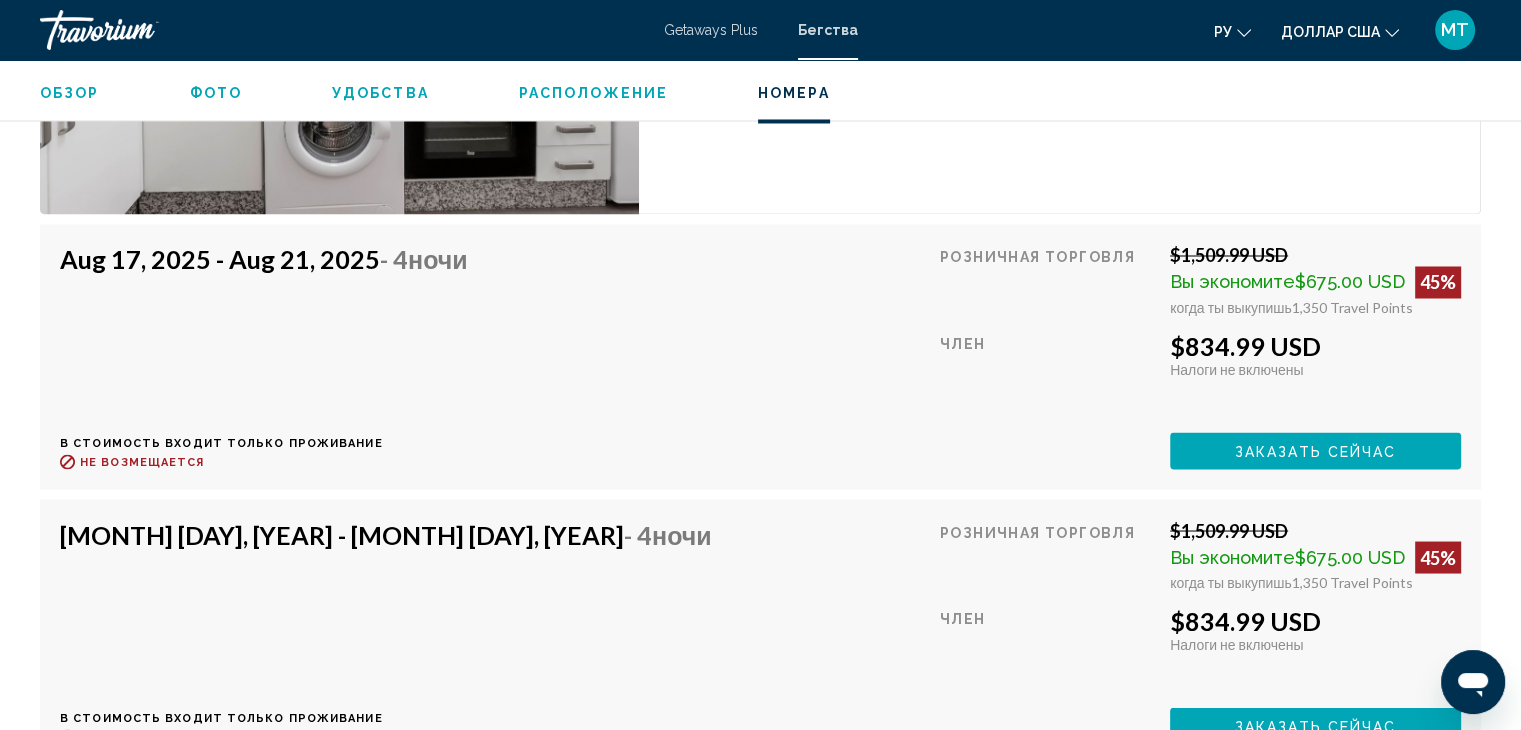 scroll, scrollTop: 3491, scrollLeft: 0, axis: vertical 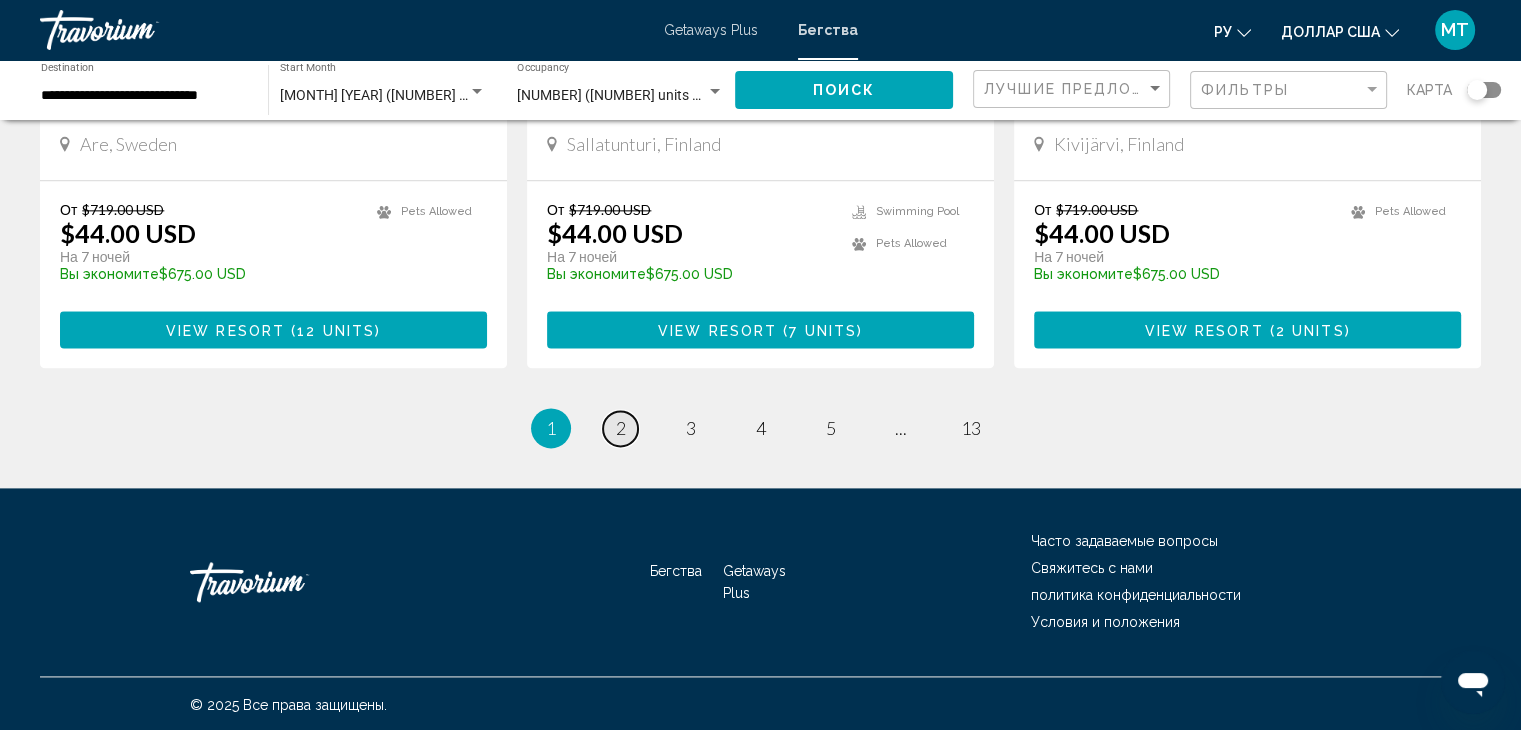 click on "2" at bounding box center [621, 428] 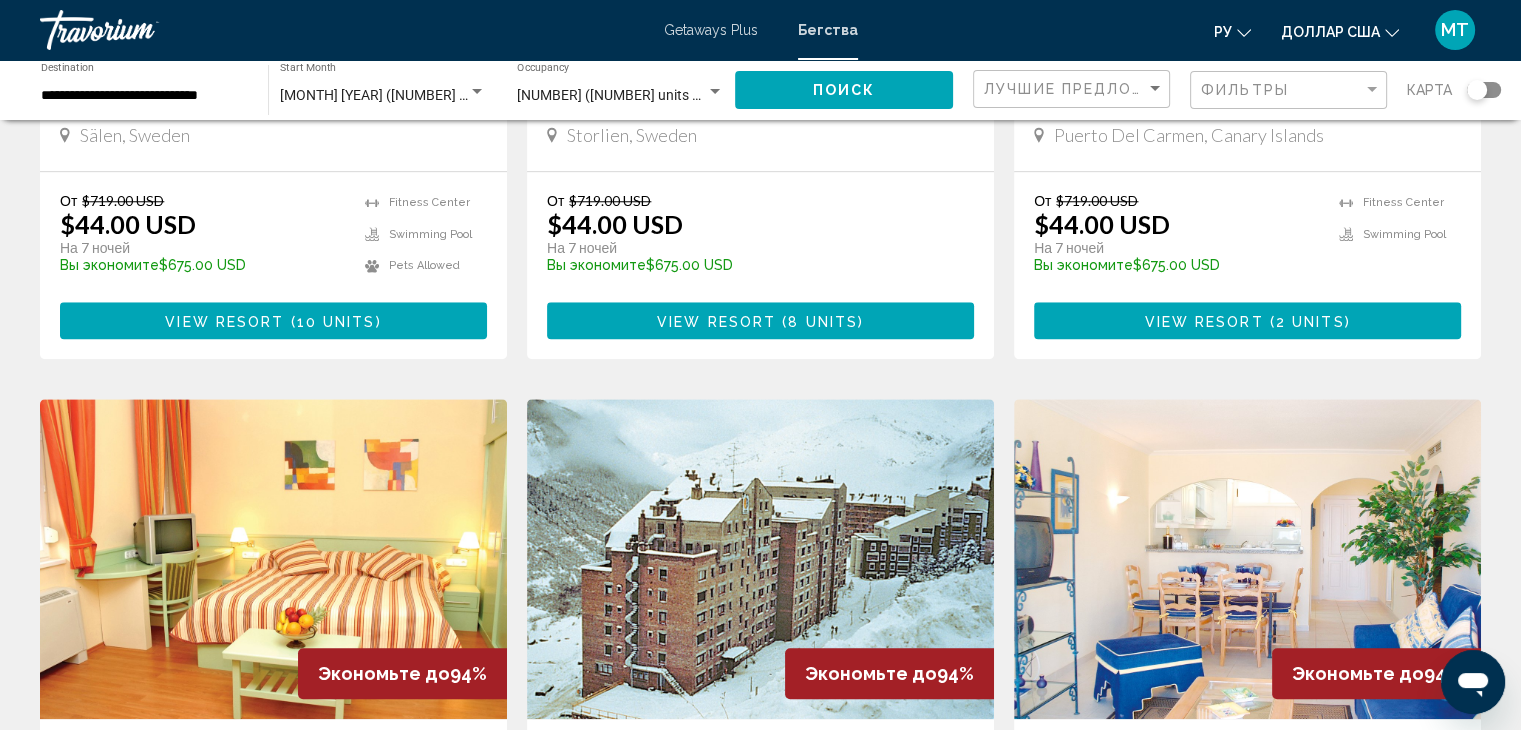 scroll, scrollTop: 1858, scrollLeft: 0, axis: vertical 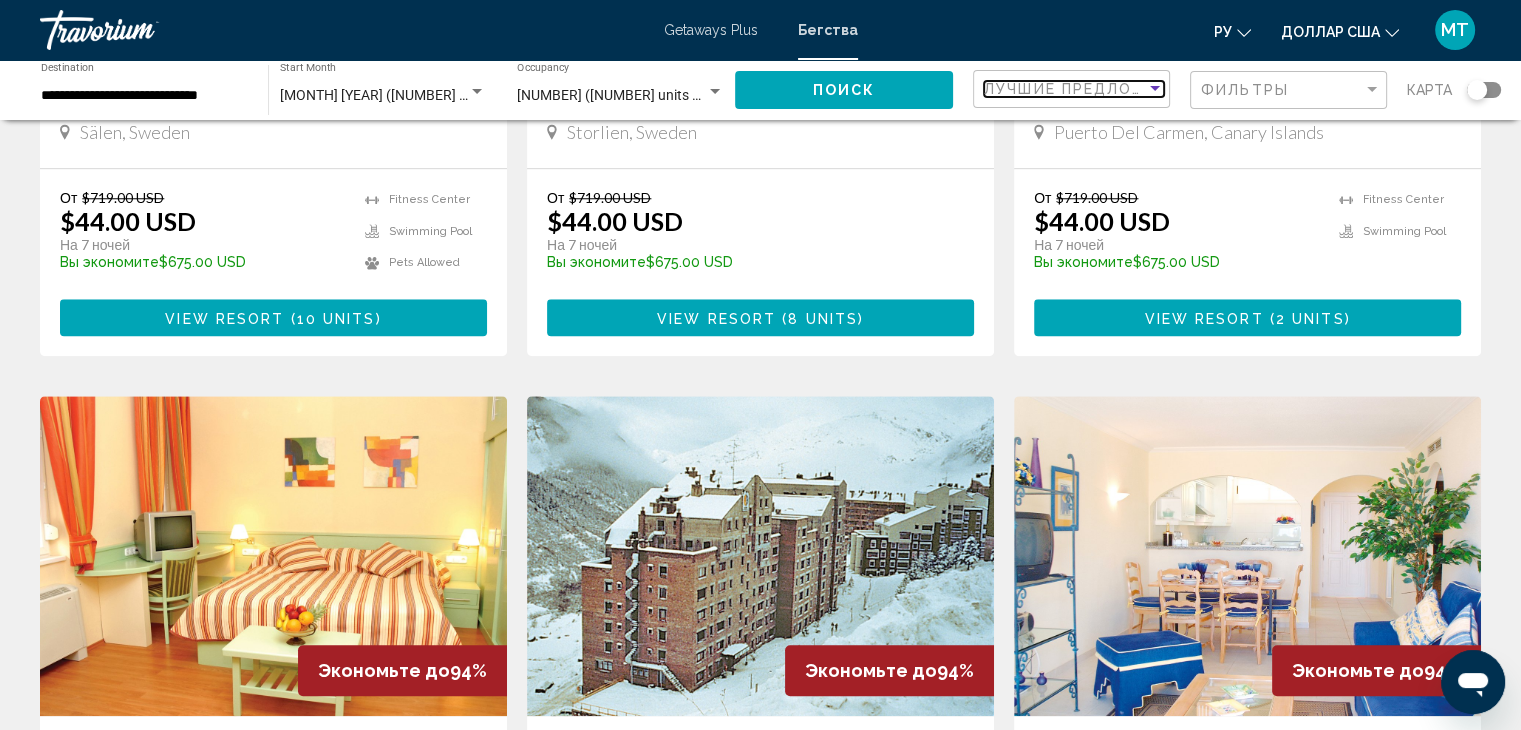 click at bounding box center [1155, 88] 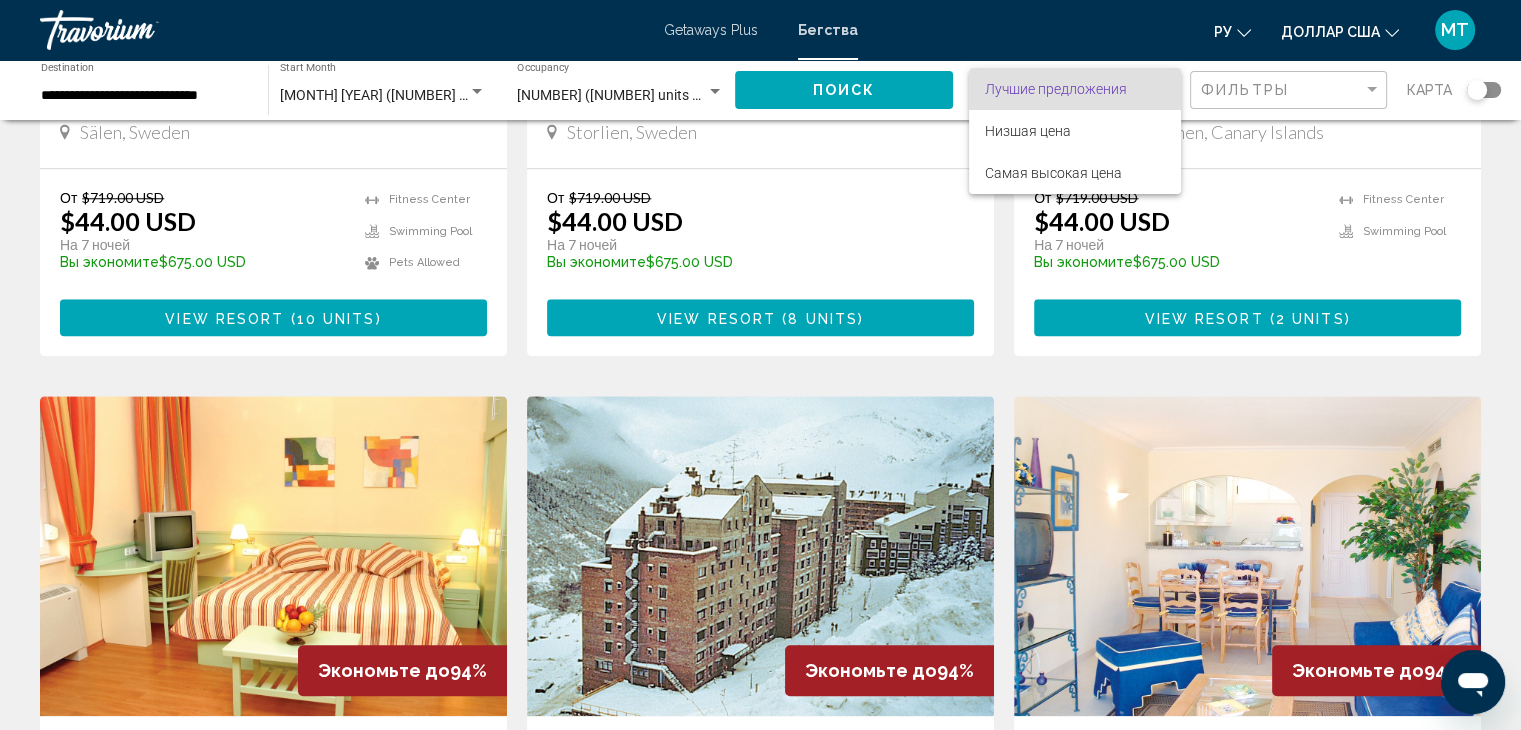 click at bounding box center (760, 365) 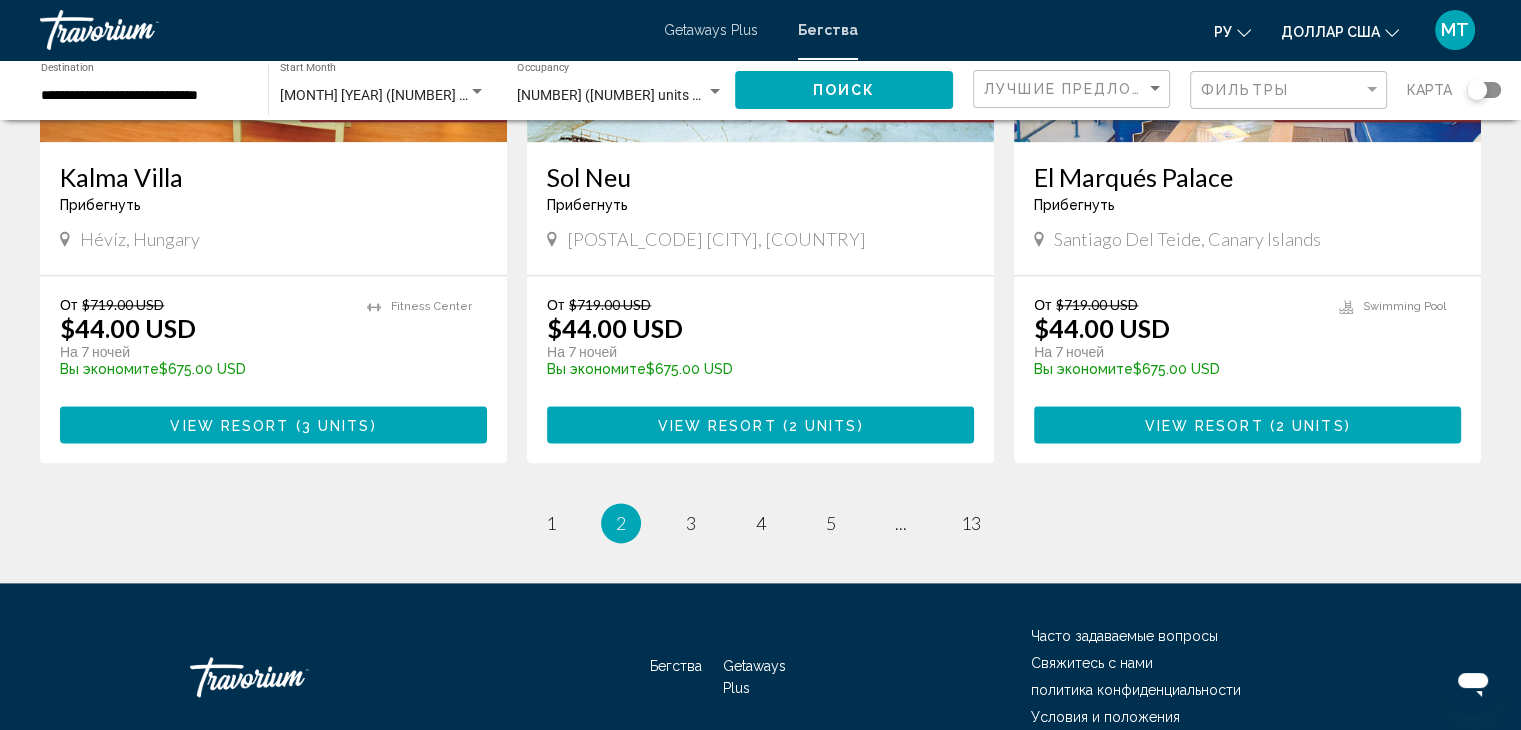 scroll, scrollTop: 2527, scrollLeft: 0, axis: vertical 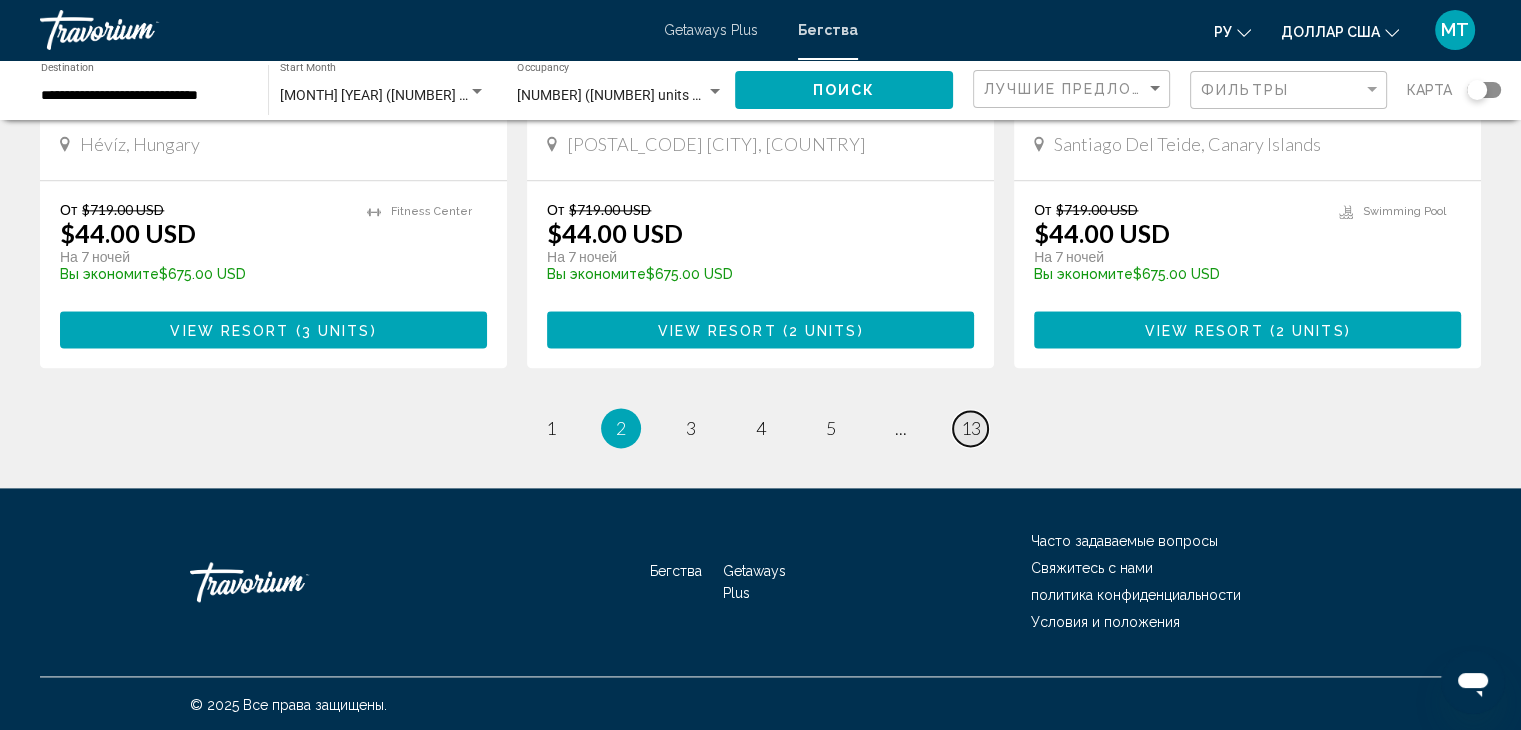 click on "13" at bounding box center (971, 428) 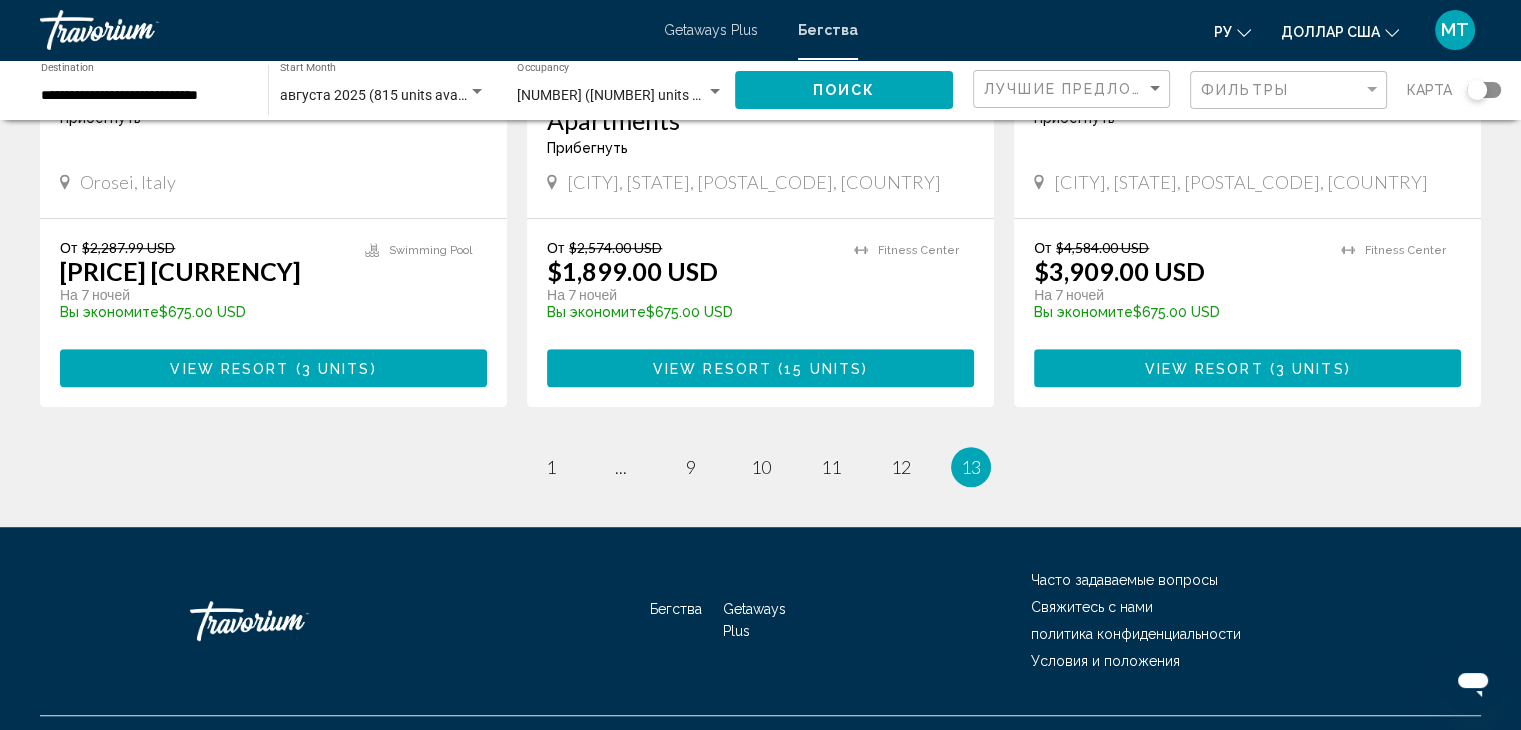 scroll, scrollTop: 1226, scrollLeft: 0, axis: vertical 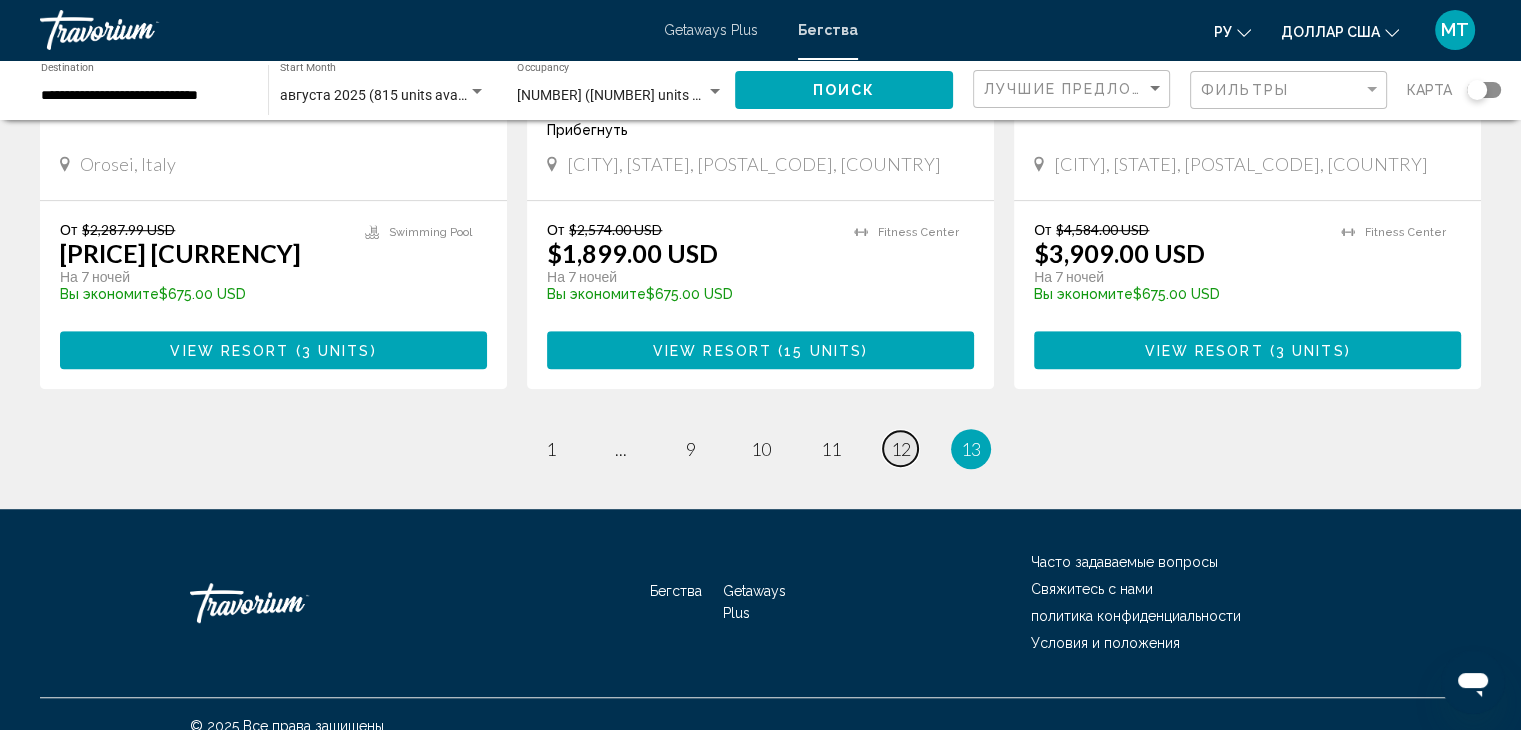 click on "page  12" at bounding box center (900, 448) 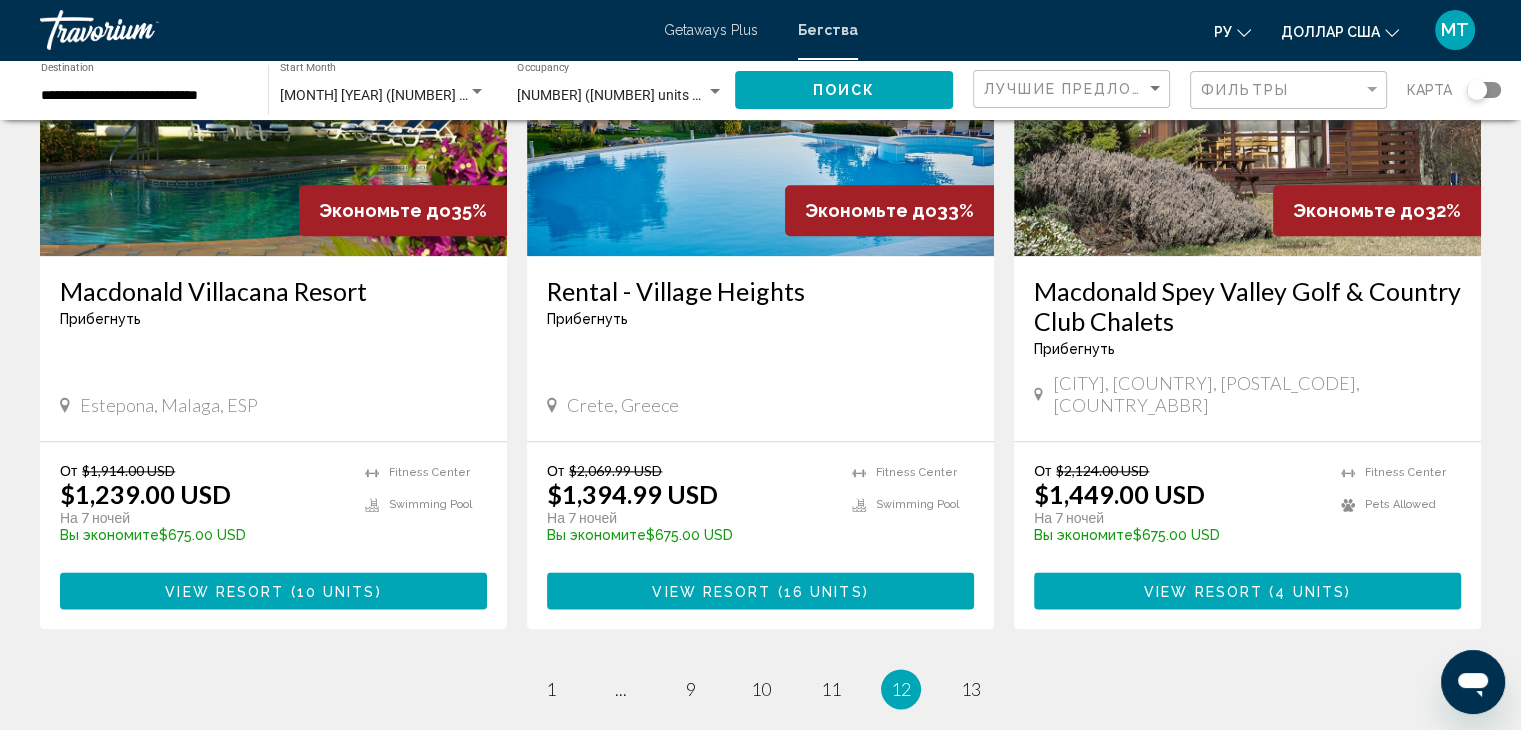scroll, scrollTop: 2384, scrollLeft: 0, axis: vertical 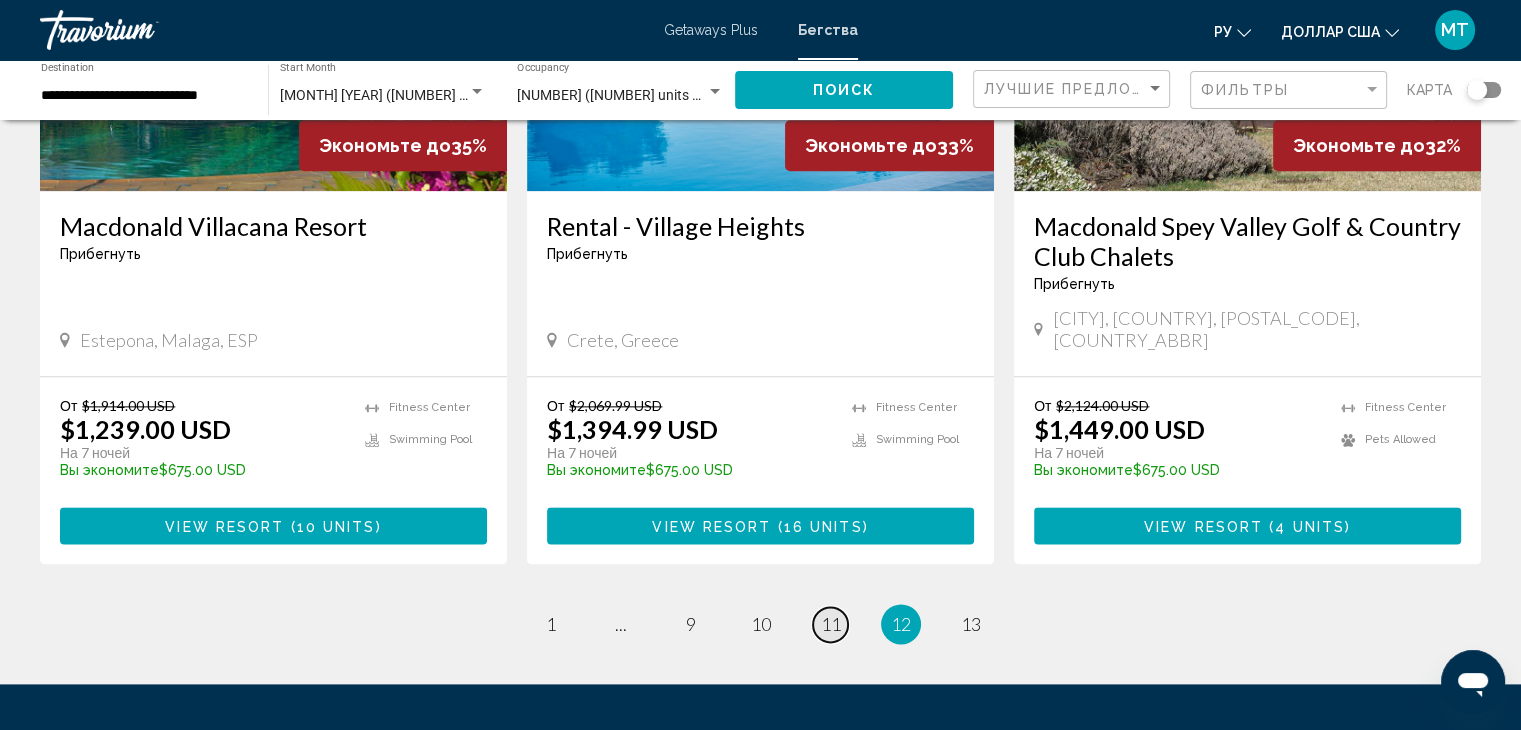 click on "11" at bounding box center (831, 624) 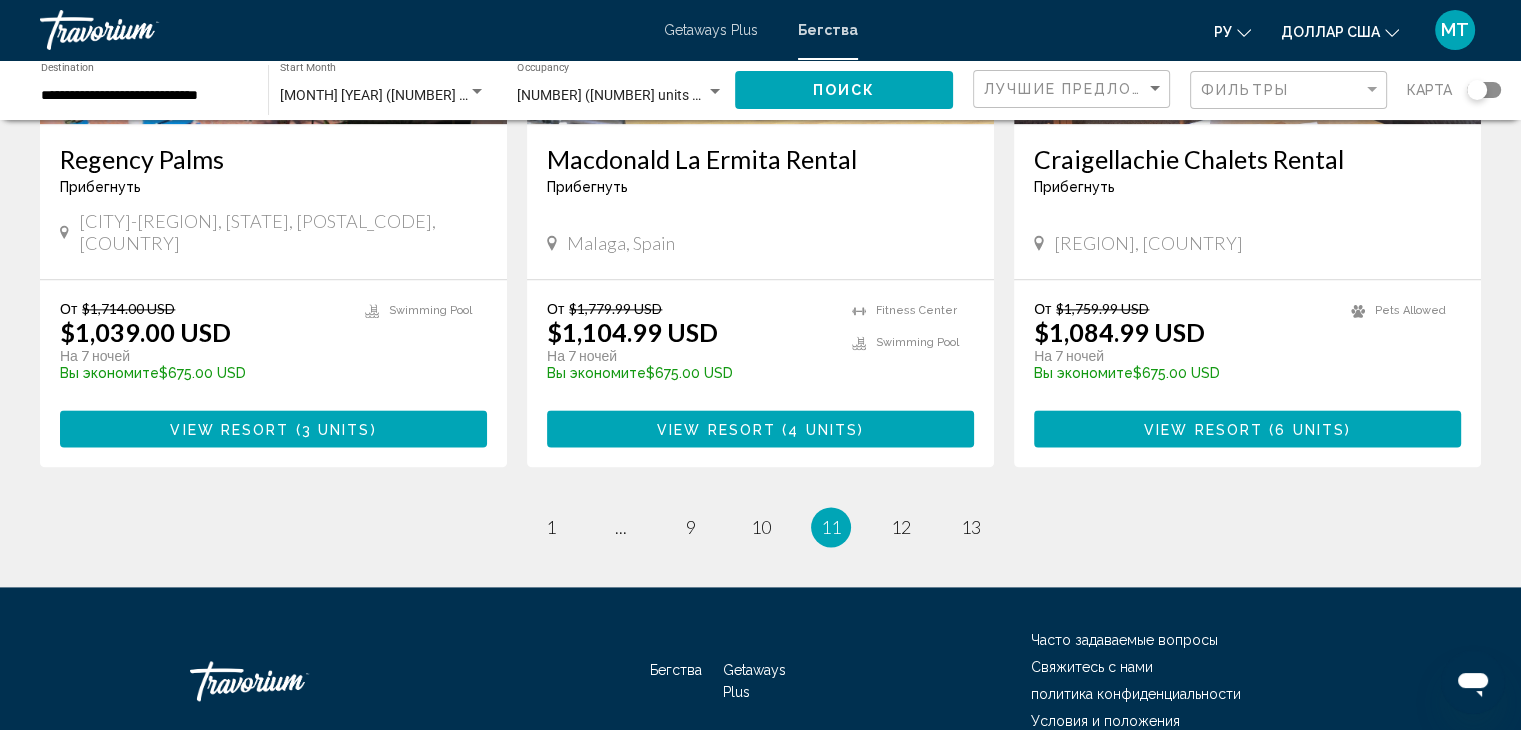 scroll, scrollTop: 2587, scrollLeft: 0, axis: vertical 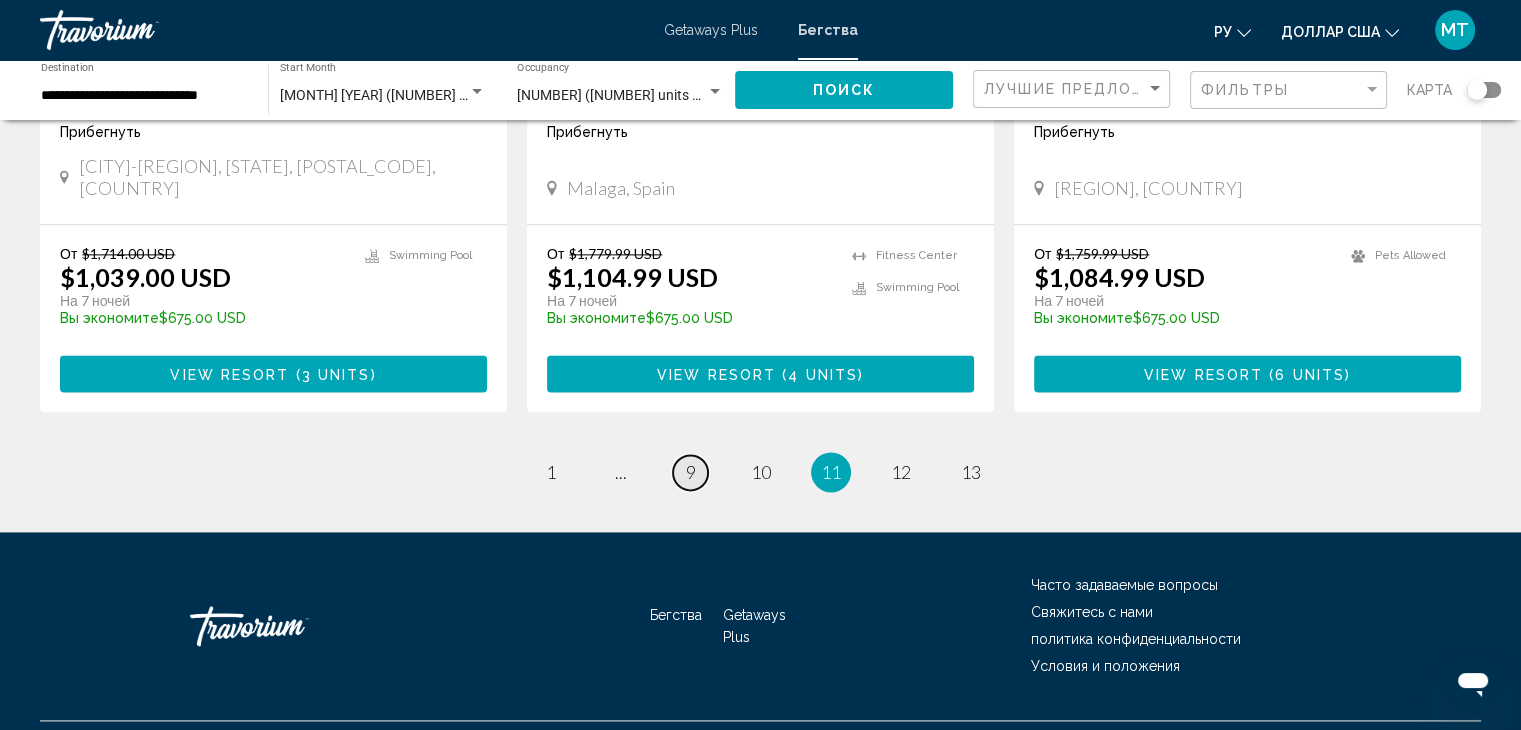 click on "page  9" at bounding box center (690, 472) 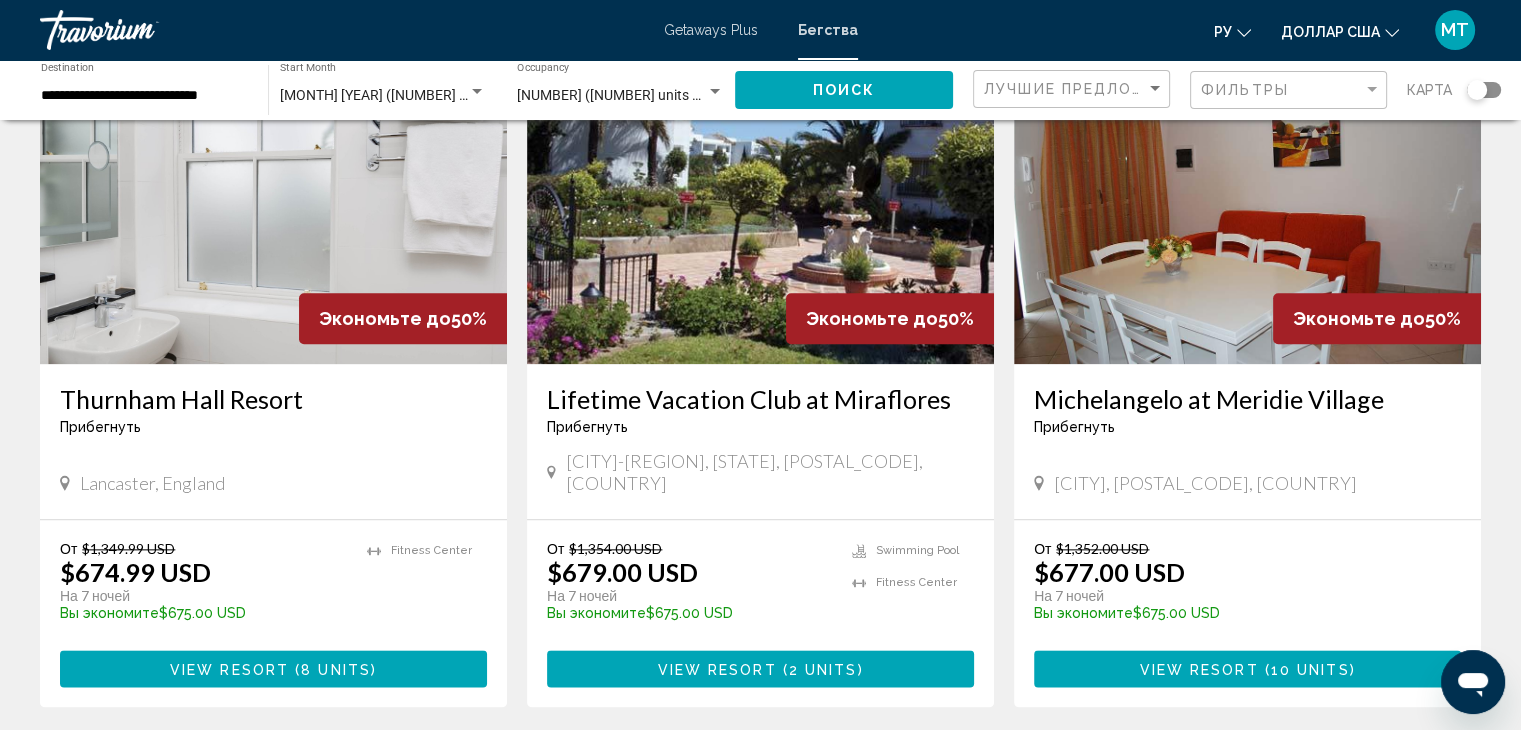 scroll, scrollTop: 2527, scrollLeft: 0, axis: vertical 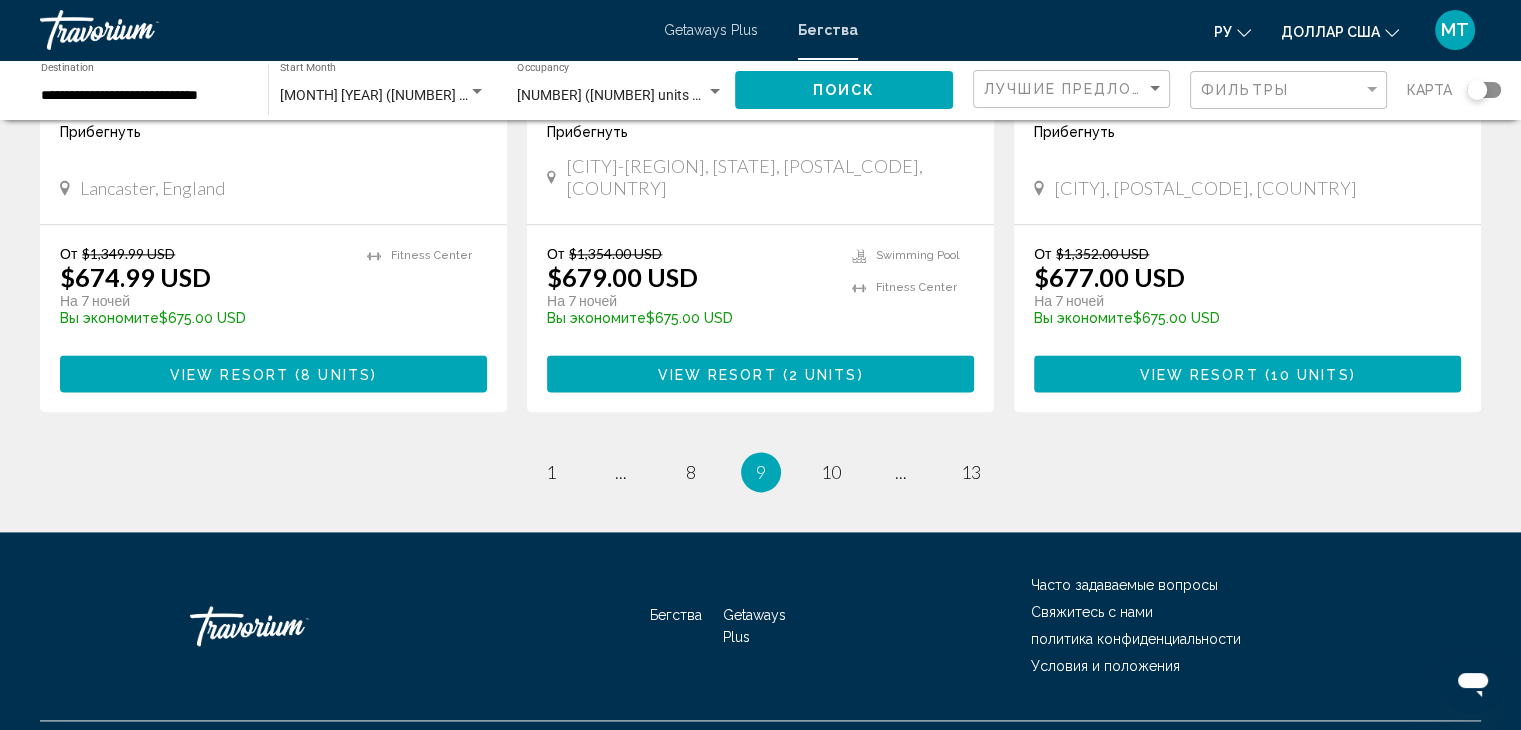 click on "Residenza Valle Fiorita Resort - This is an adults-only resort Rocchetta al Volturno ([STATE]), [POSTAL_CODE], [COUNTRY] From $1,252.00 USD $577.00 USD For 7 nights You save $675.00 USD temp 4 View Resort ( 1 unit ) Save up to 53% The Harbour Club Rental Resort - This is an adults-only resort Los Gigantes, Canary Islands From $1,269.99 USD $594.99 USD For 7 nights You save $675.00 USD temp 3.7 Fitness Center" 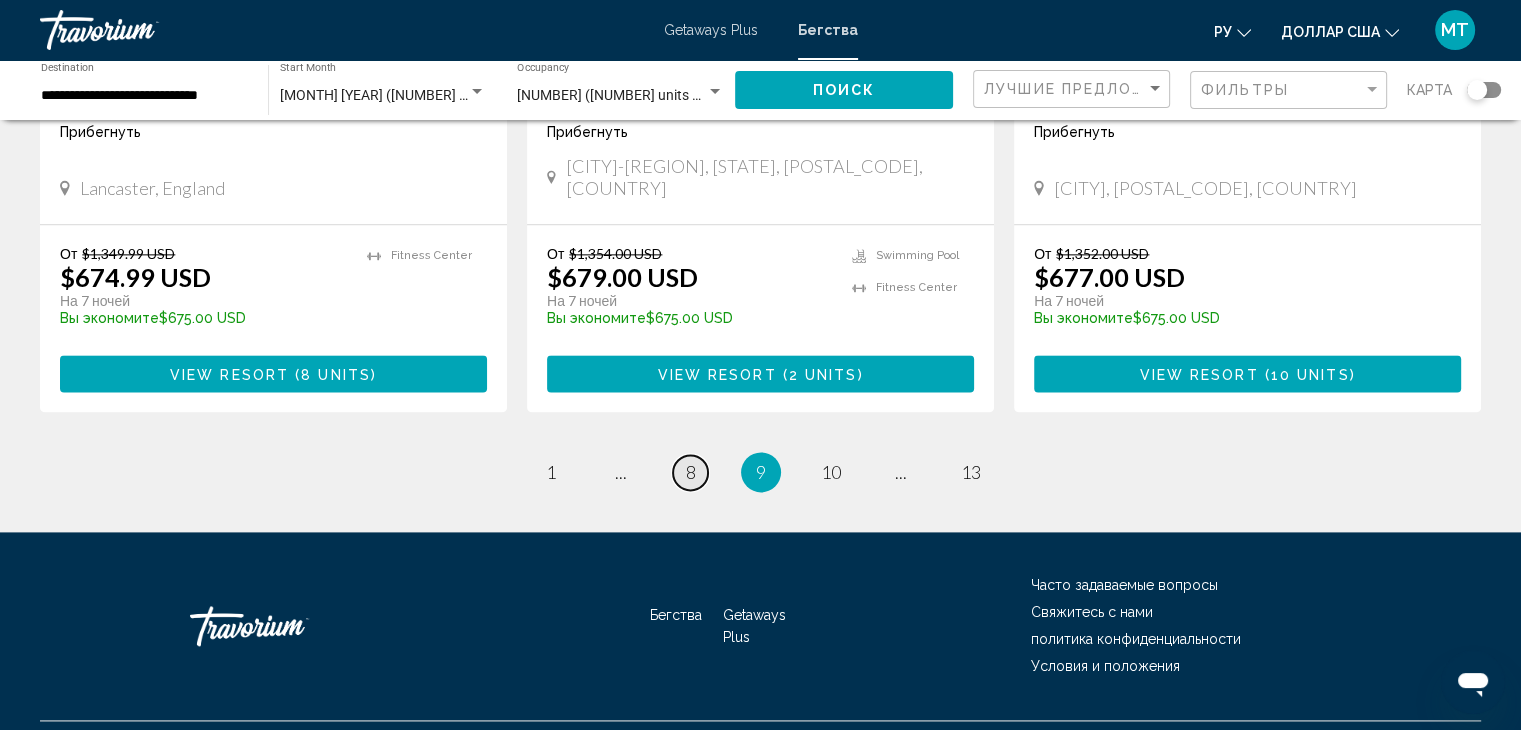 click on "8" at bounding box center (691, 472) 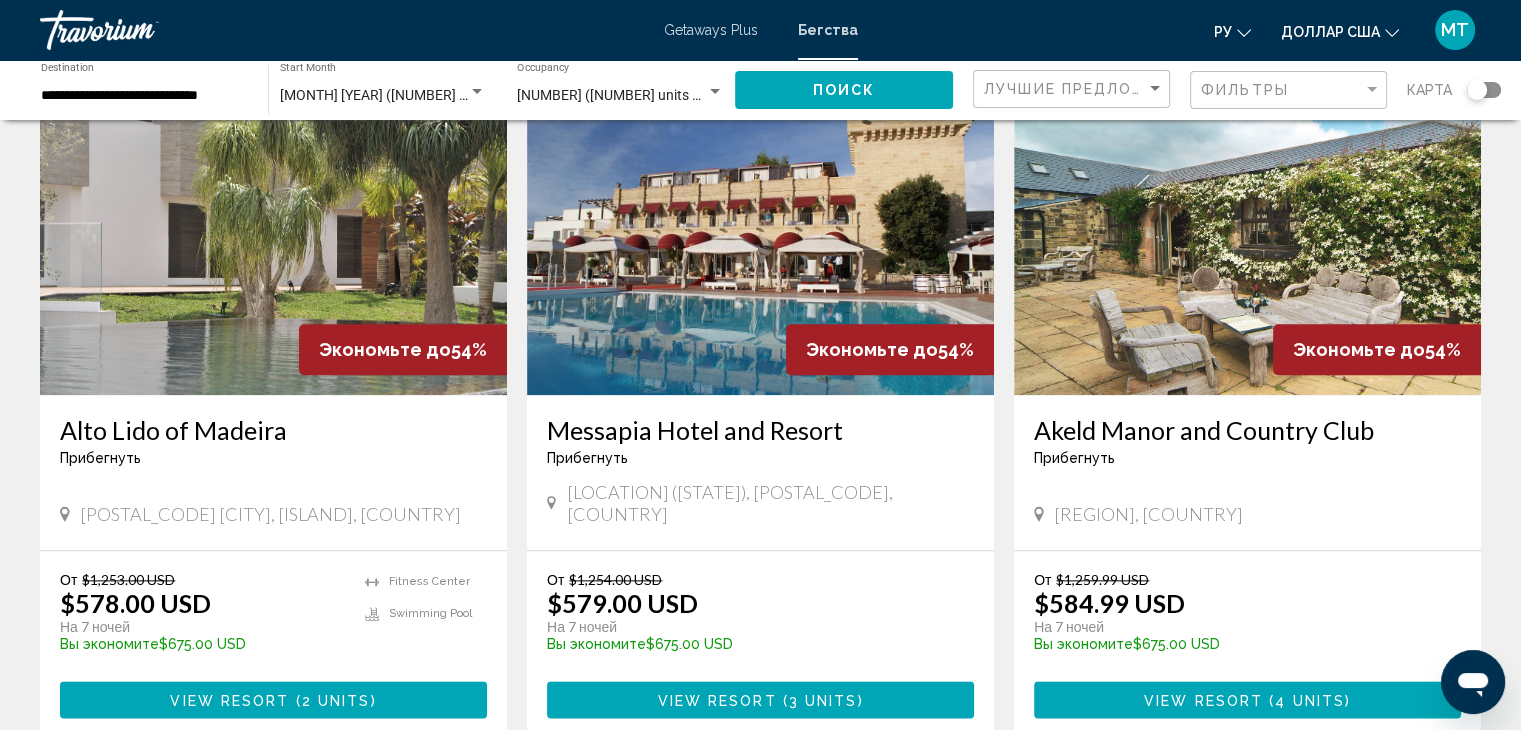 scroll, scrollTop: 2176, scrollLeft: 0, axis: vertical 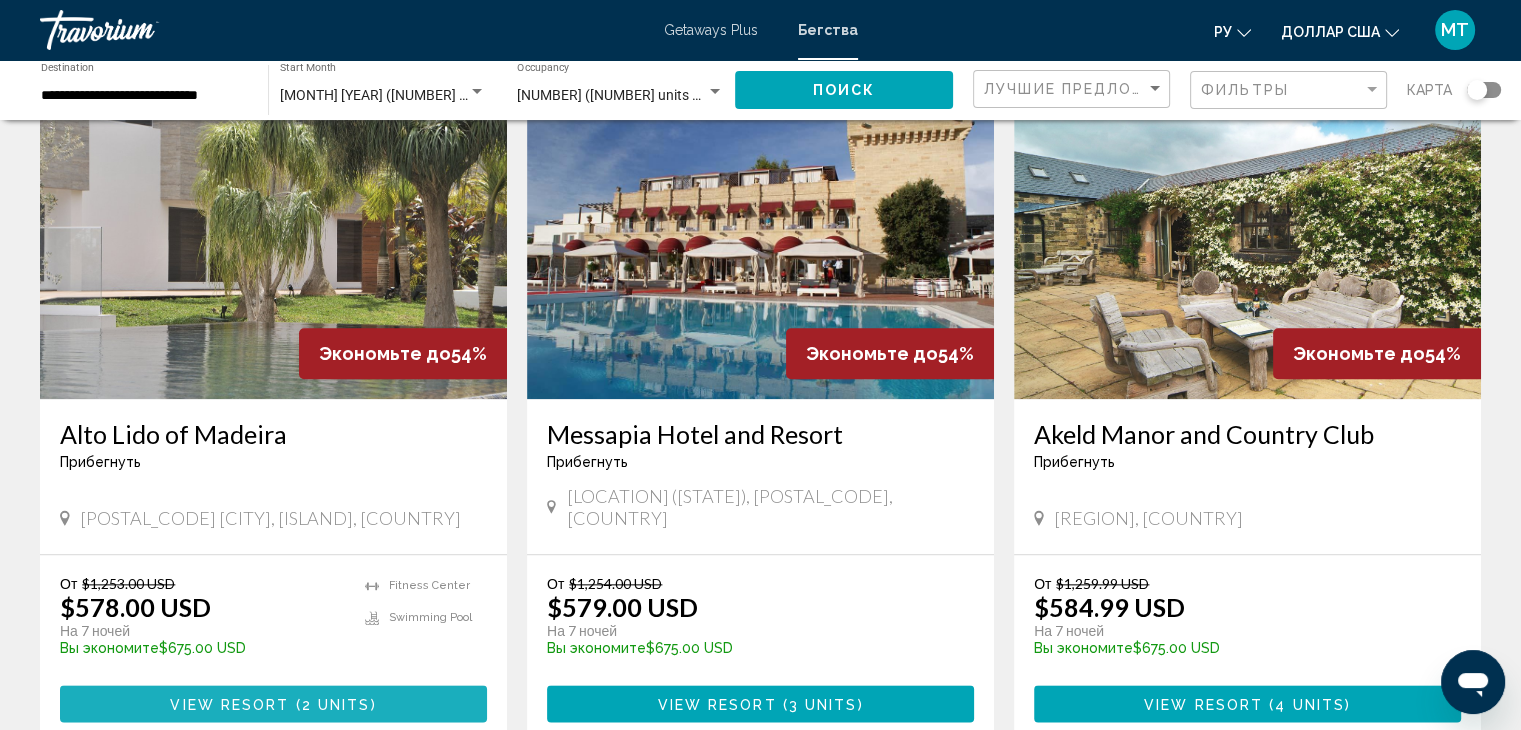 click on "View Resort" at bounding box center [229, 704] 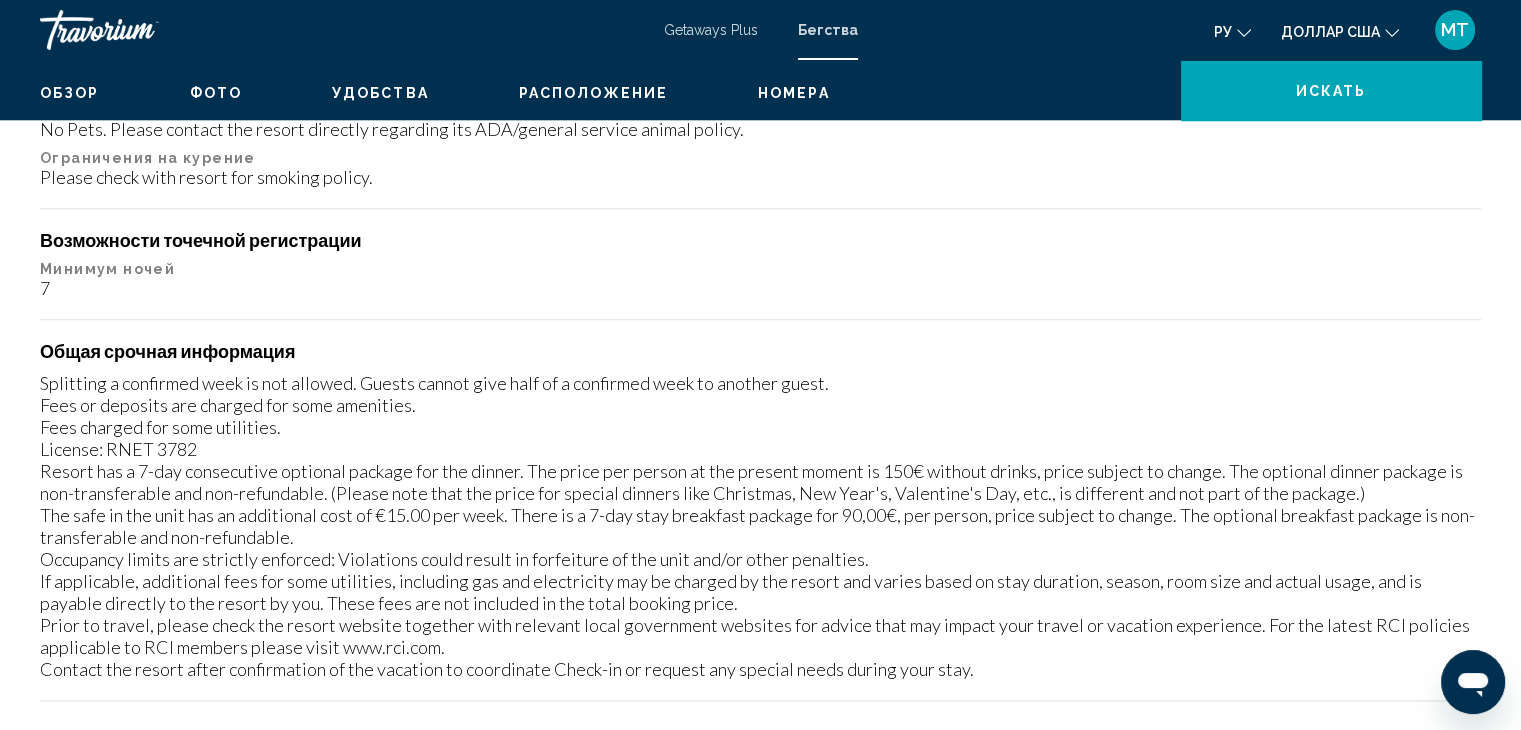 scroll, scrollTop: 0, scrollLeft: 0, axis: both 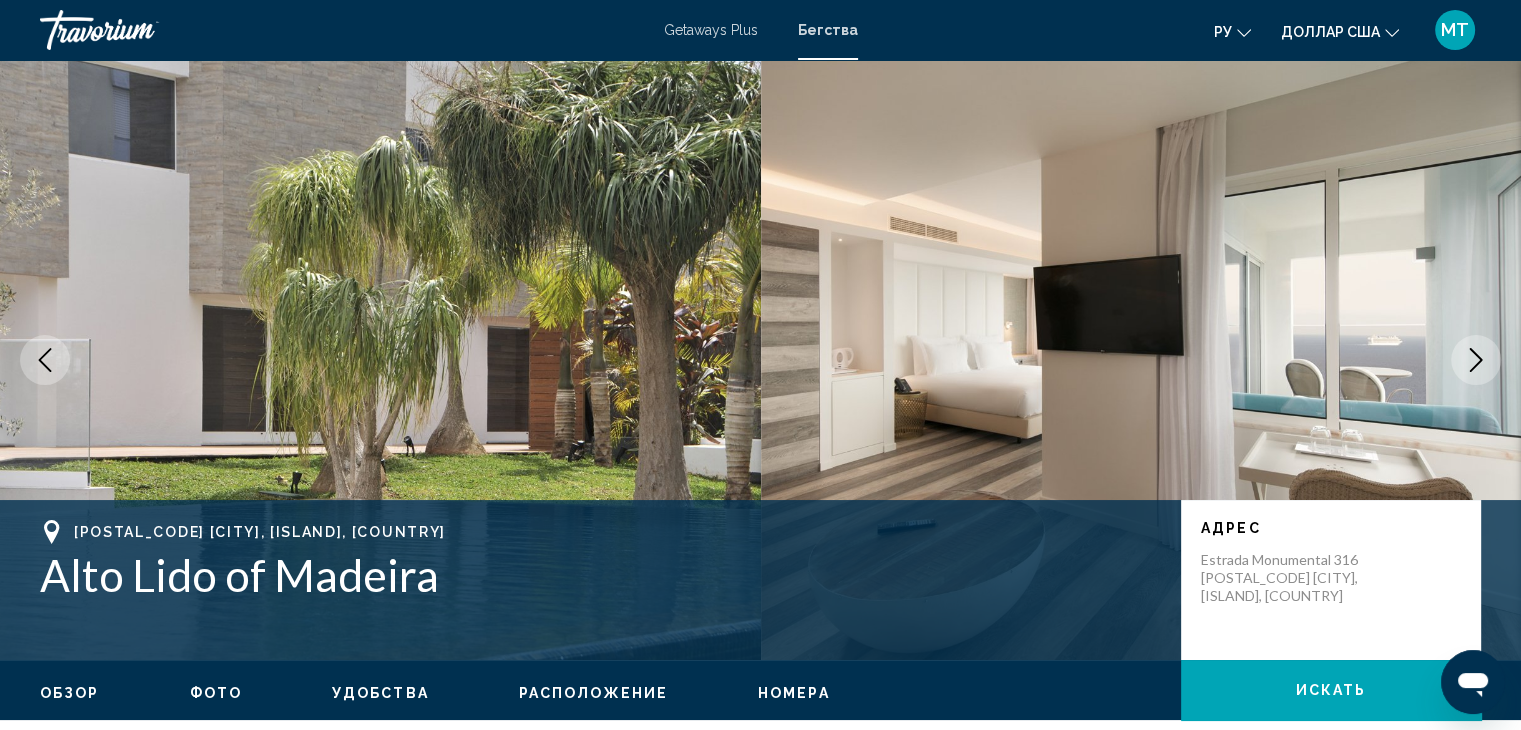 click at bounding box center (1476, 360) 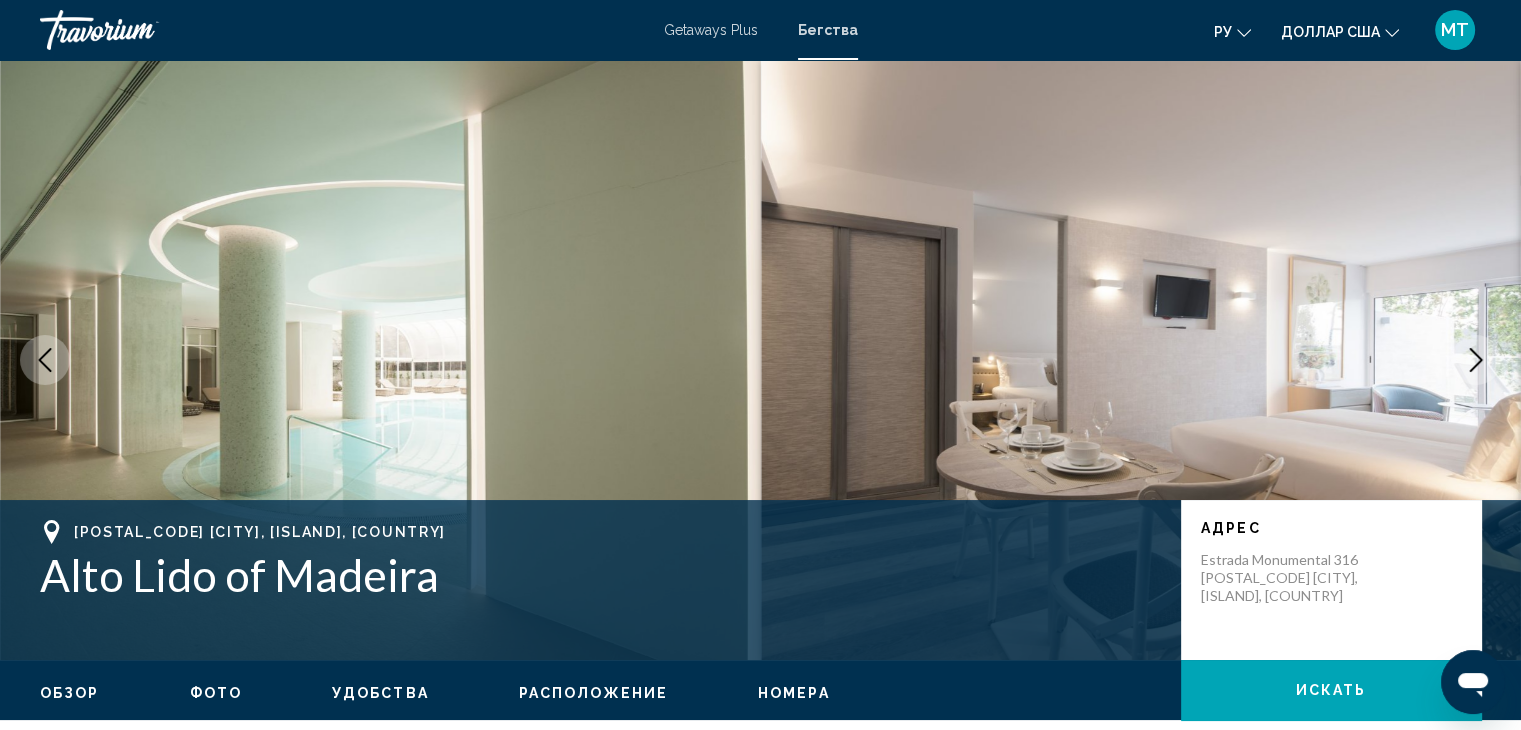 click at bounding box center (1476, 360) 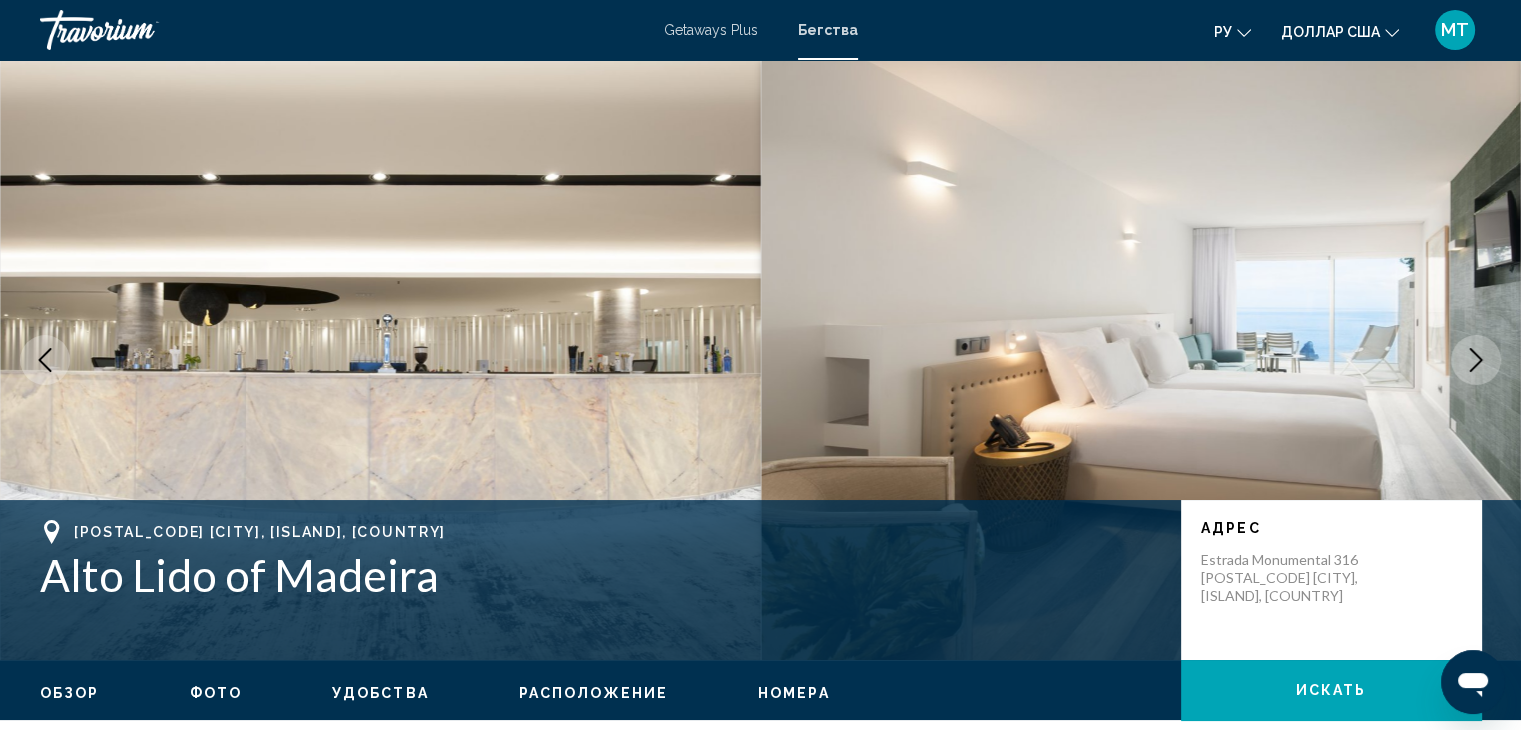 click at bounding box center (1476, 360) 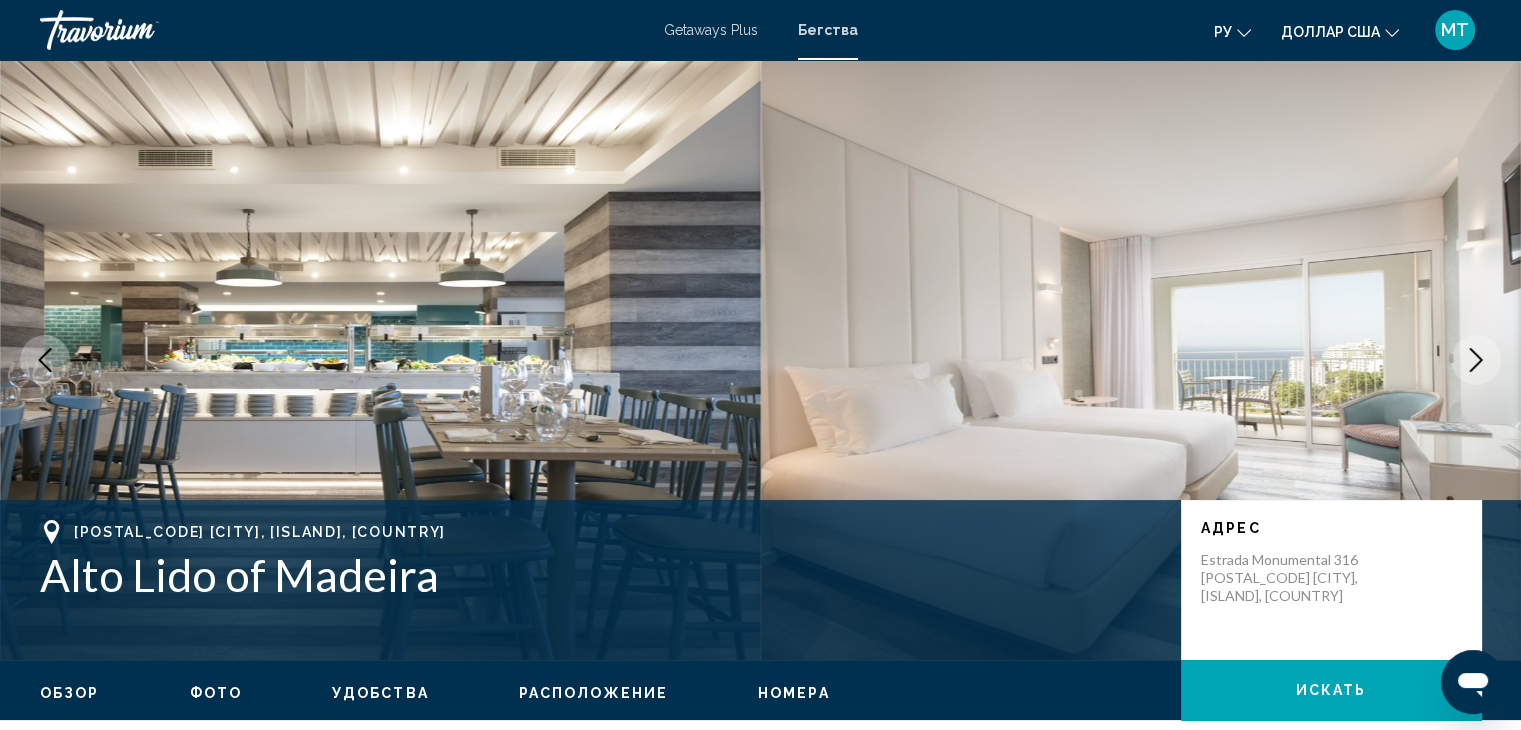 click at bounding box center (1476, 360) 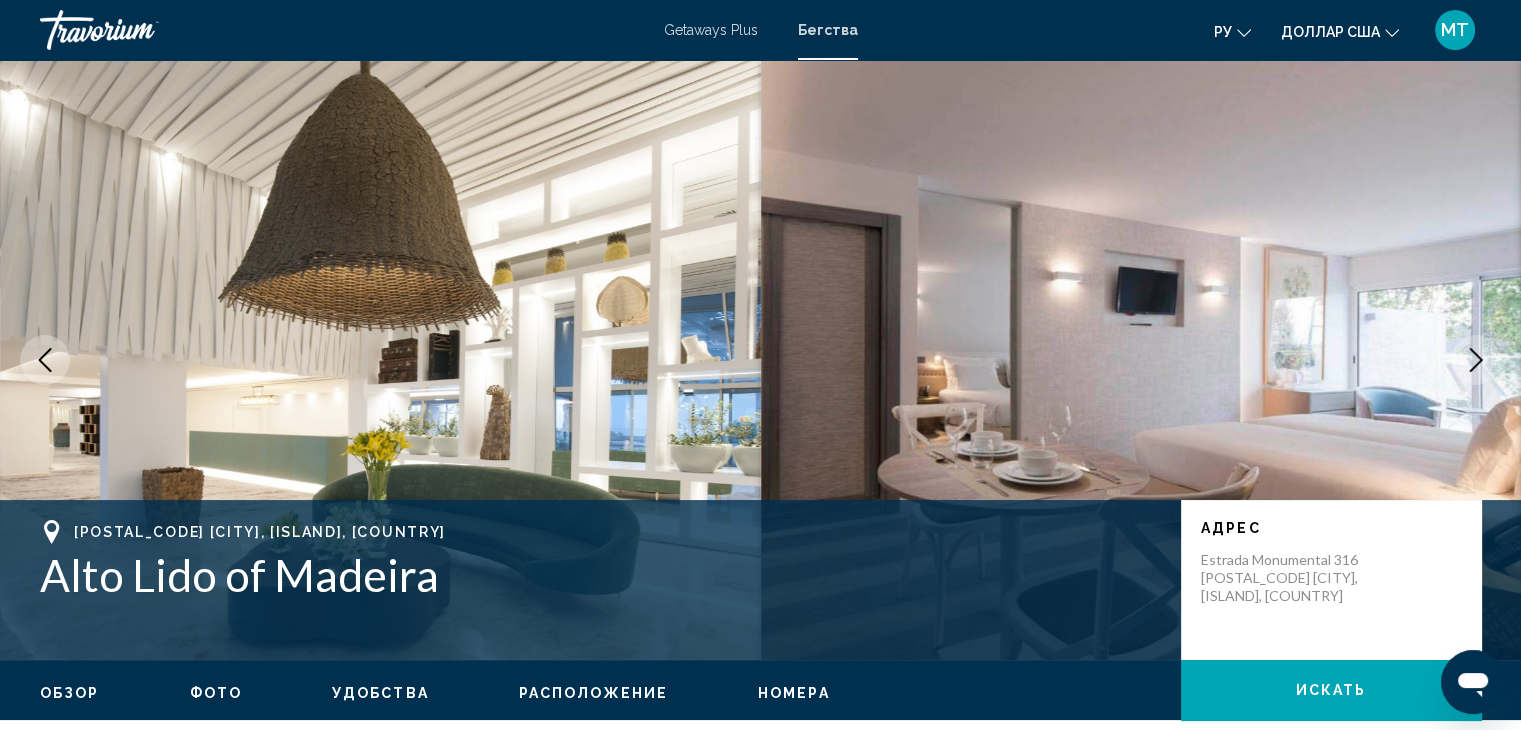 click at bounding box center (1476, 360) 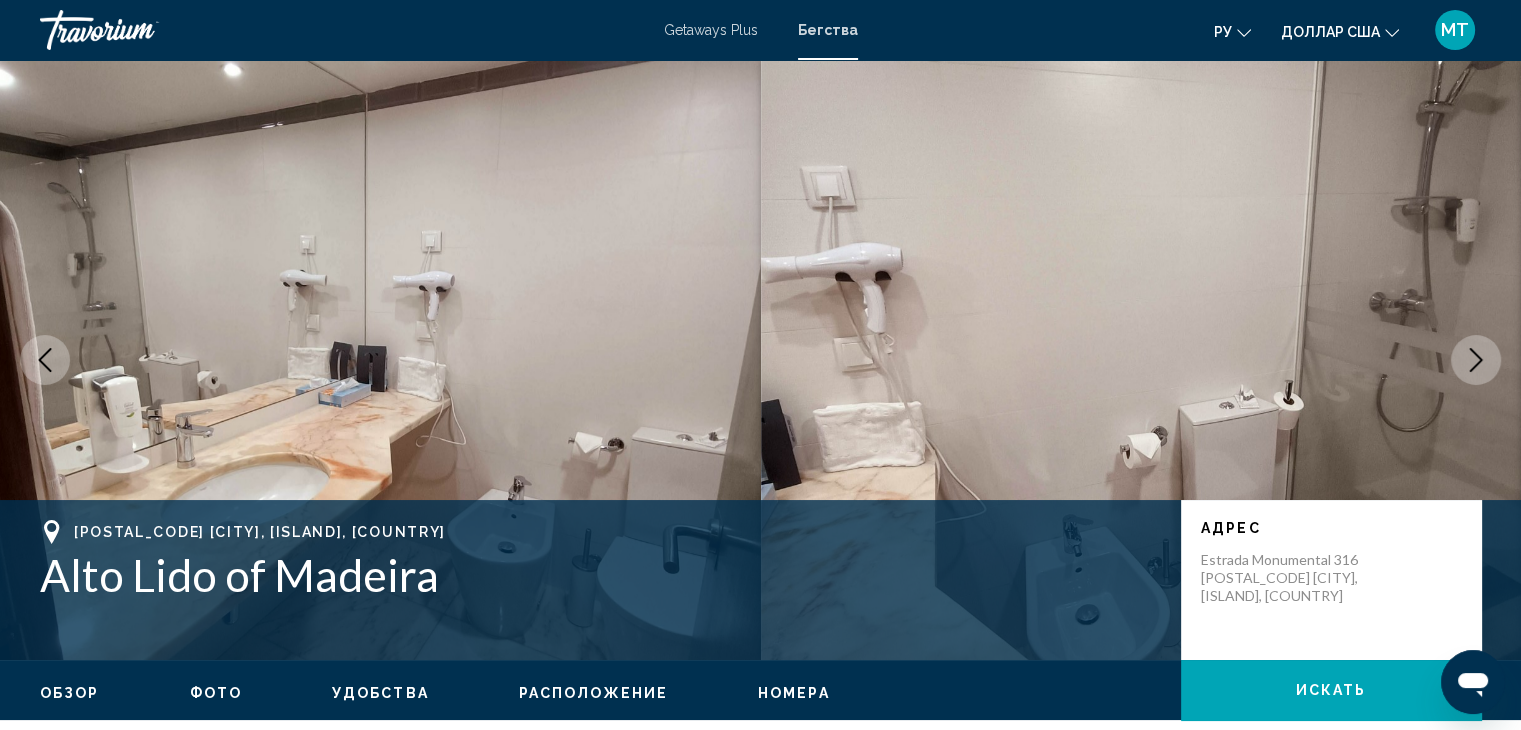 click at bounding box center (1476, 360) 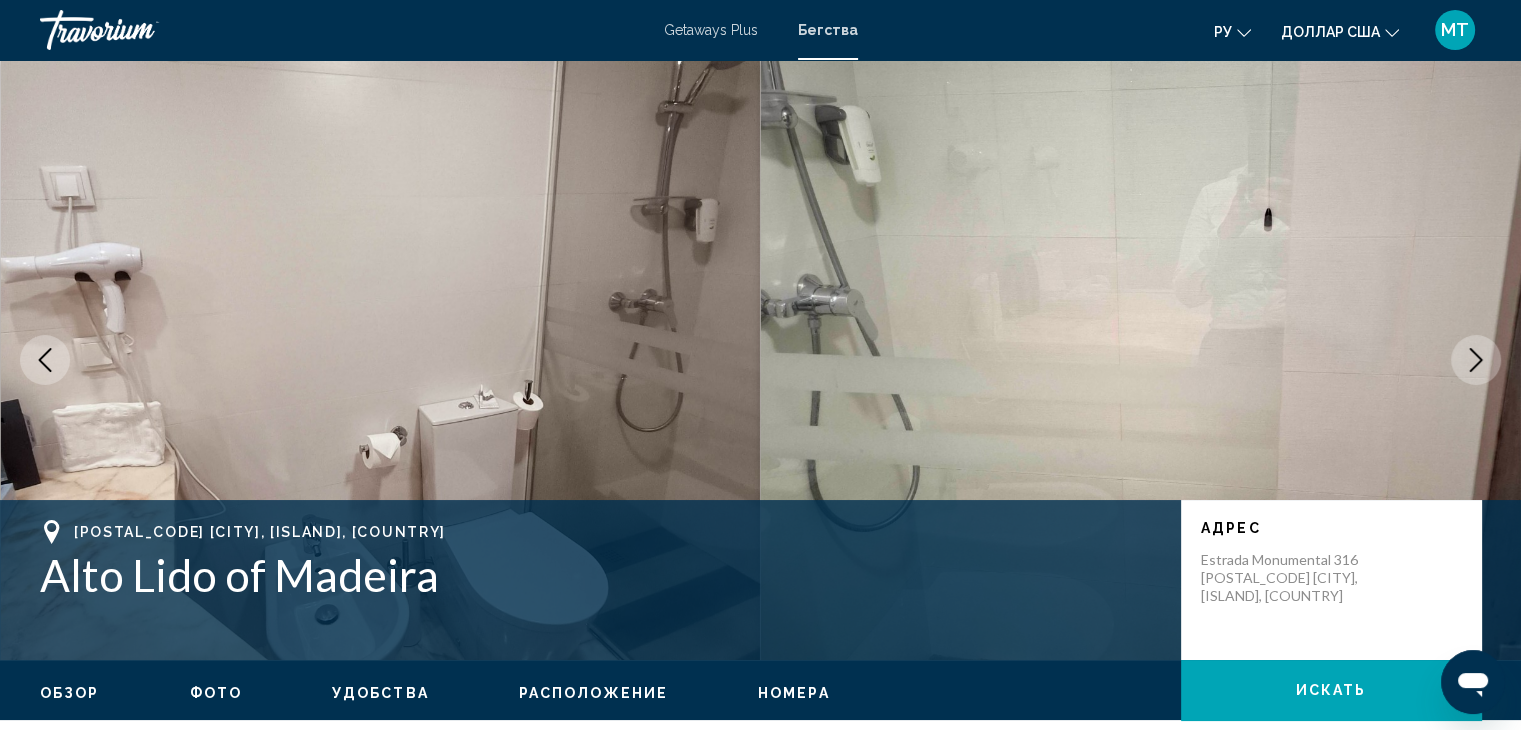 click at bounding box center (1476, 360) 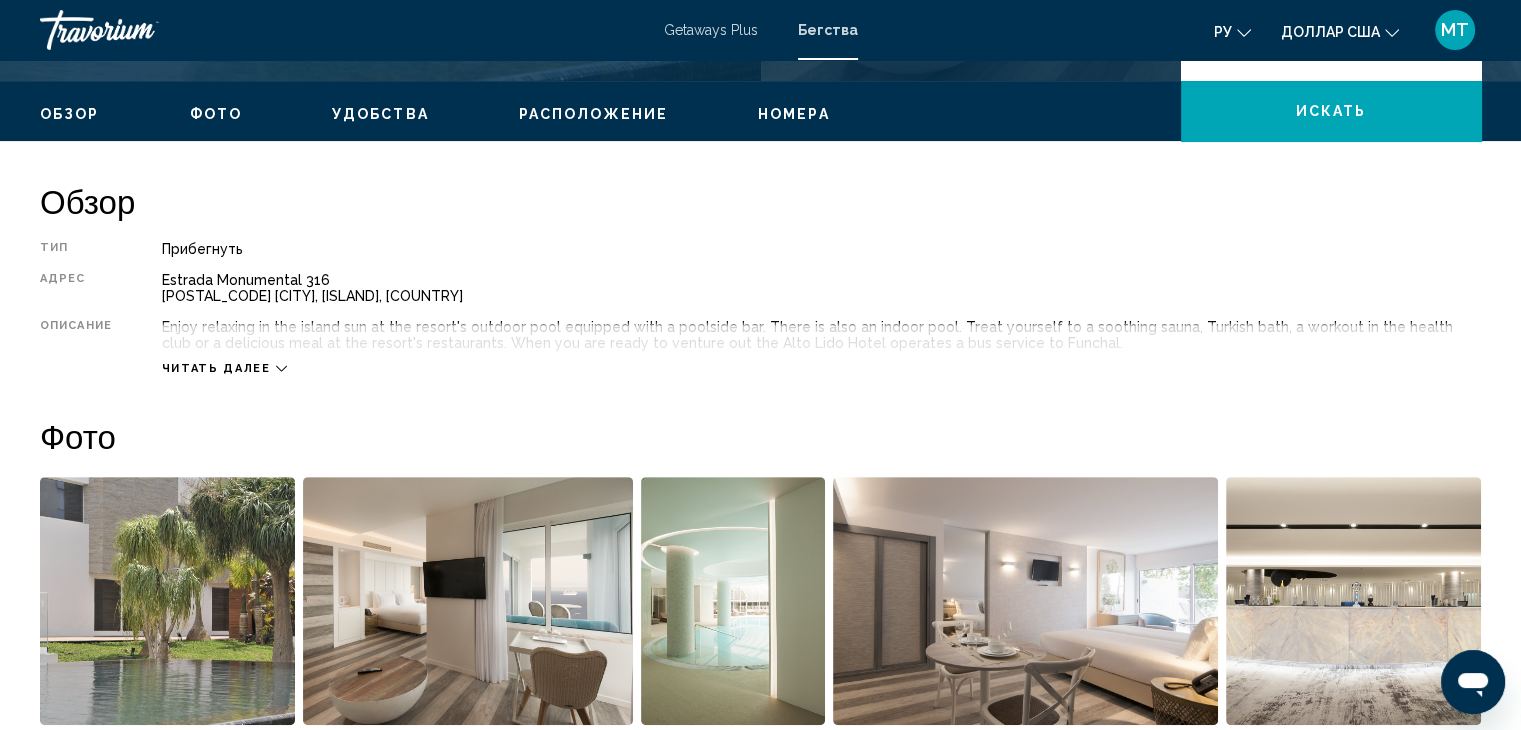 scroll, scrollTop: 590, scrollLeft: 0, axis: vertical 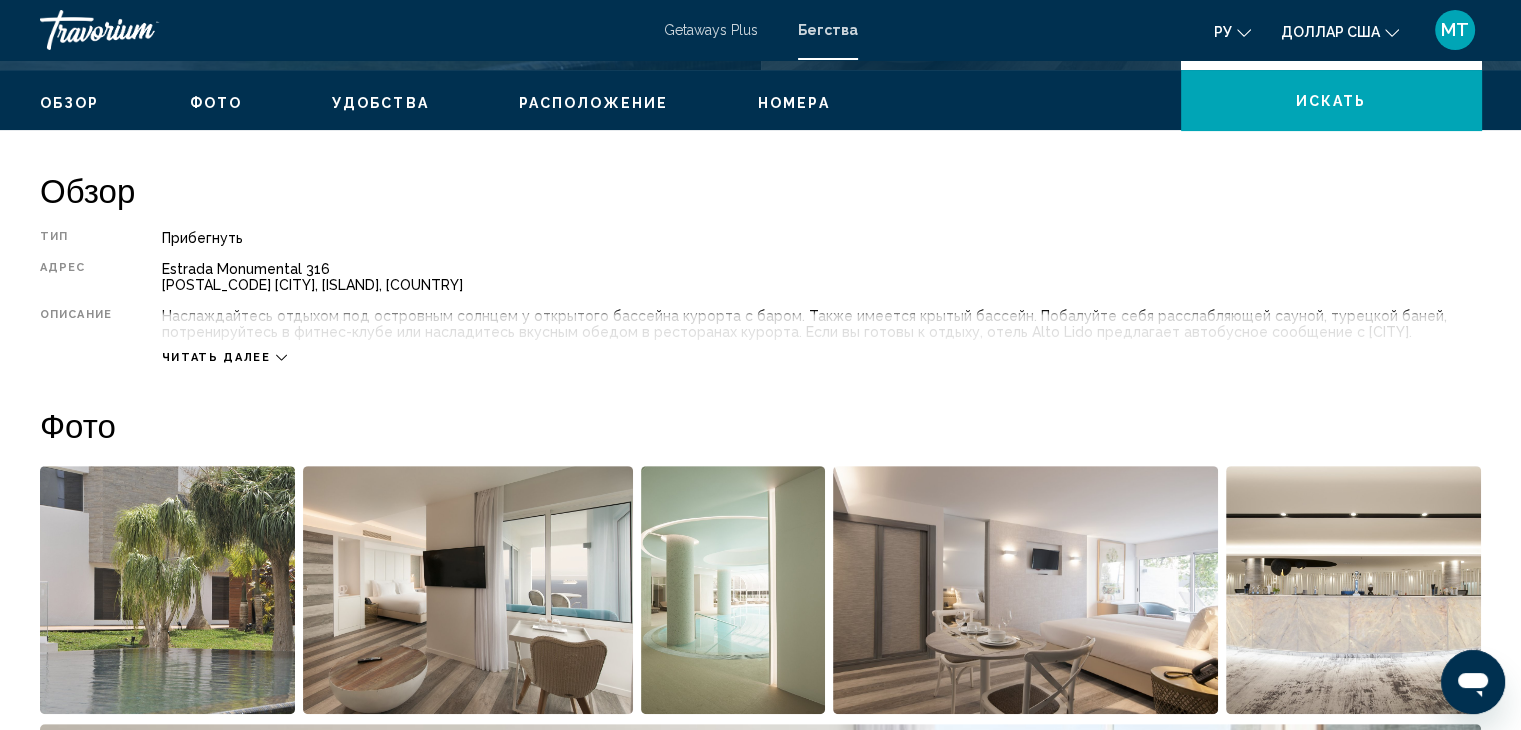 click 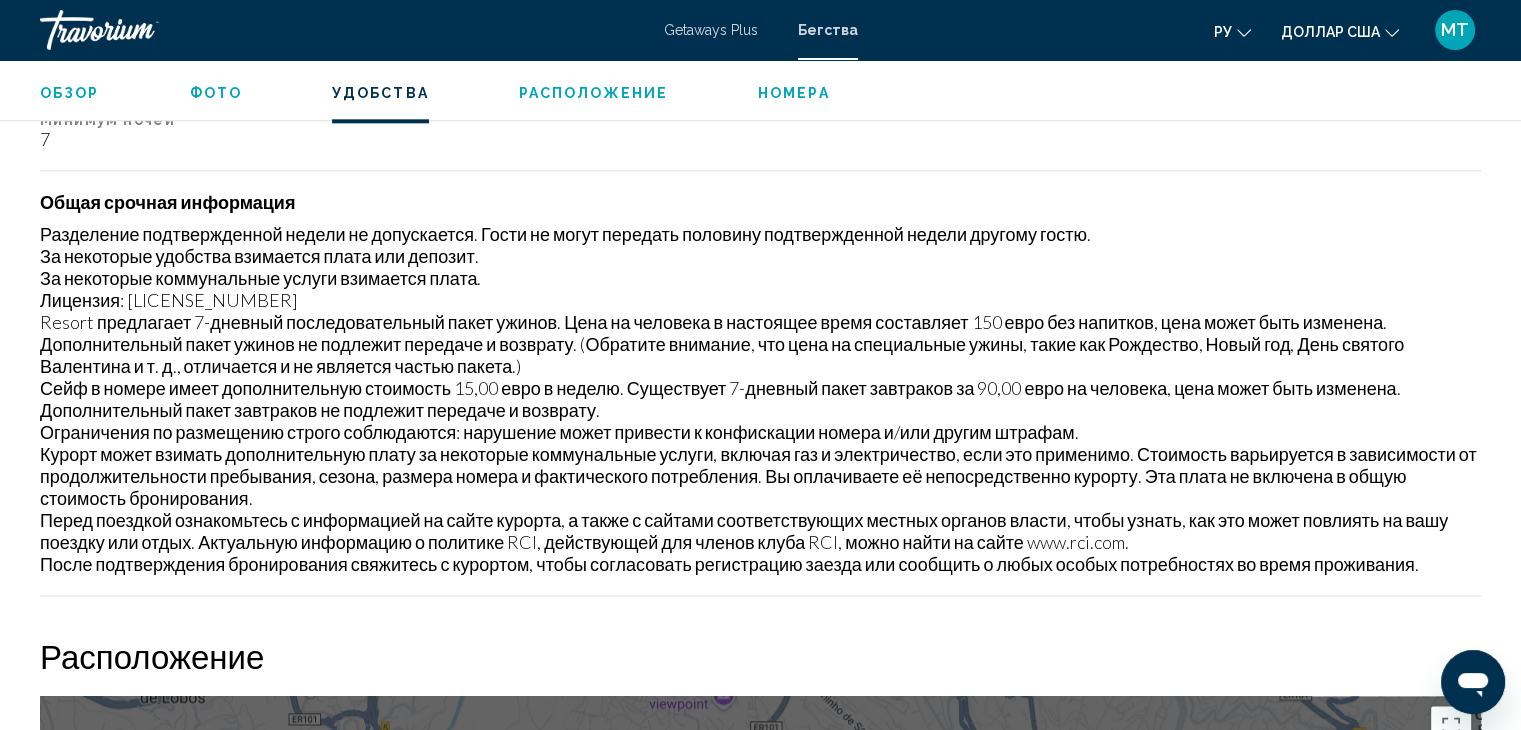 scroll, scrollTop: 2384, scrollLeft: 0, axis: vertical 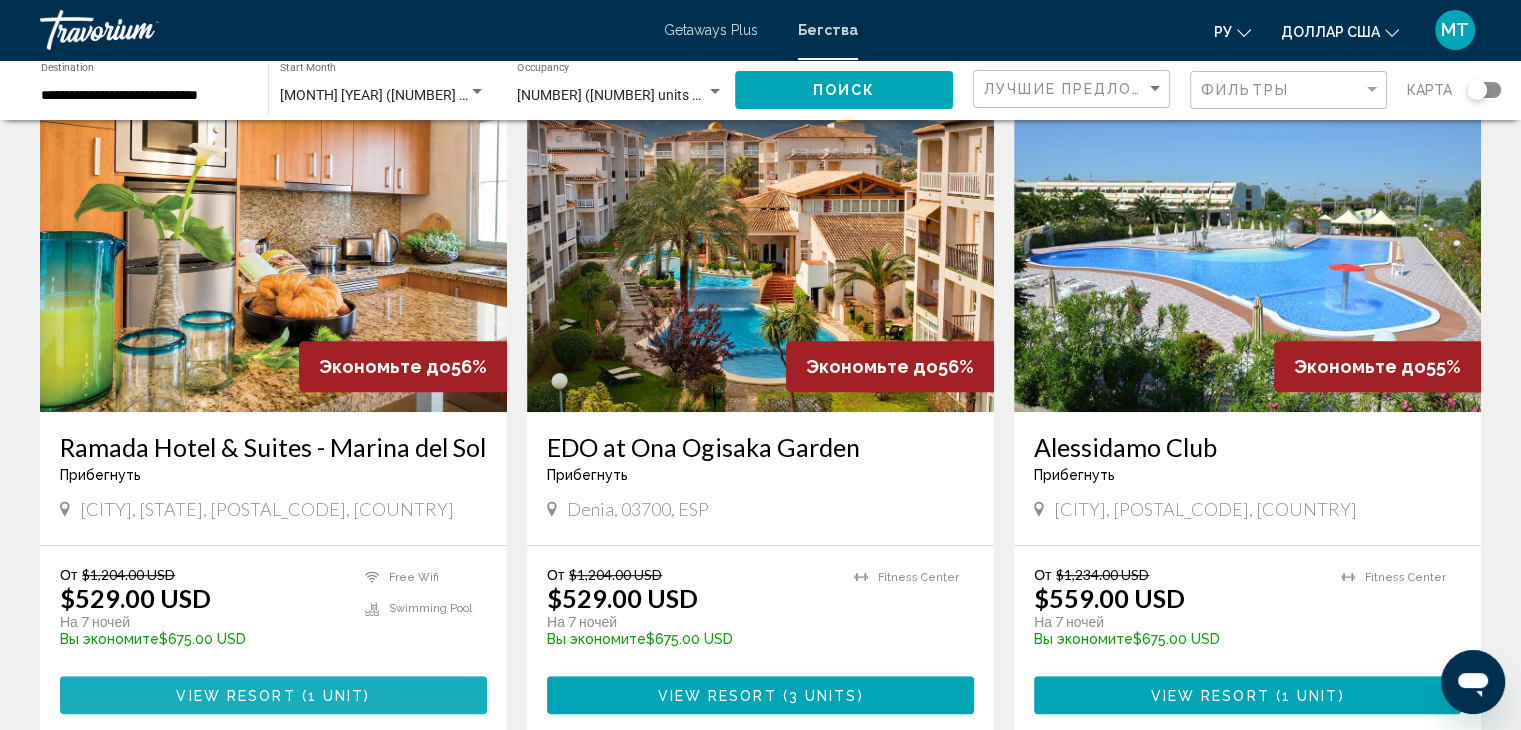 click on "View Resort" at bounding box center (235, 696) 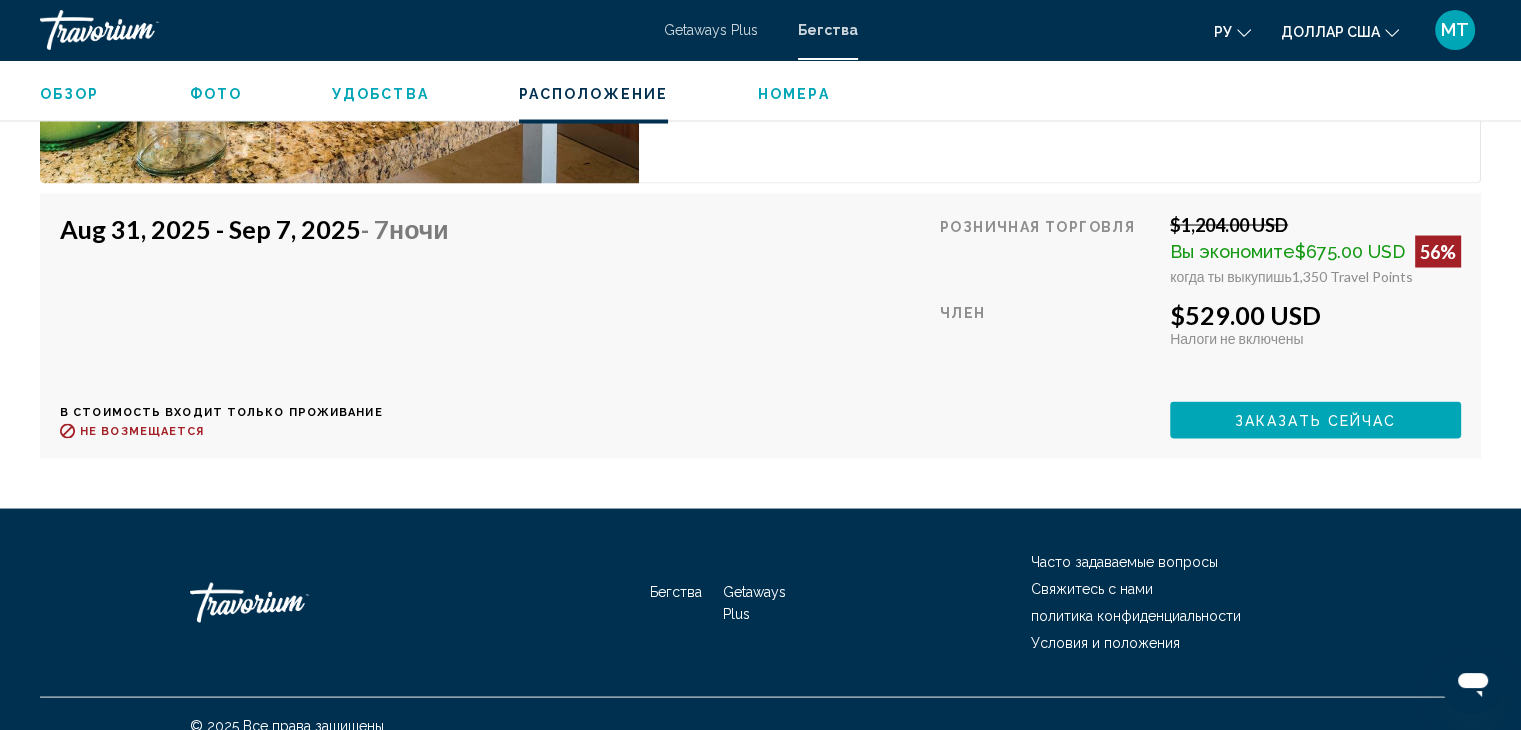 scroll, scrollTop: 3744, scrollLeft: 0, axis: vertical 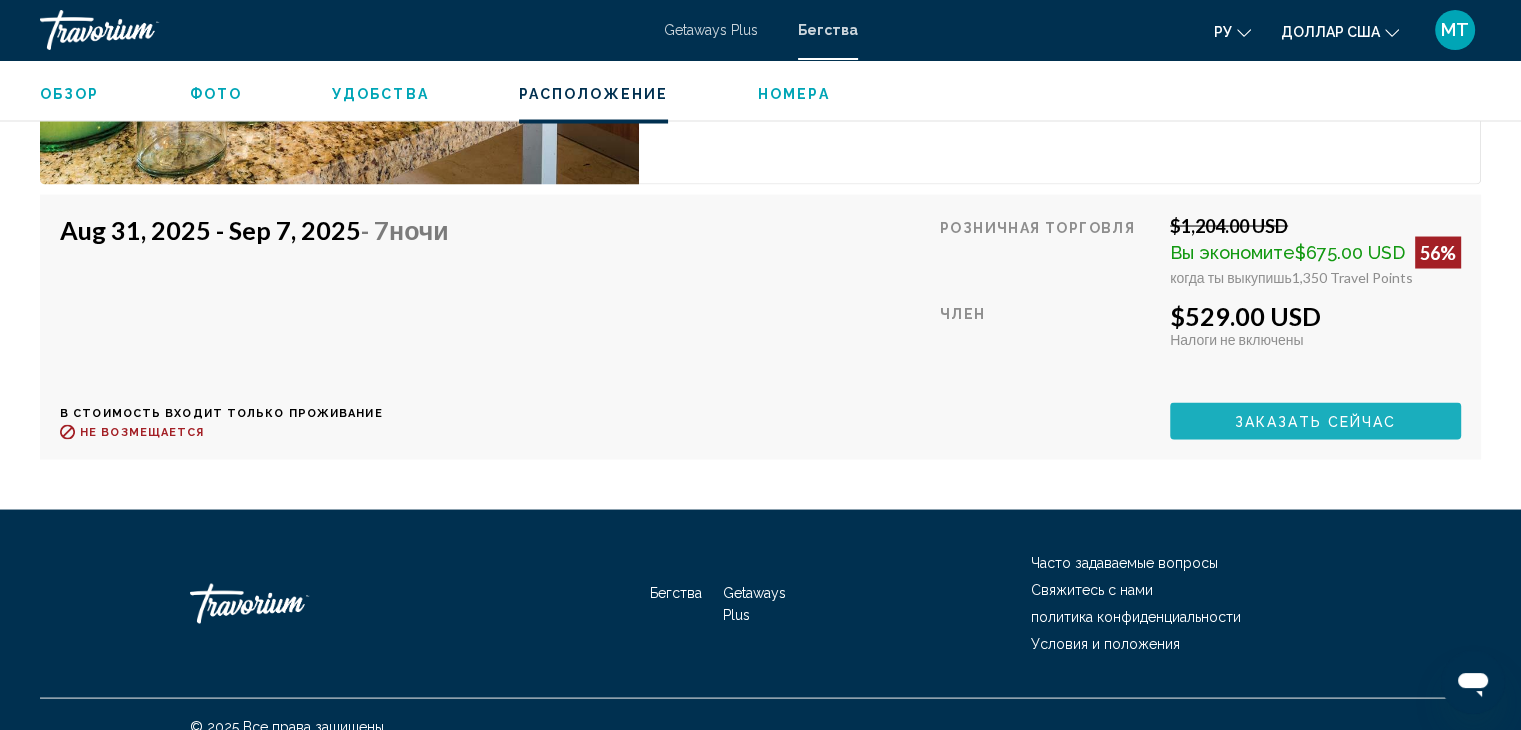 click on "Заказать сейчас" at bounding box center (1316, 421) 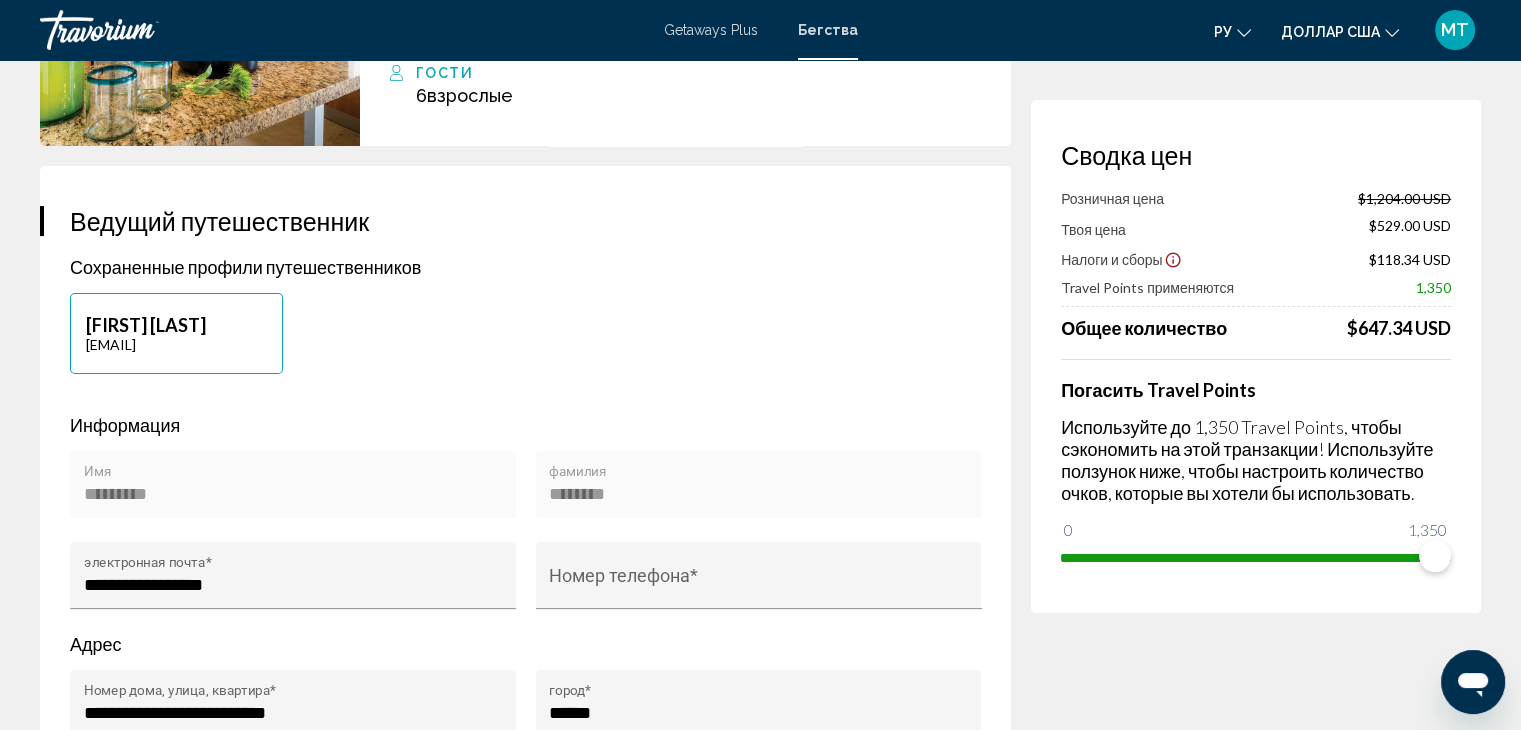 scroll, scrollTop: 280, scrollLeft: 0, axis: vertical 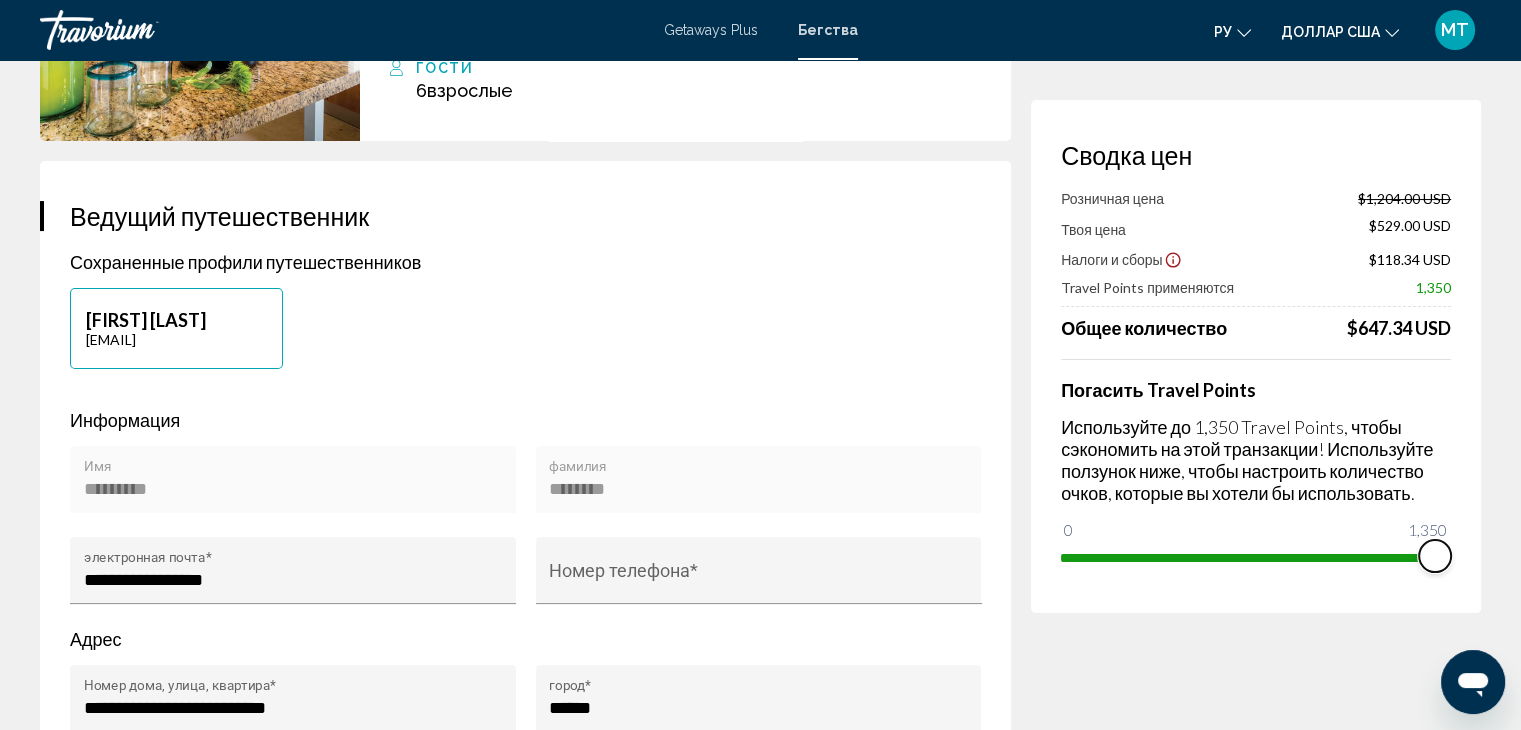 drag, startPoint x: 1444, startPoint y: 550, endPoint x: 1491, endPoint y: 538, distance: 48.507732 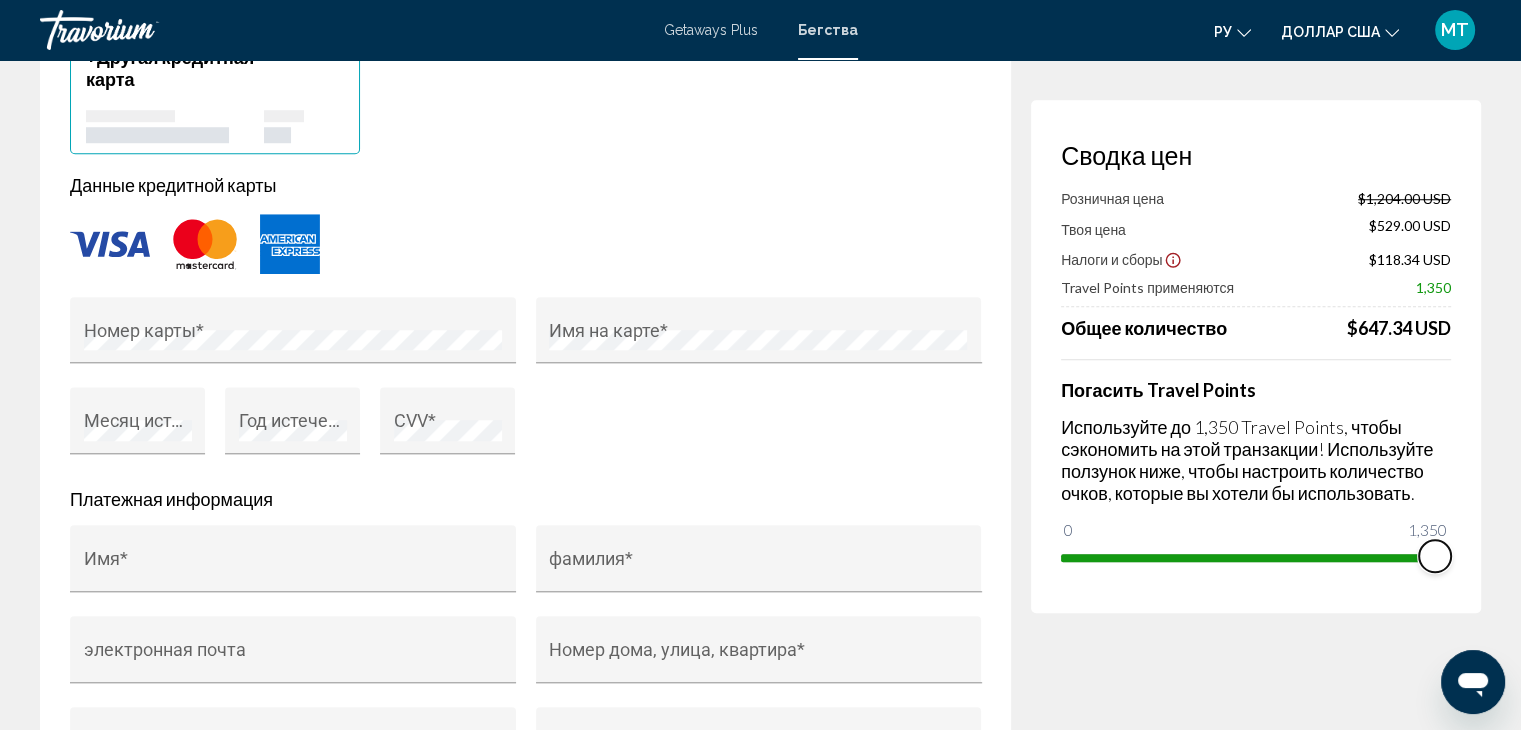 scroll, scrollTop: 1707, scrollLeft: 0, axis: vertical 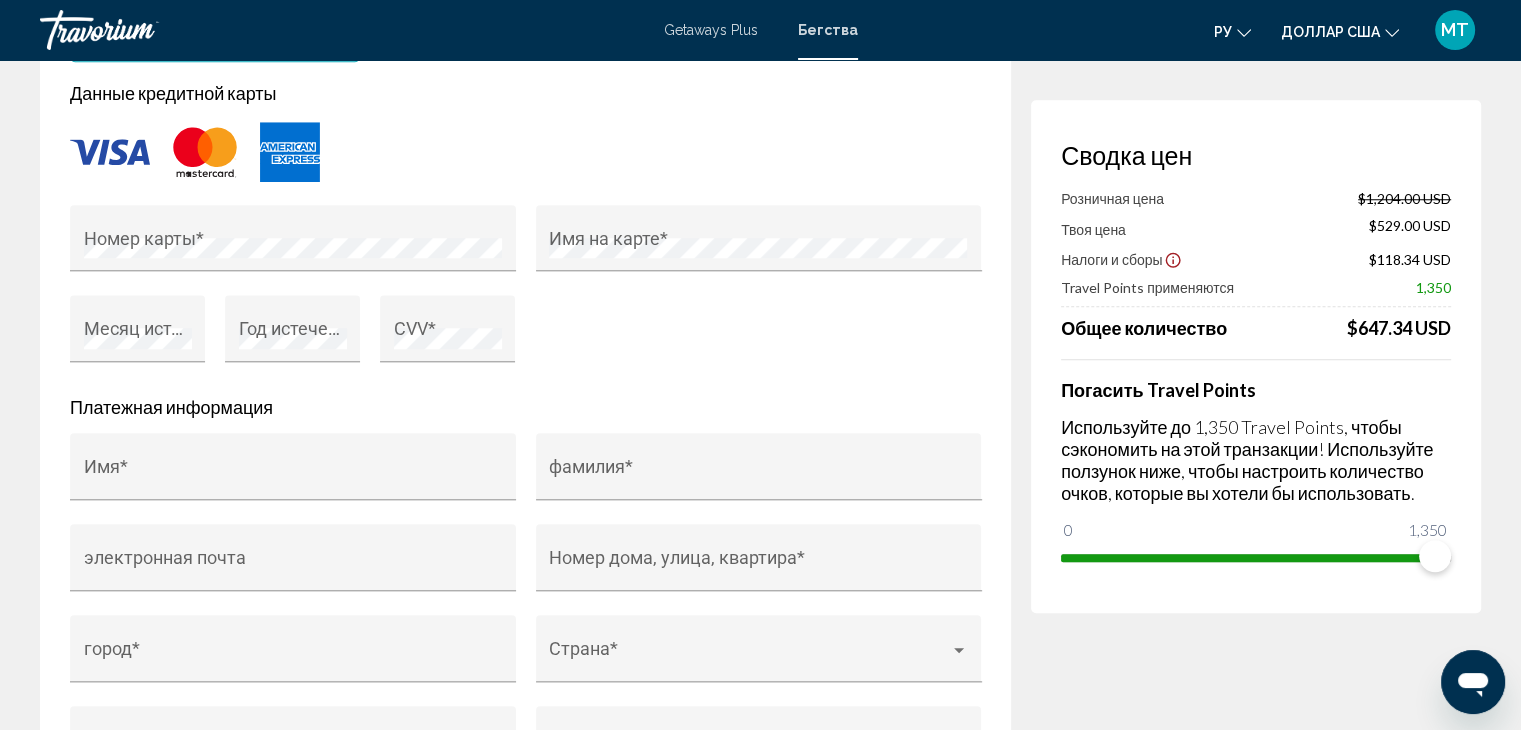 click 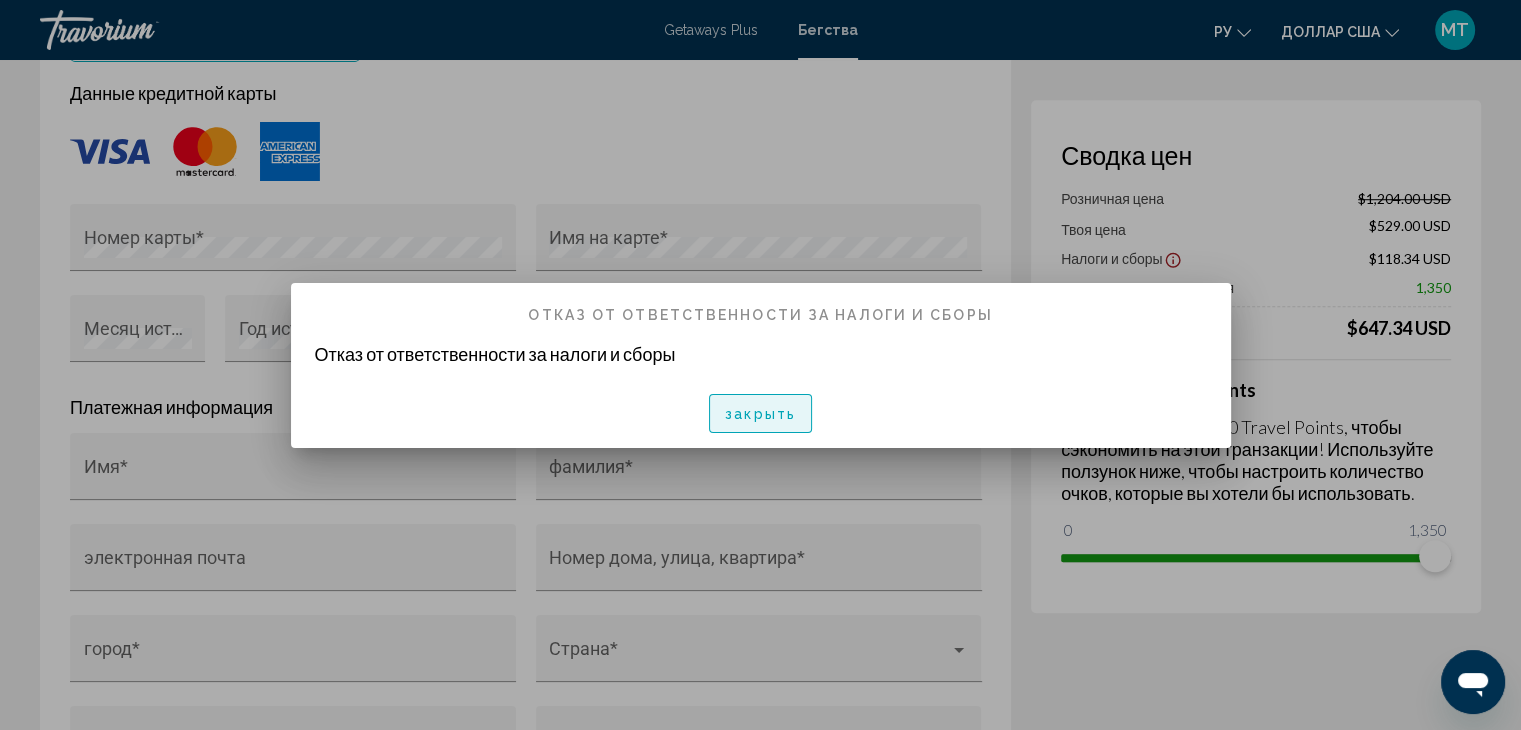 click on "закрыть" at bounding box center [760, 415] 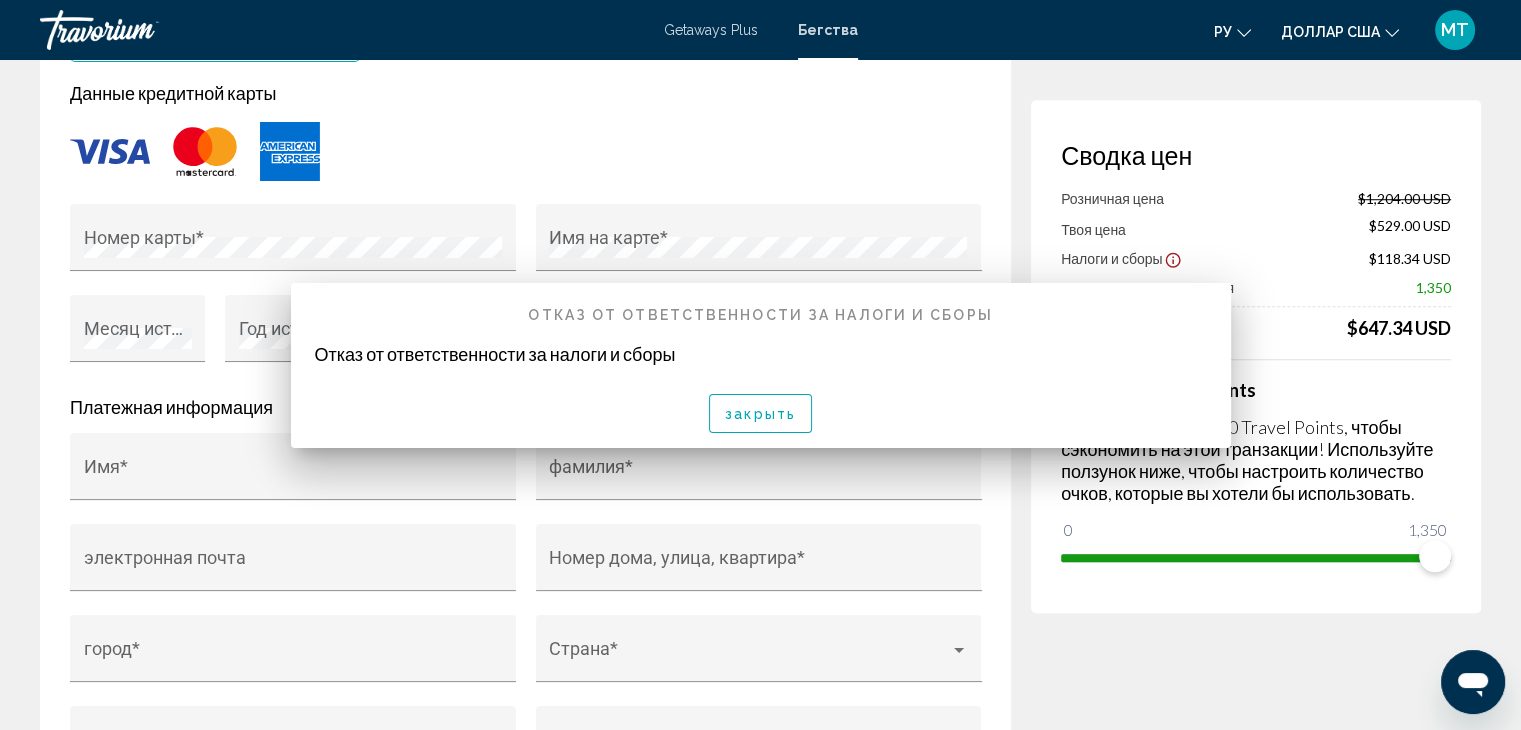 scroll, scrollTop: 1707, scrollLeft: 0, axis: vertical 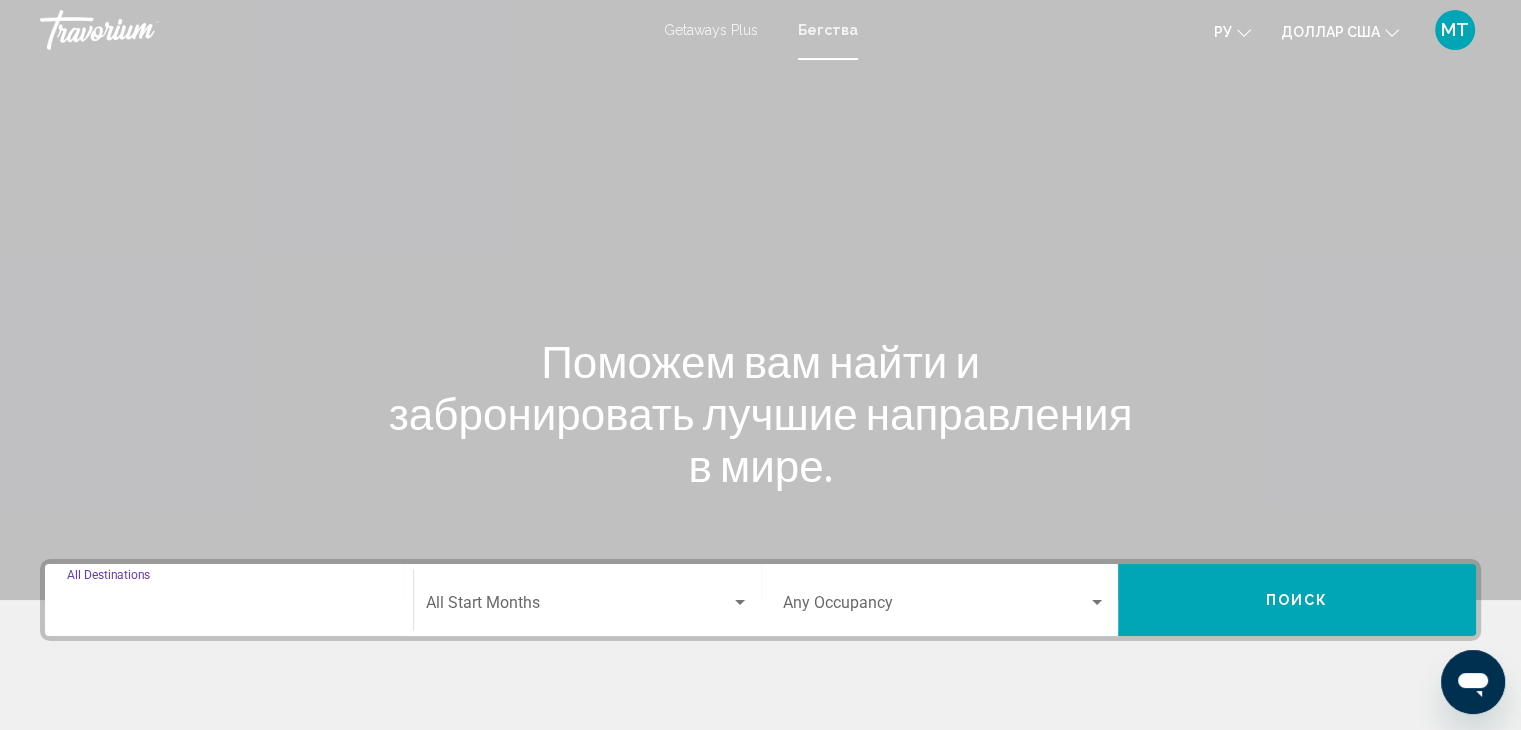click on "Destination All Destinations" at bounding box center [229, 607] 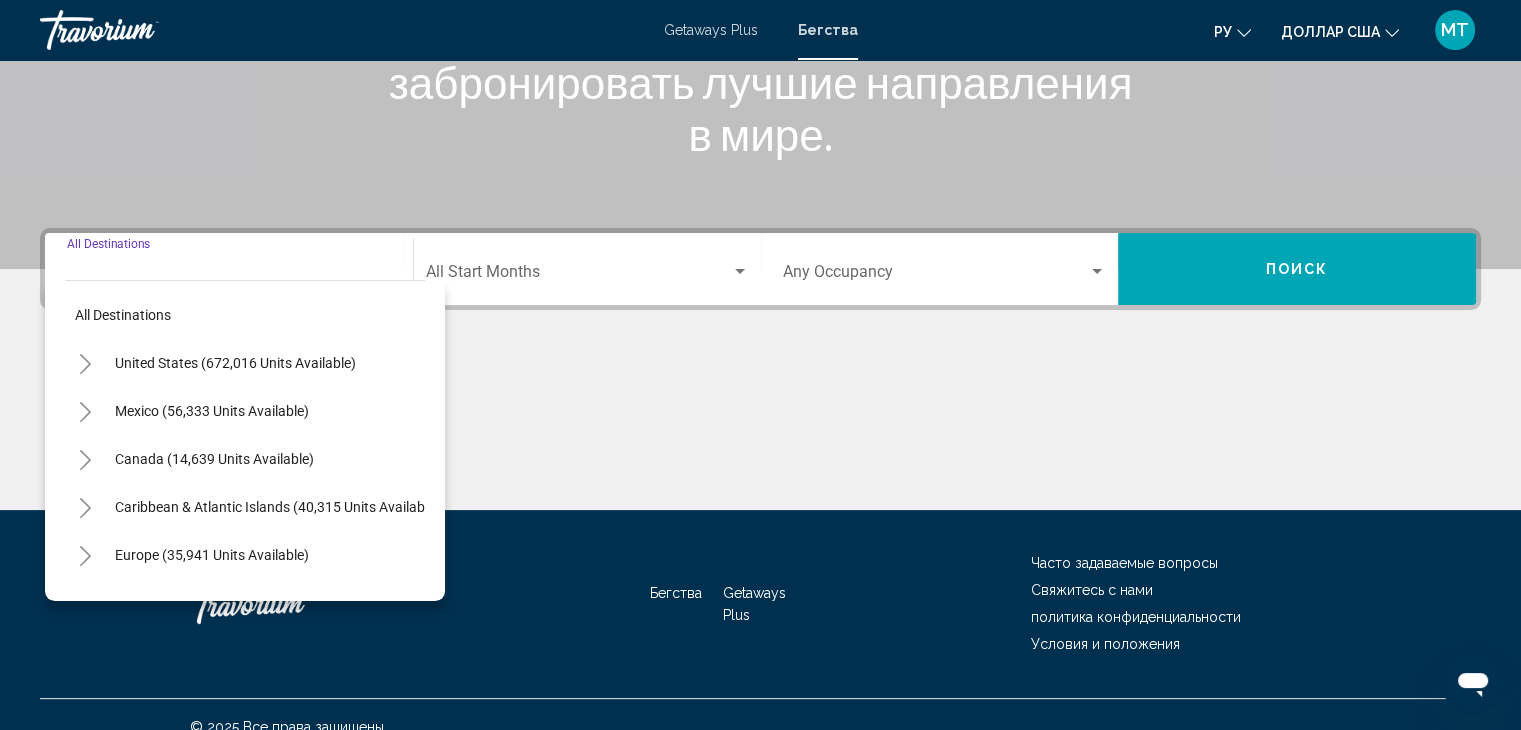 scroll, scrollTop: 356, scrollLeft: 0, axis: vertical 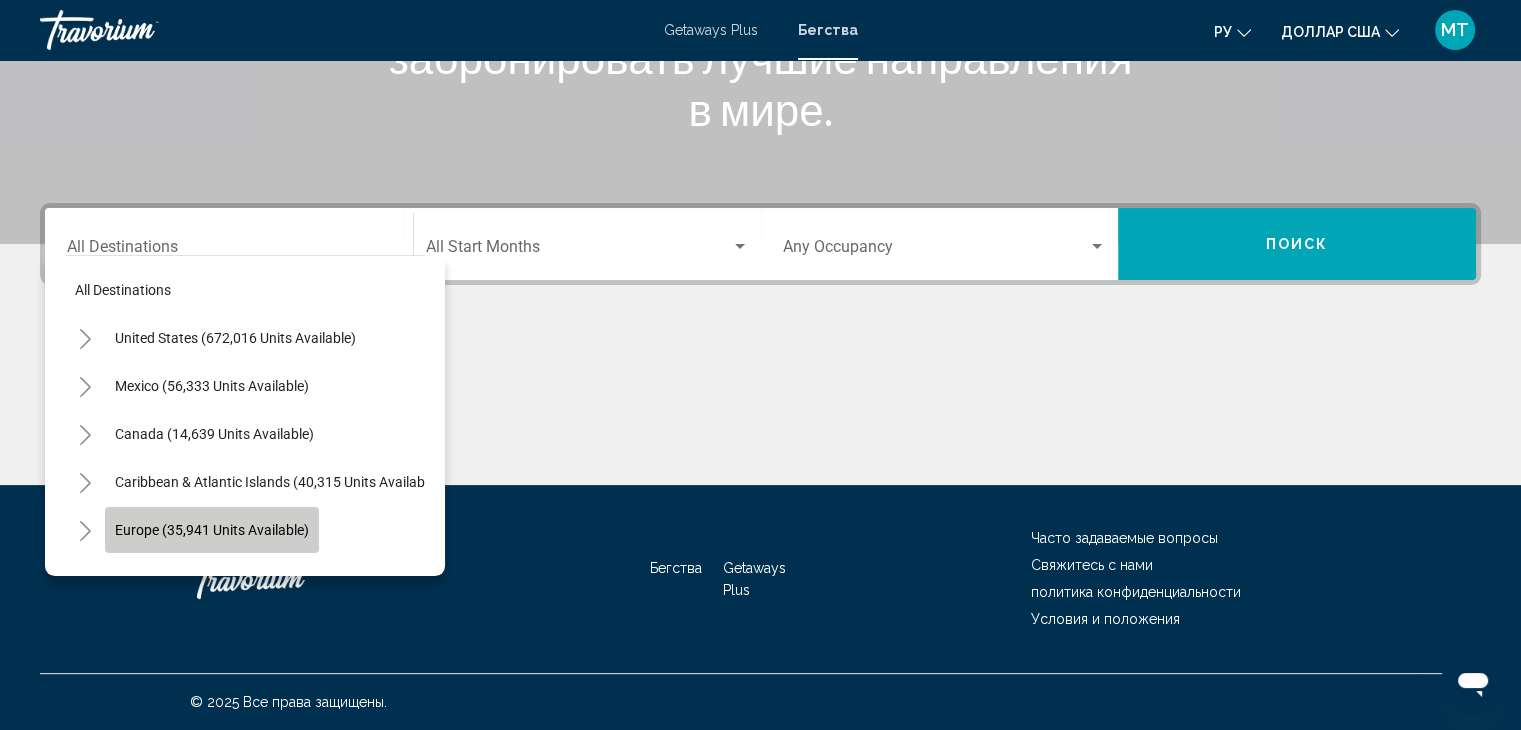 click on "Europe (35,941 units available)" 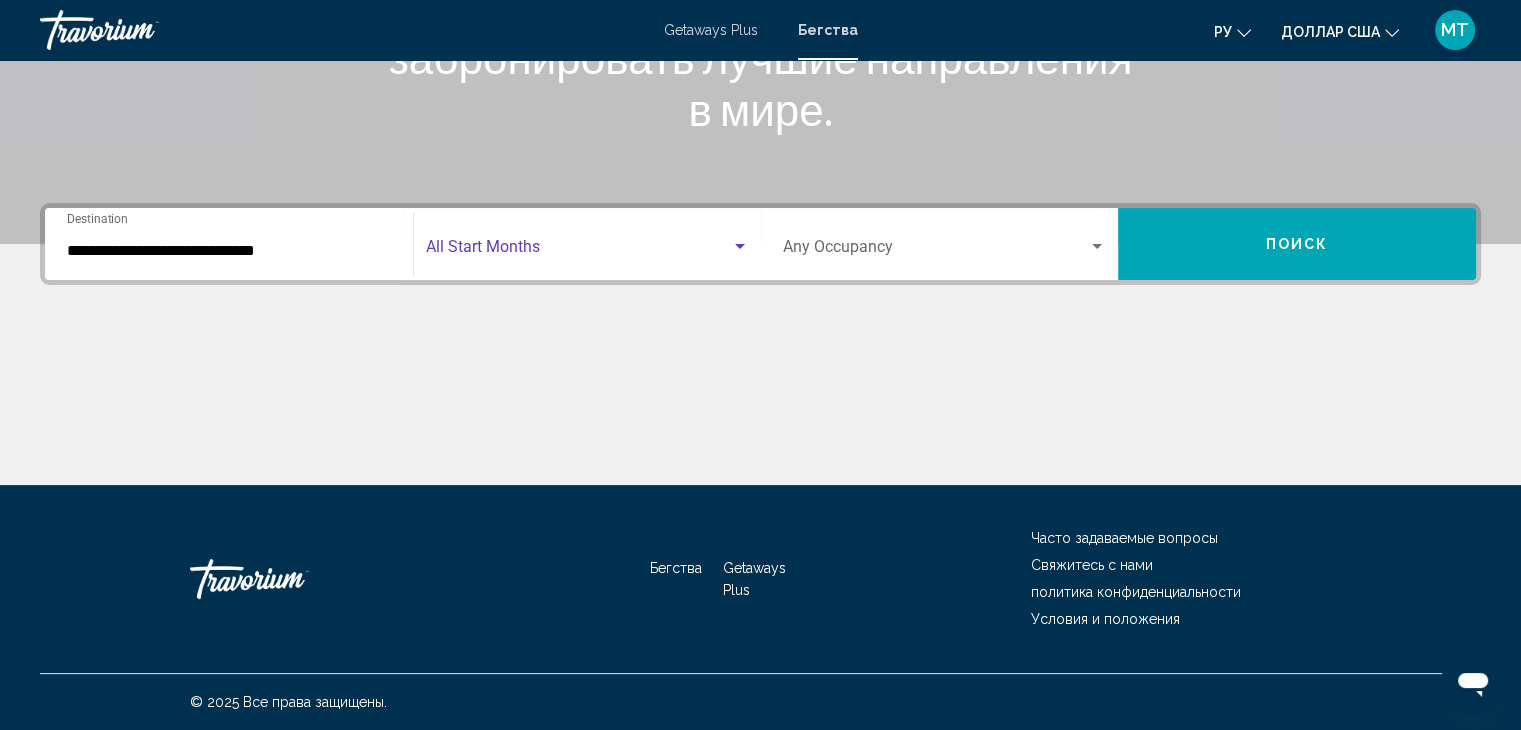 click at bounding box center (578, 251) 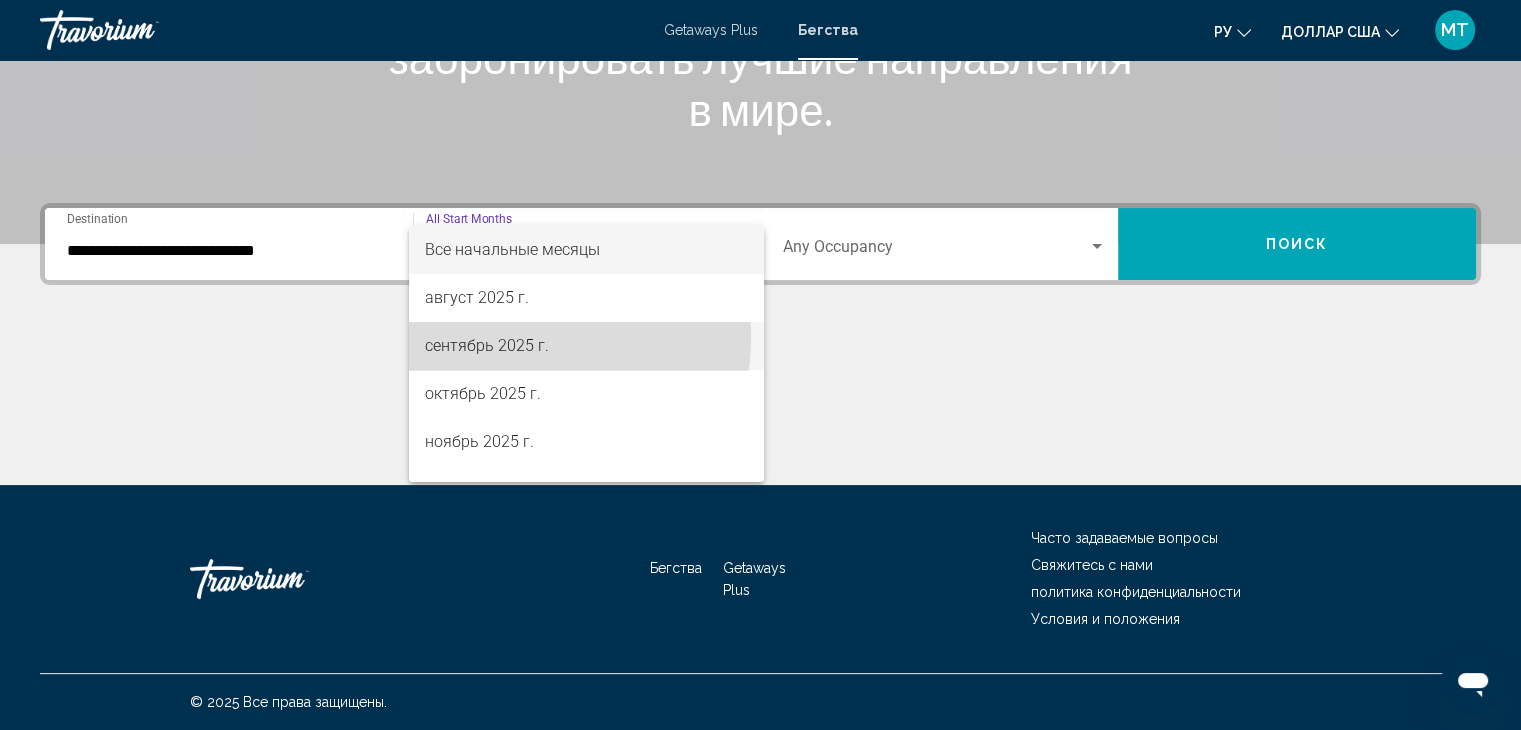 click on "сентябрь 2025 г." at bounding box center (487, 345) 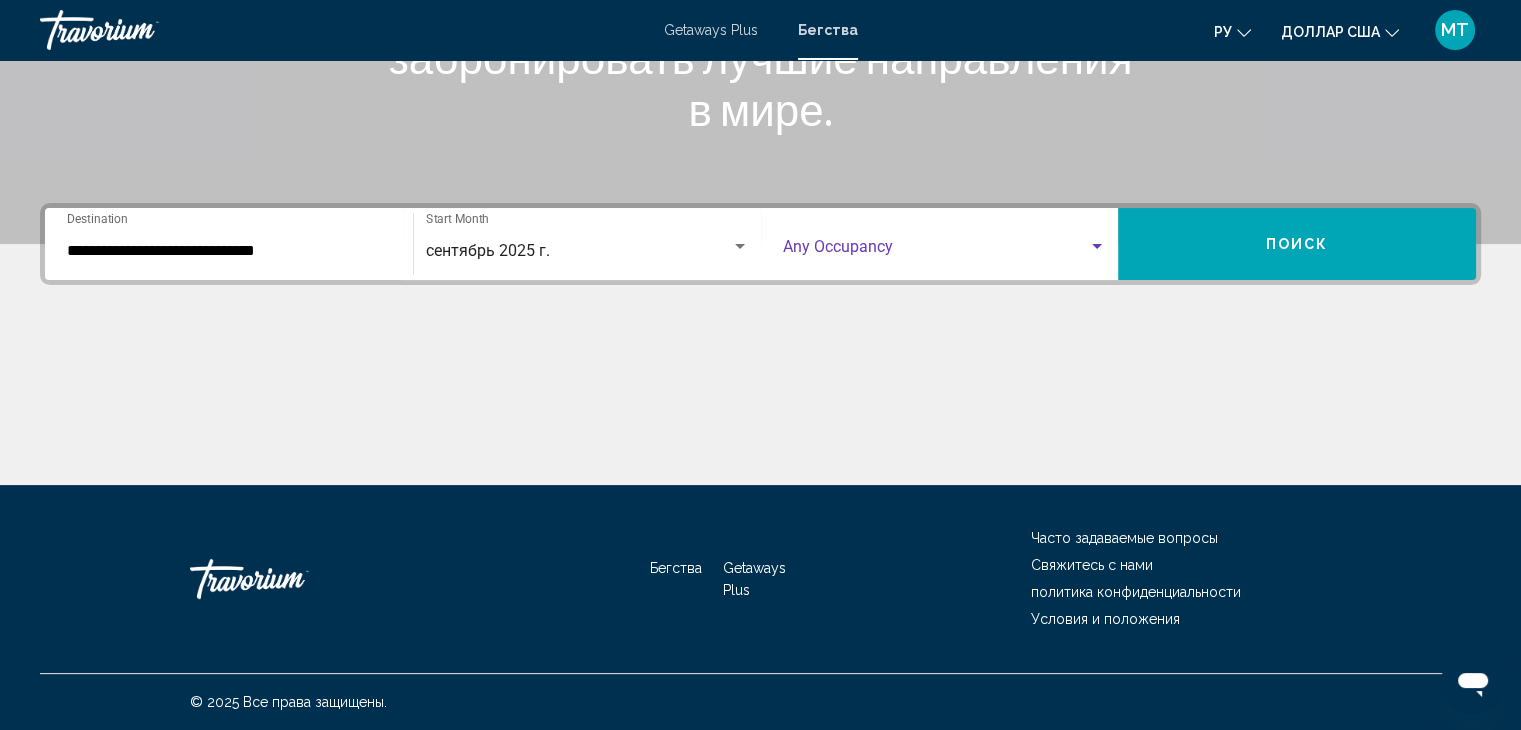 click at bounding box center [936, 251] 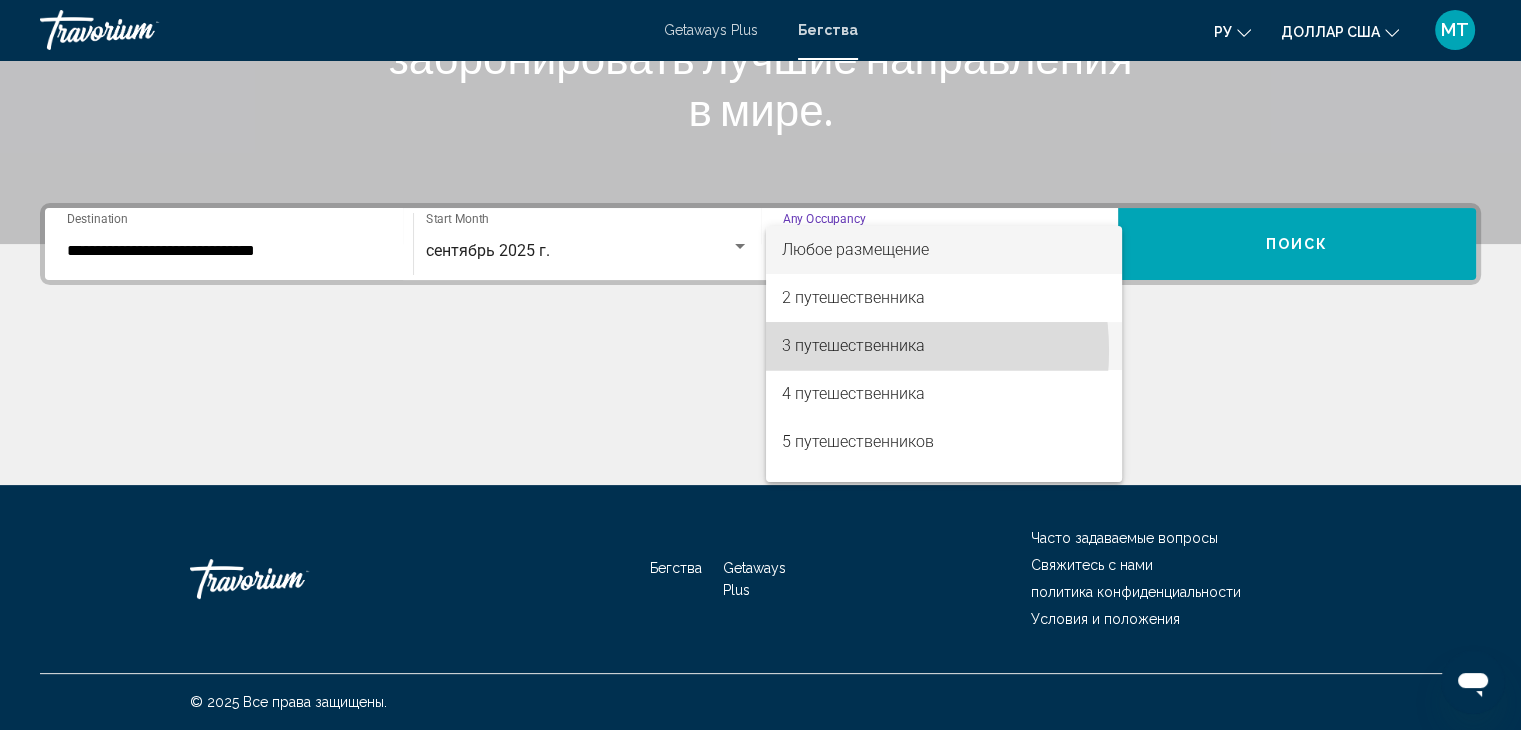 click on "3 путешественника" at bounding box center [853, 345] 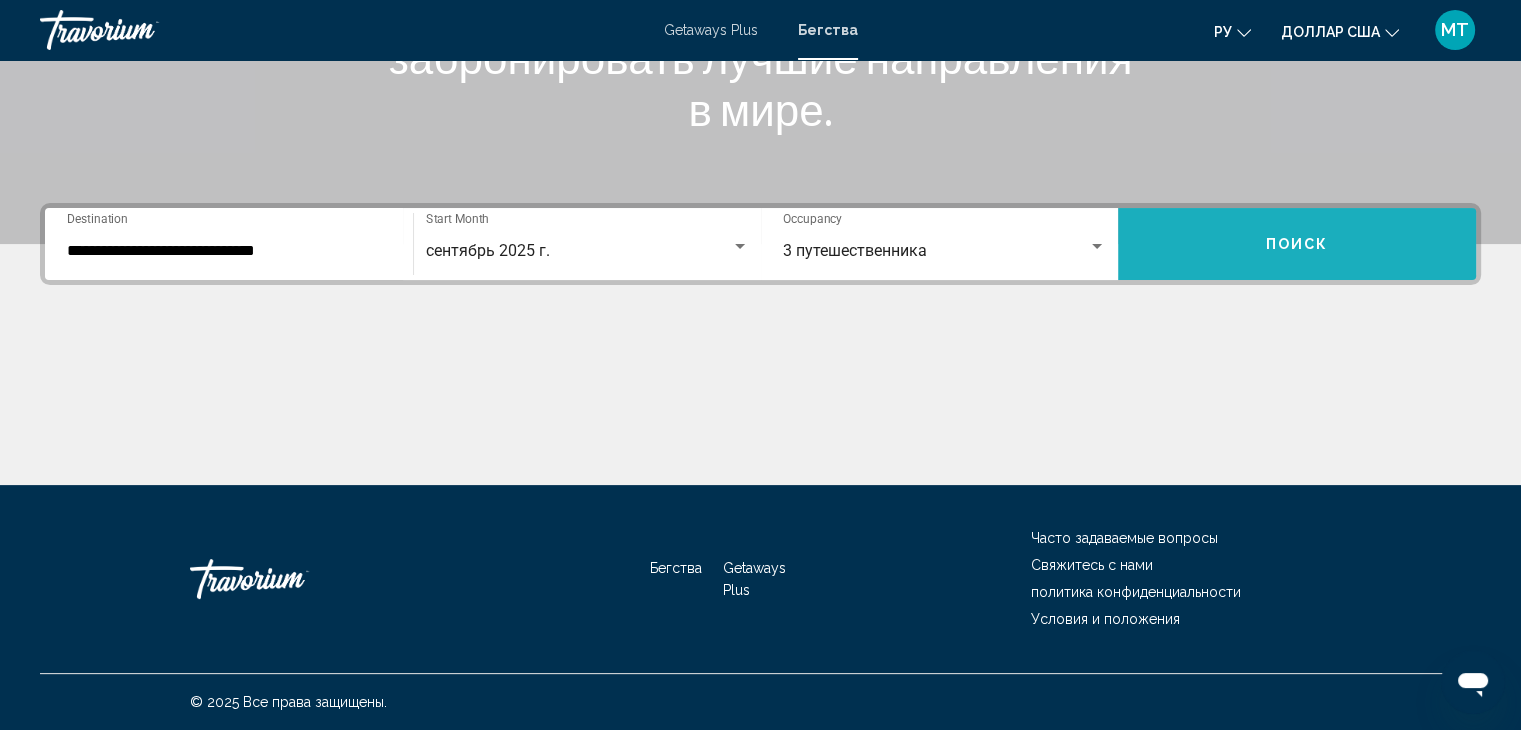 click on "Поиск" at bounding box center (1297, 244) 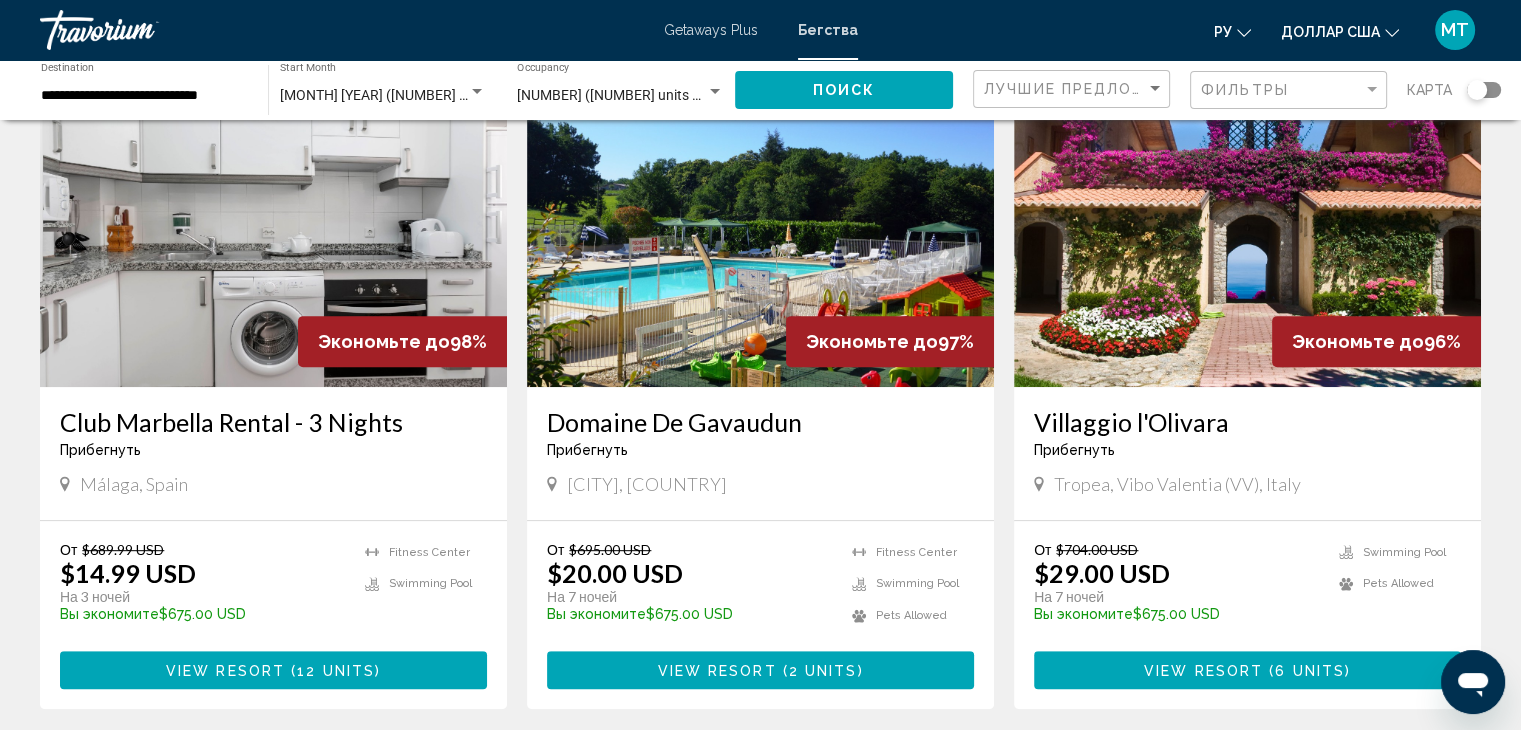 scroll, scrollTop: 824, scrollLeft: 0, axis: vertical 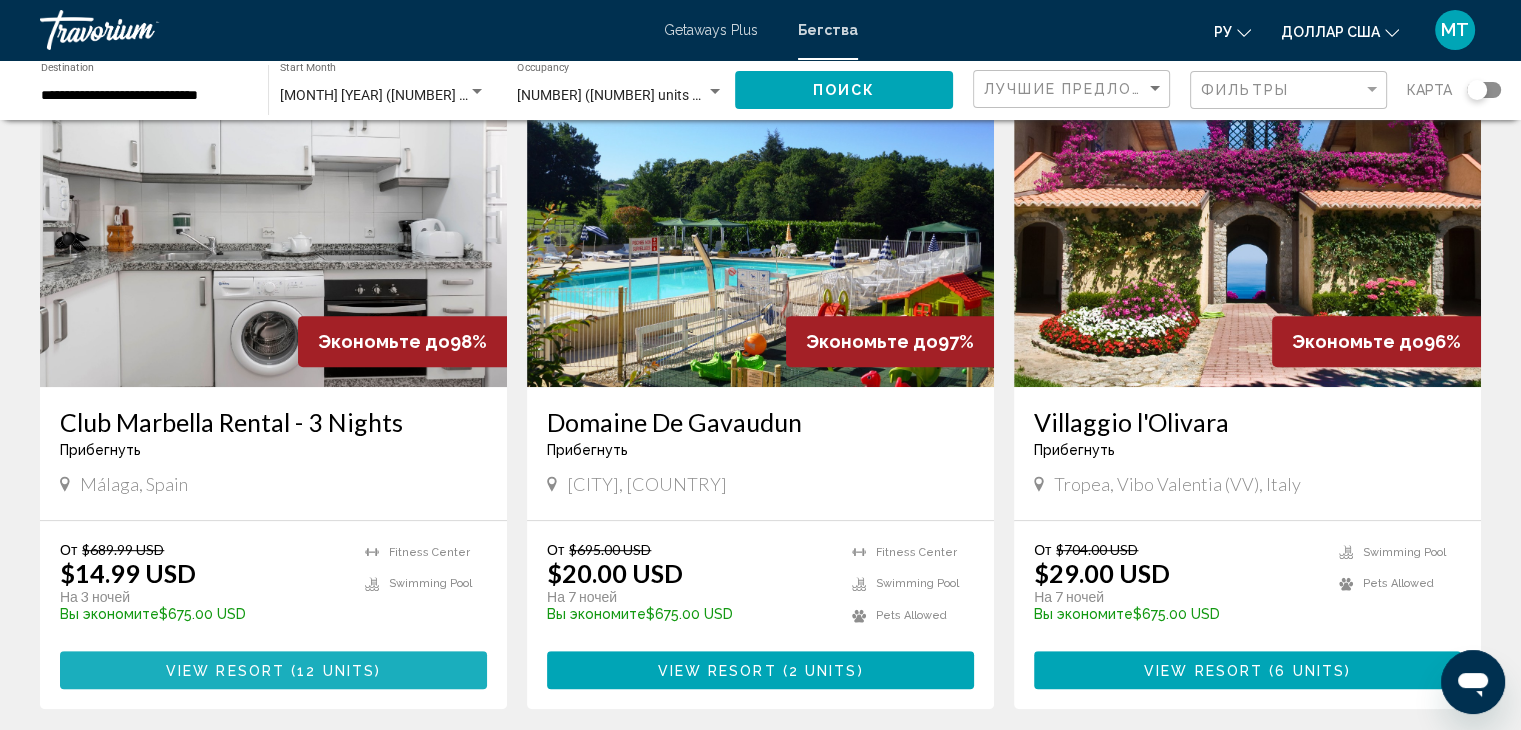 click on "View Resort    ( 12 units )" at bounding box center (273, 669) 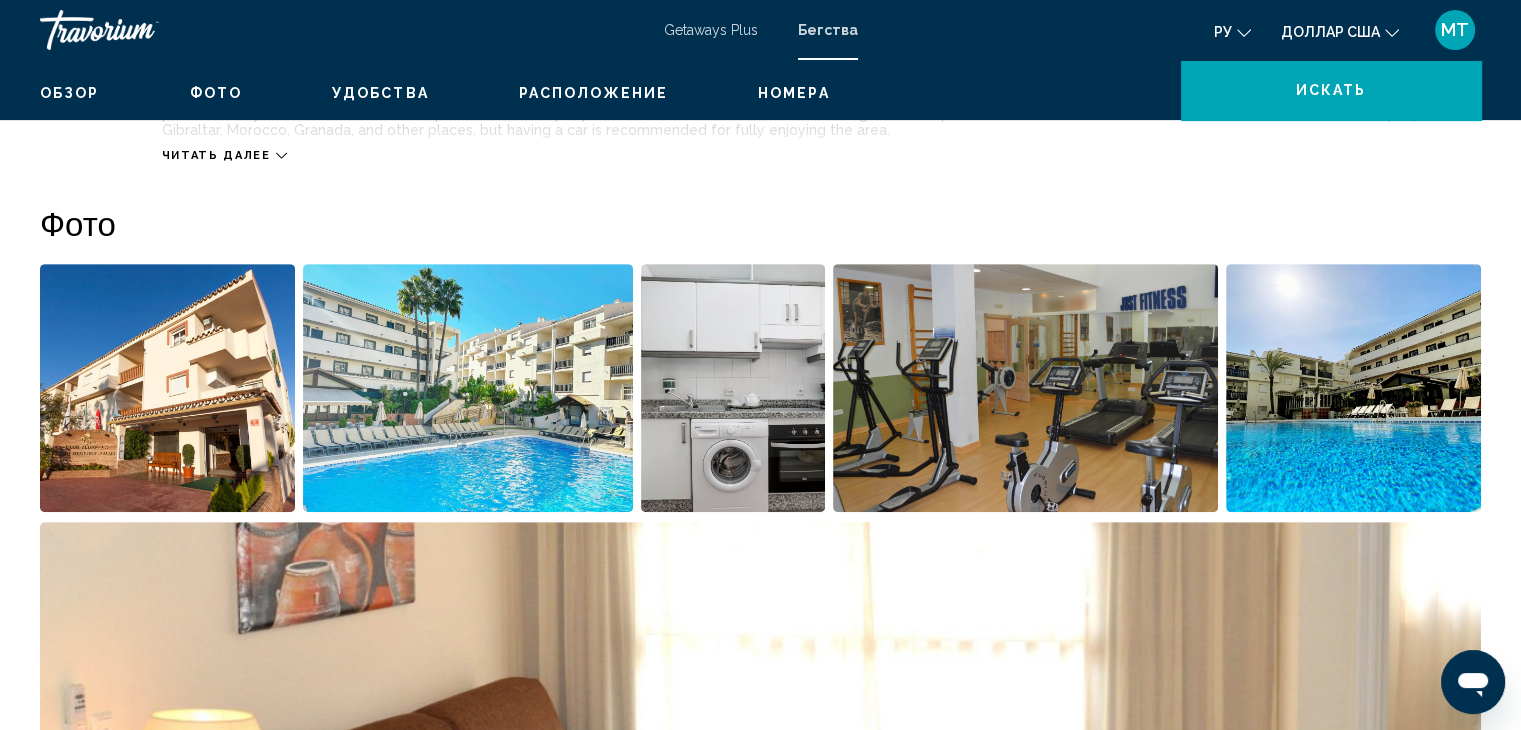 scroll, scrollTop: 0, scrollLeft: 0, axis: both 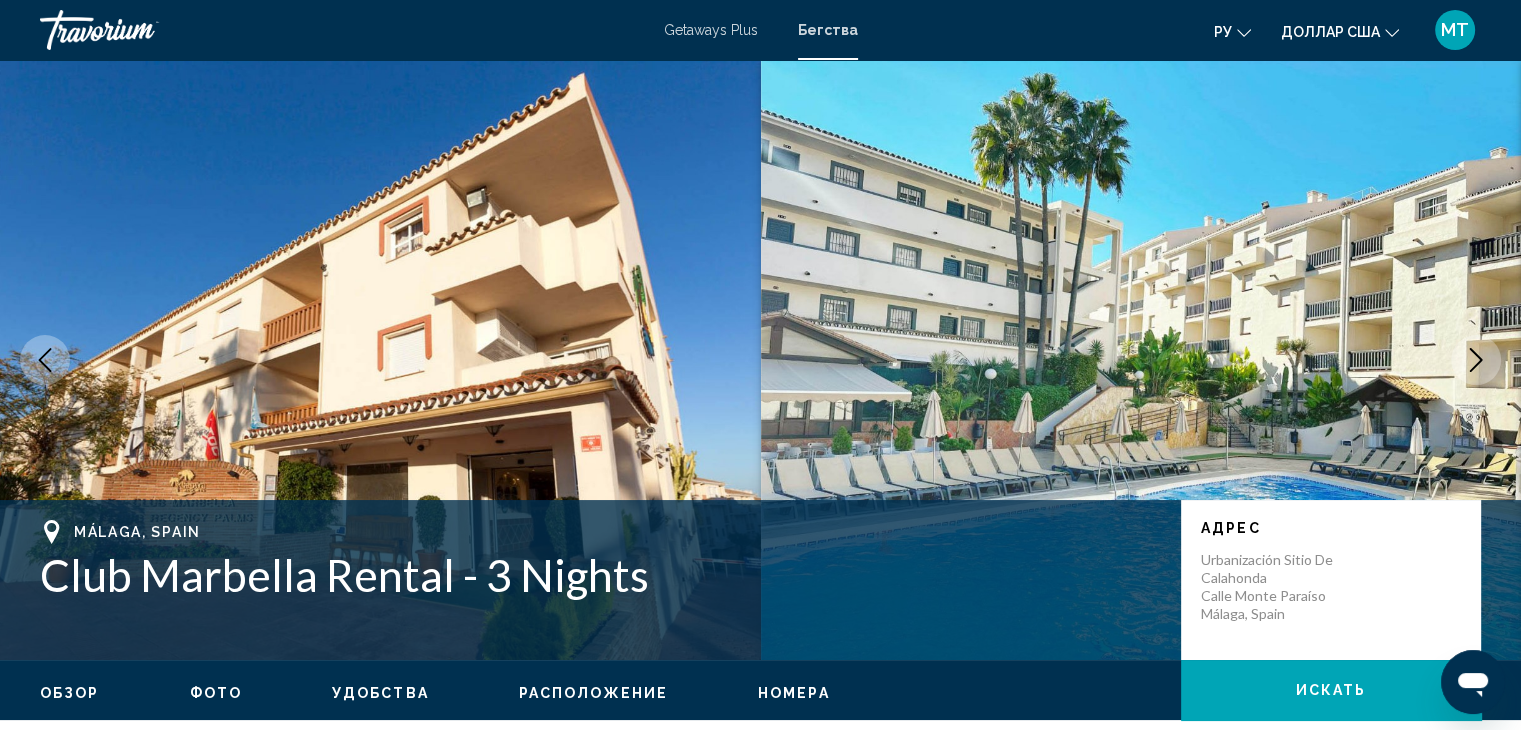 click 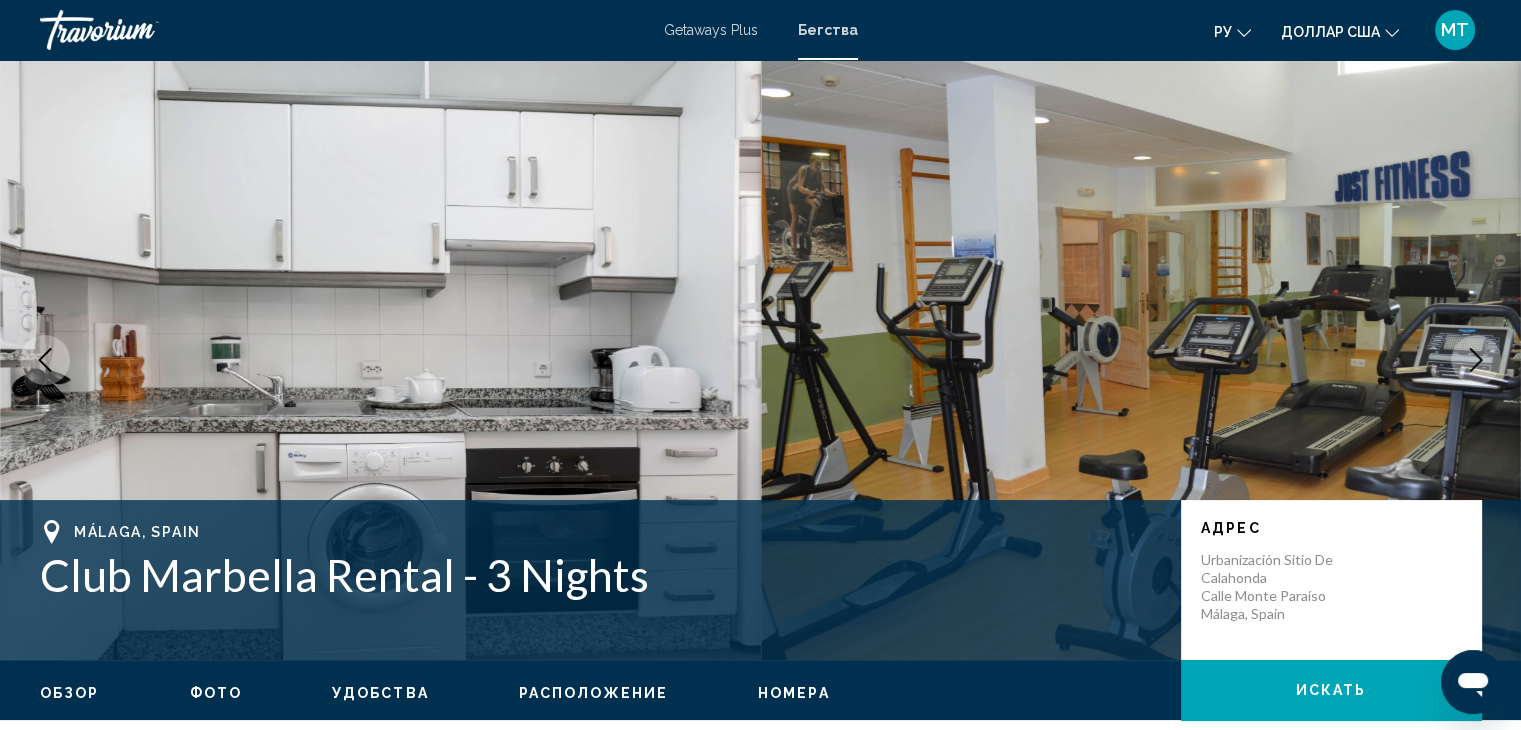 click 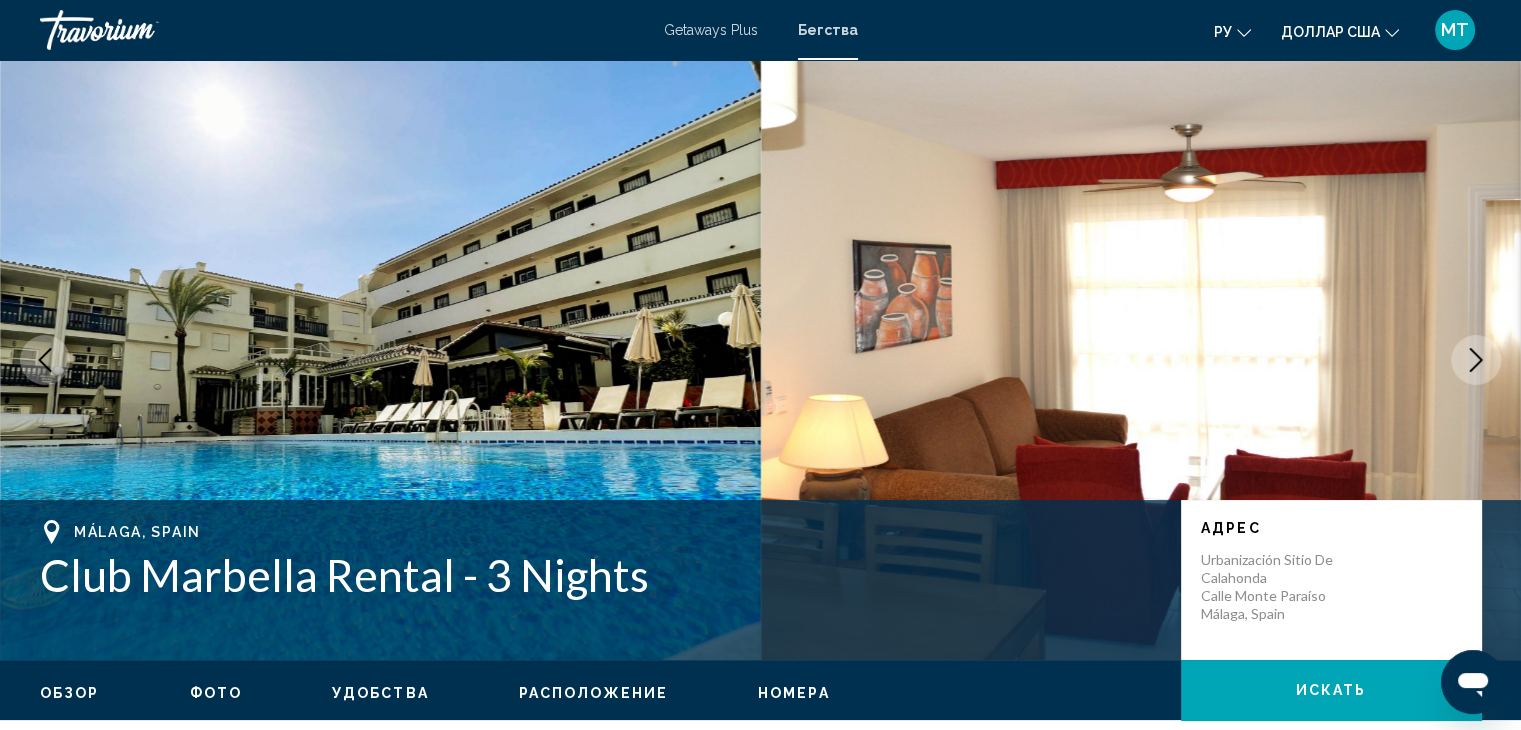 click 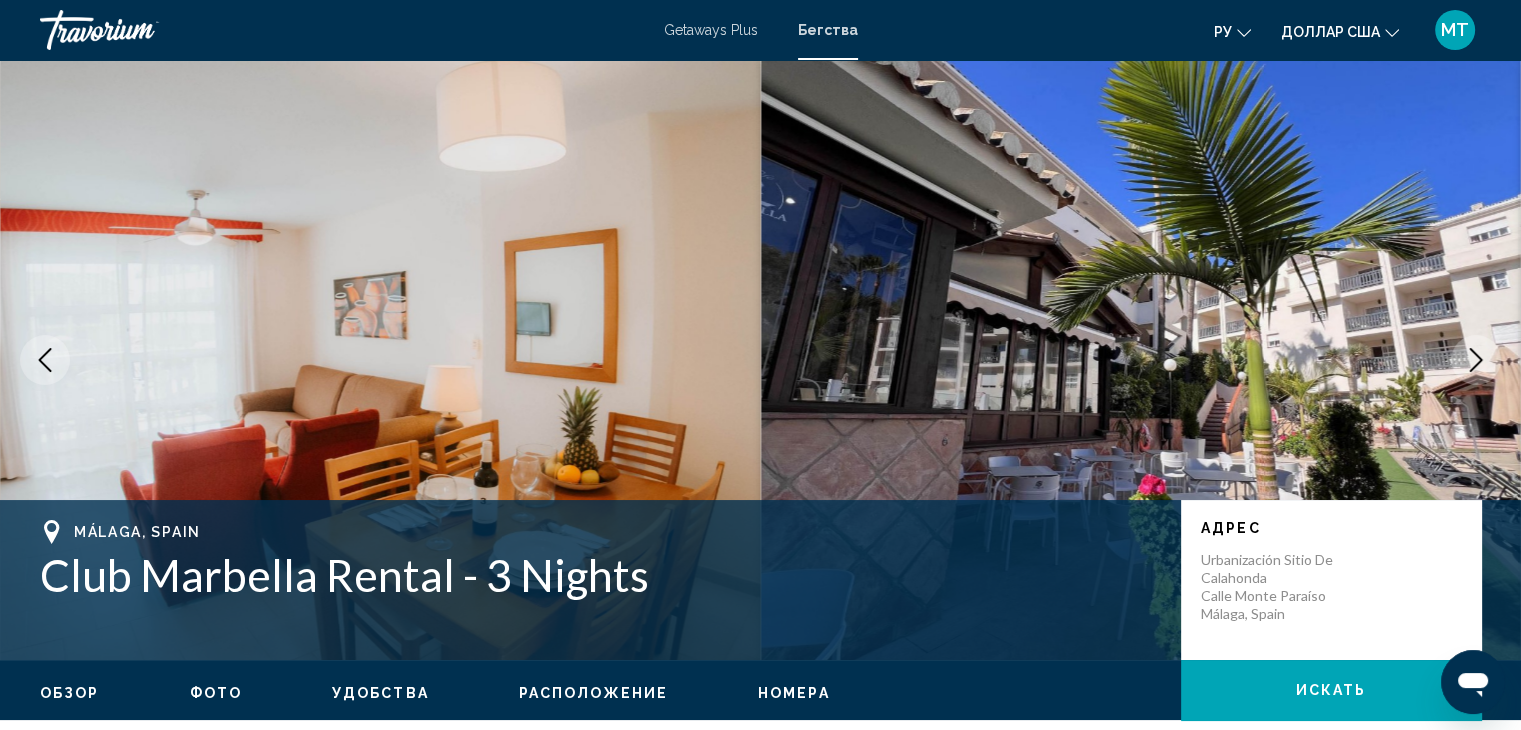 click 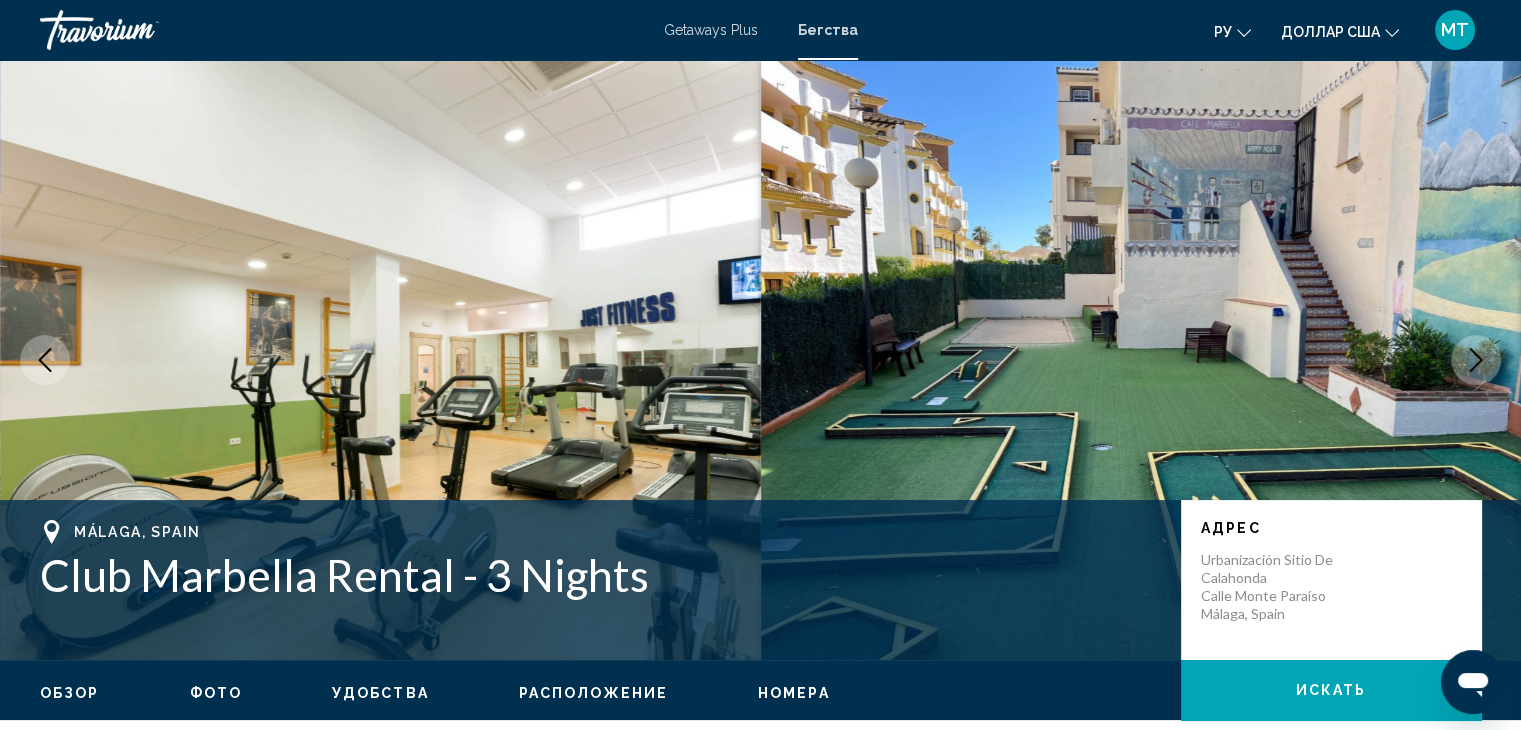 click 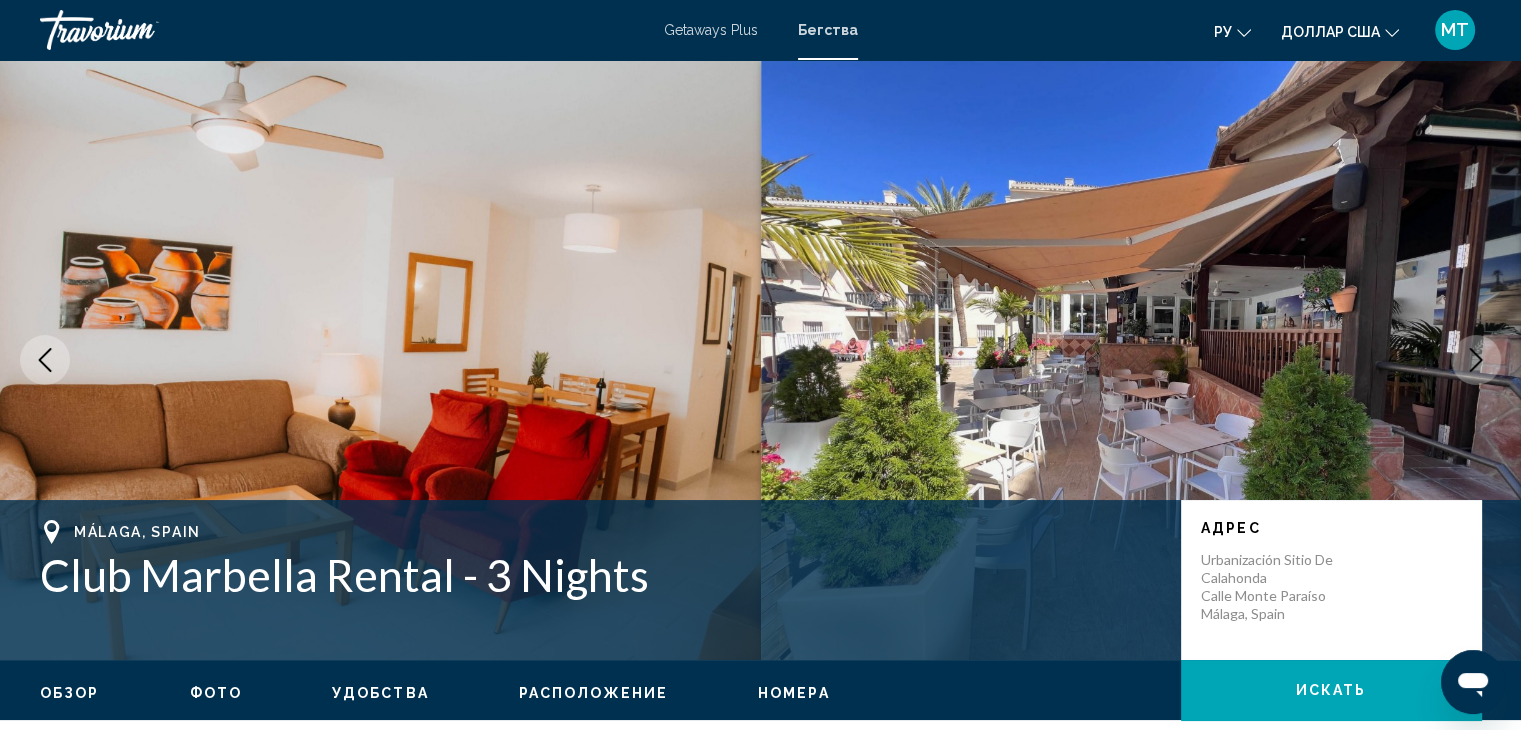 click 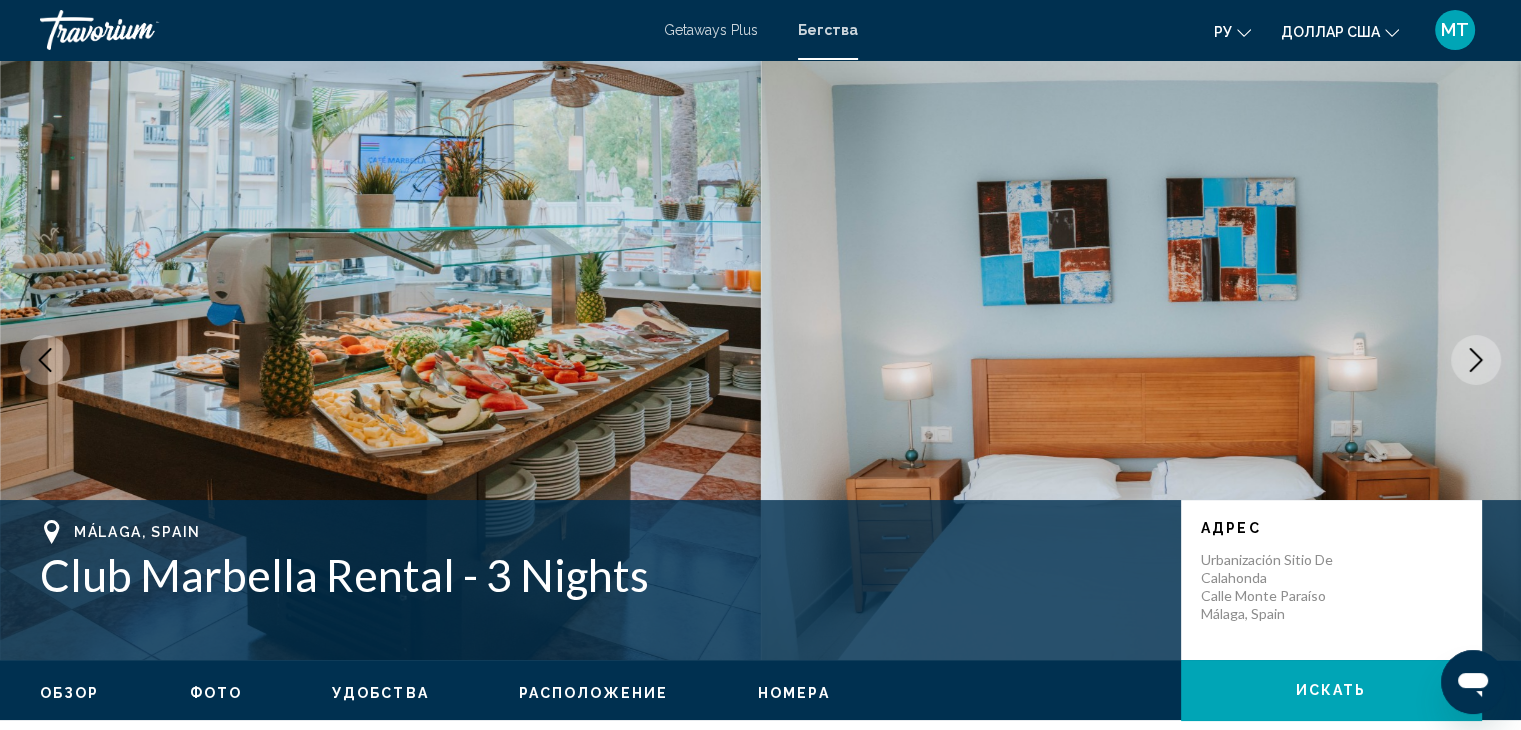 click 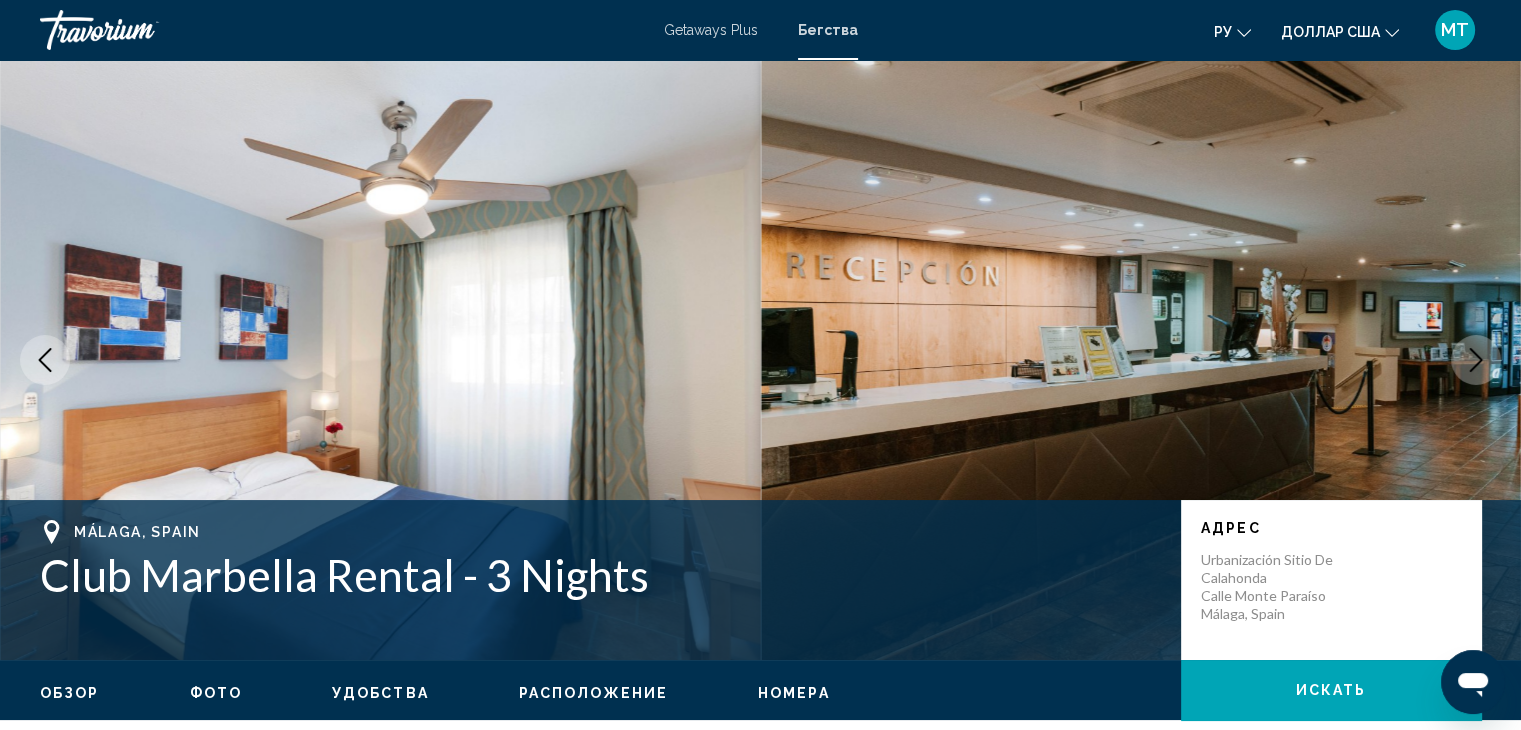 click 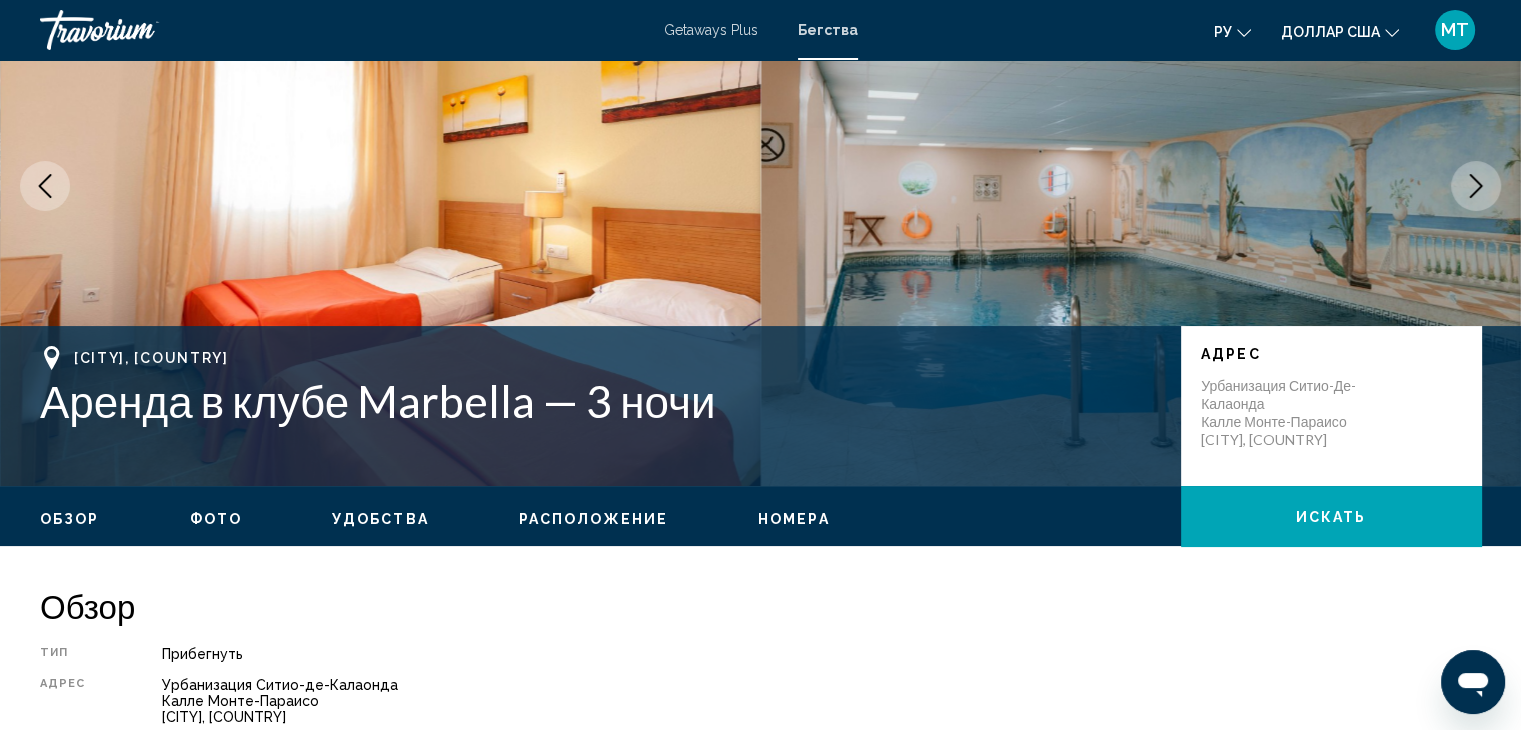 scroll, scrollTop: 0, scrollLeft: 0, axis: both 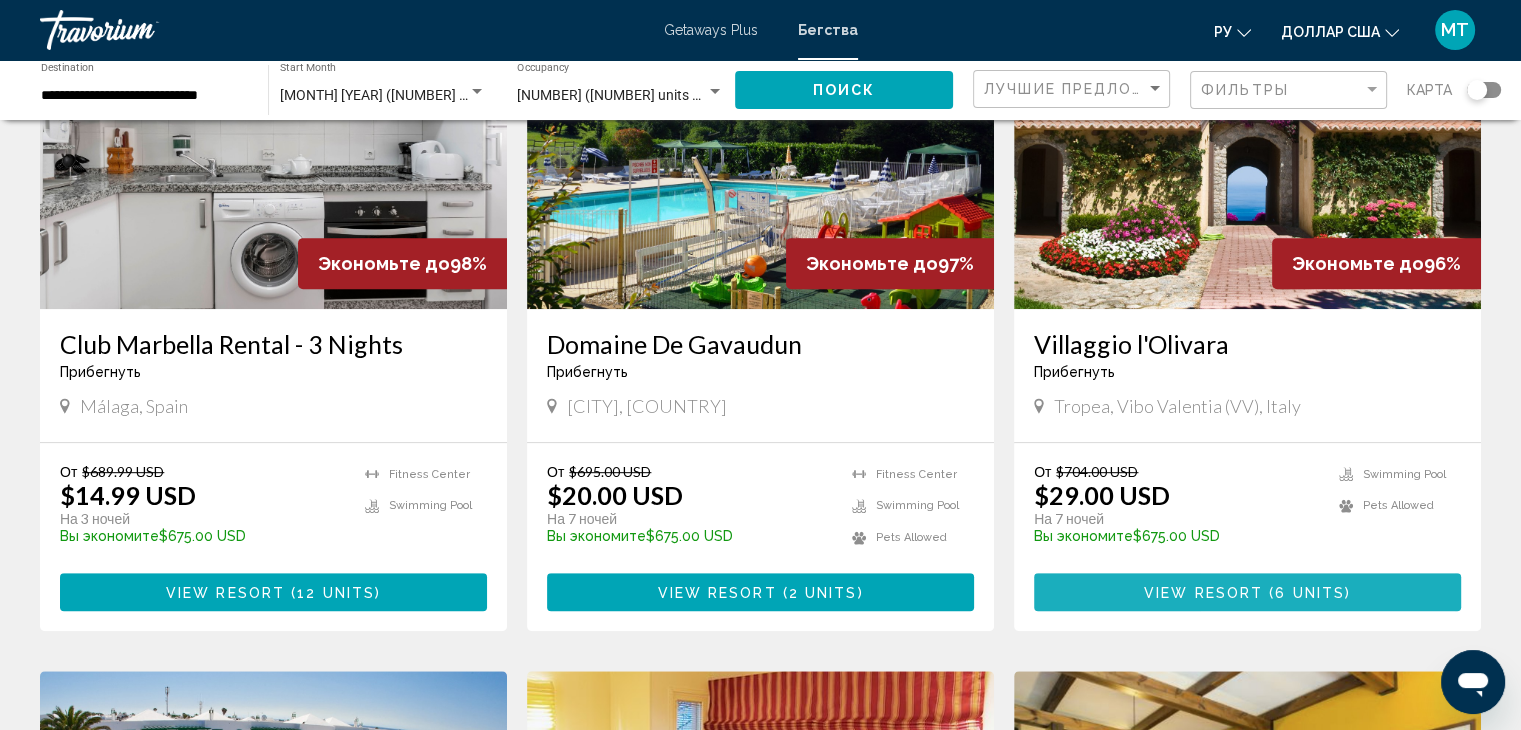 click on "View Resort    ( 6 units )" at bounding box center (1247, 591) 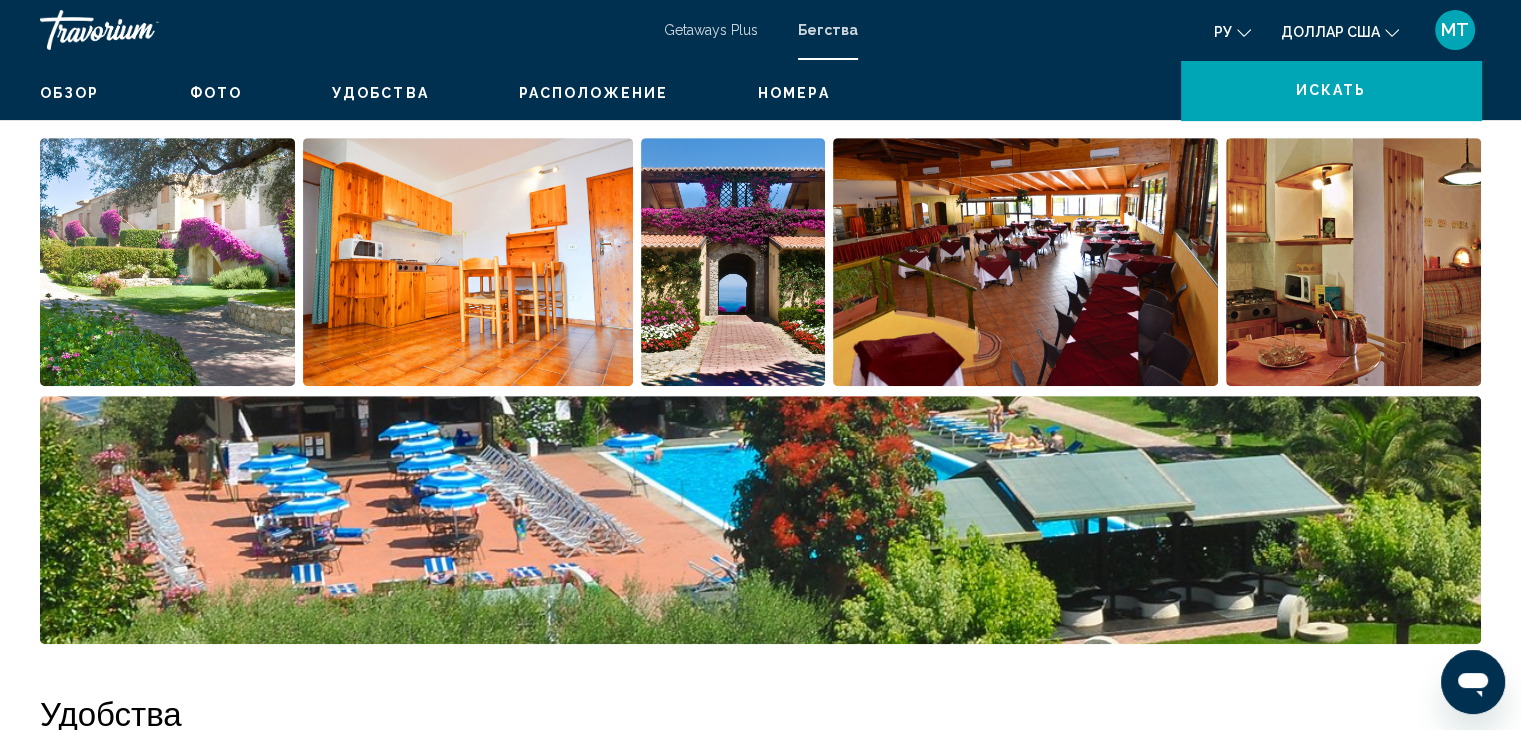 scroll, scrollTop: 0, scrollLeft: 0, axis: both 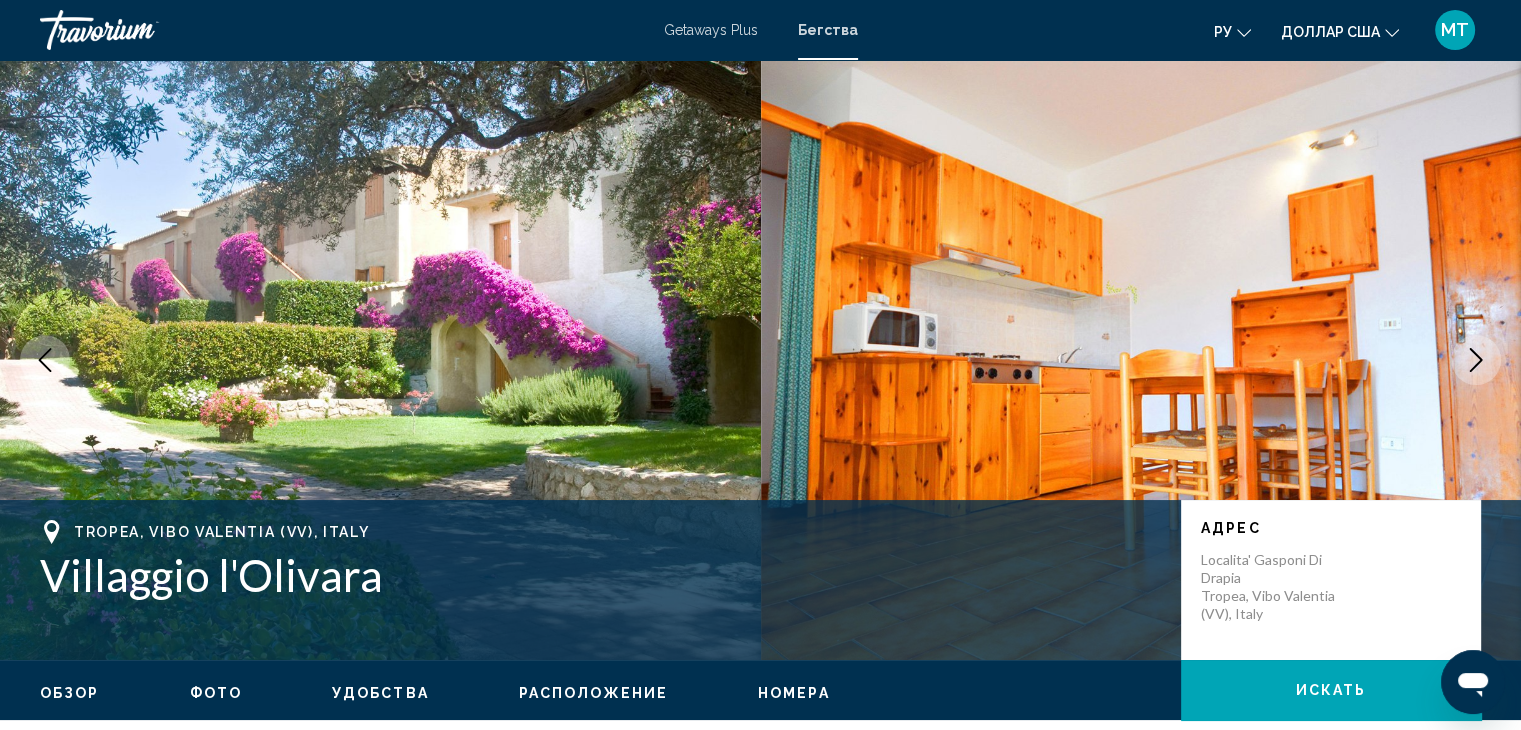 click 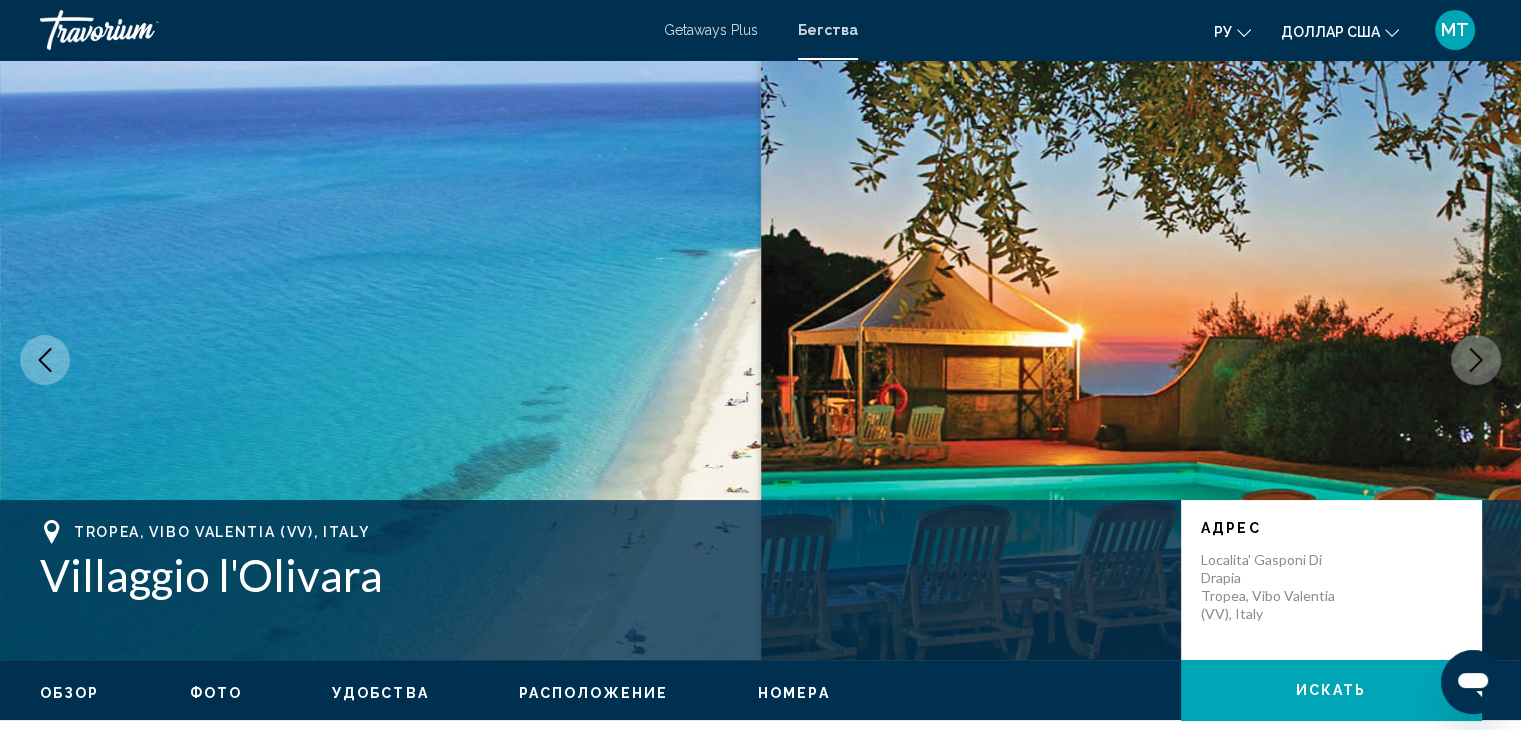 click 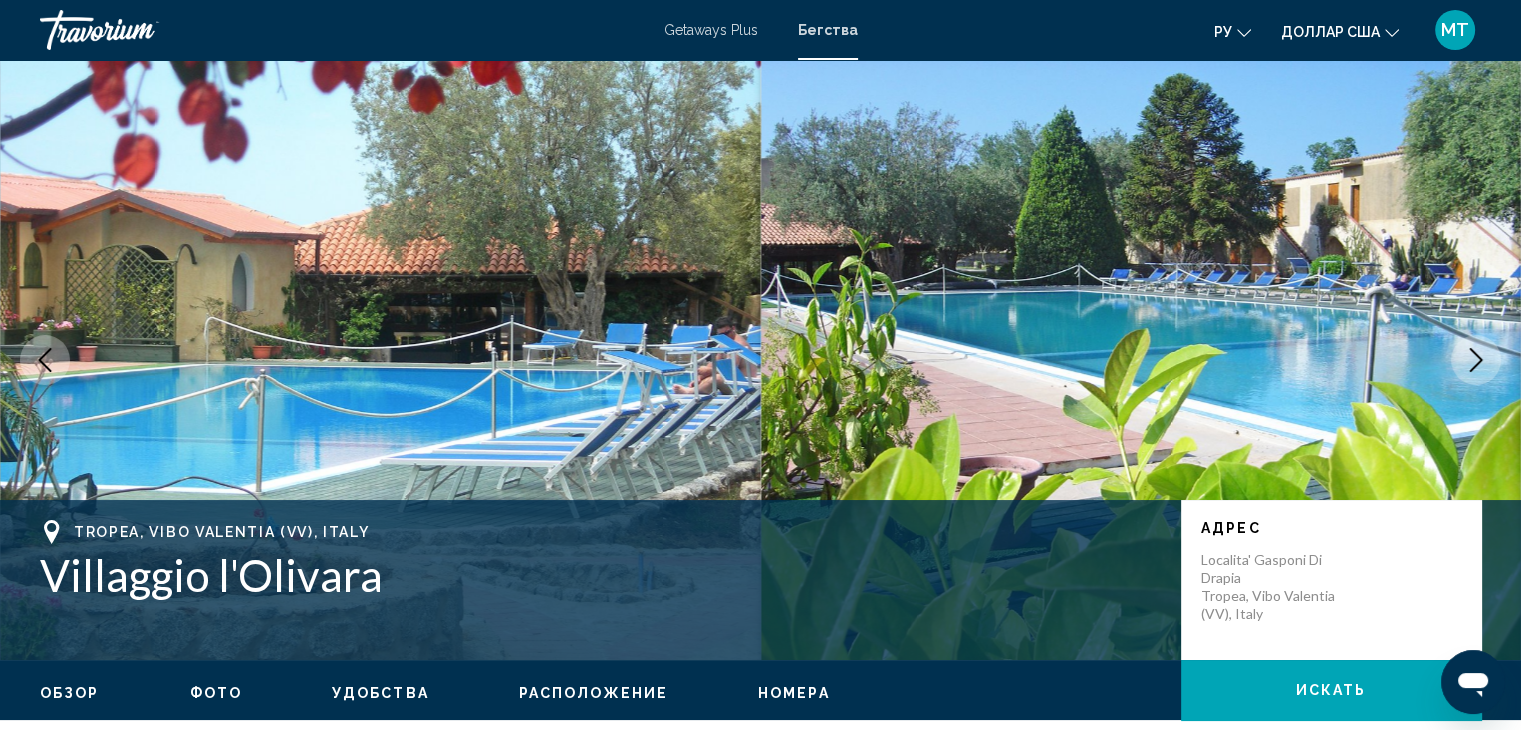 click 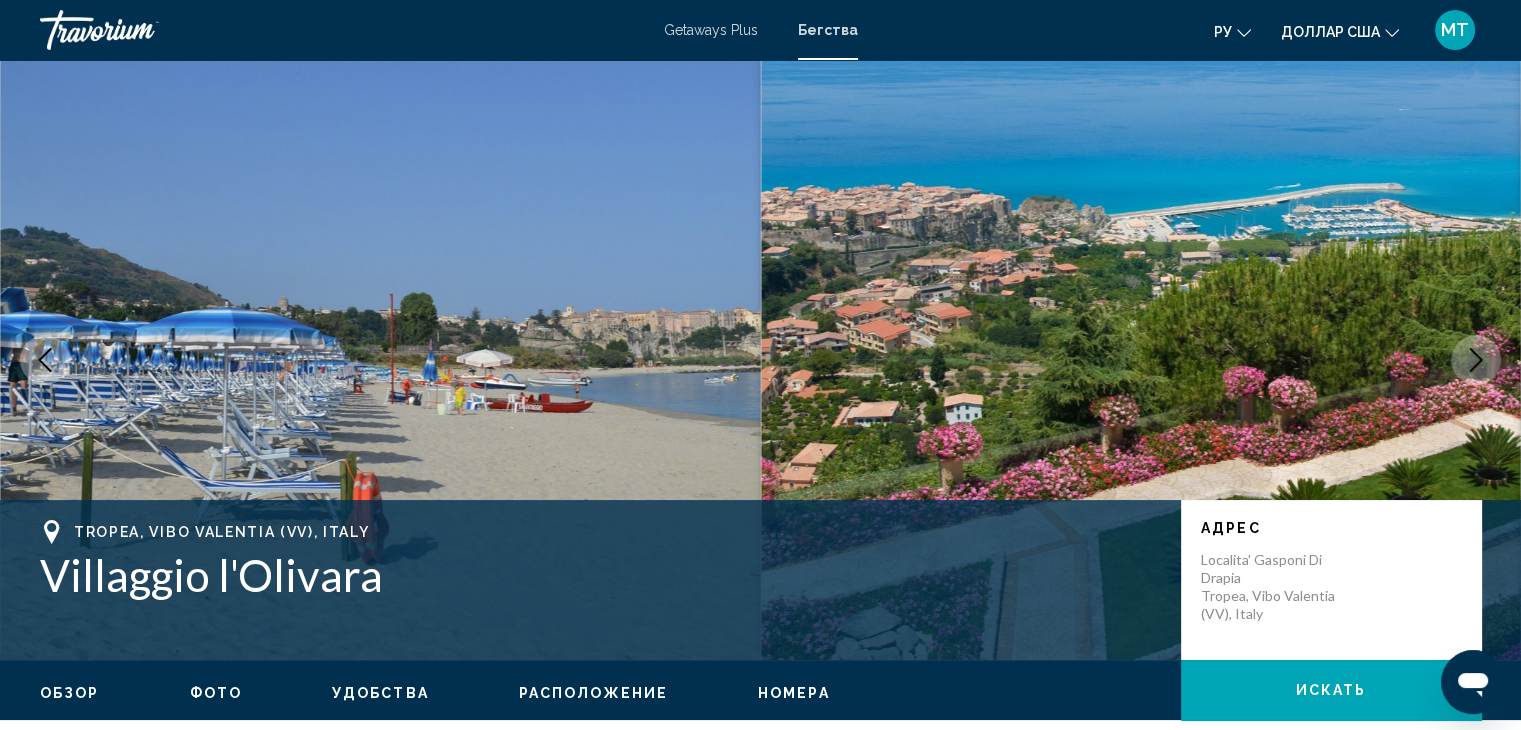 click 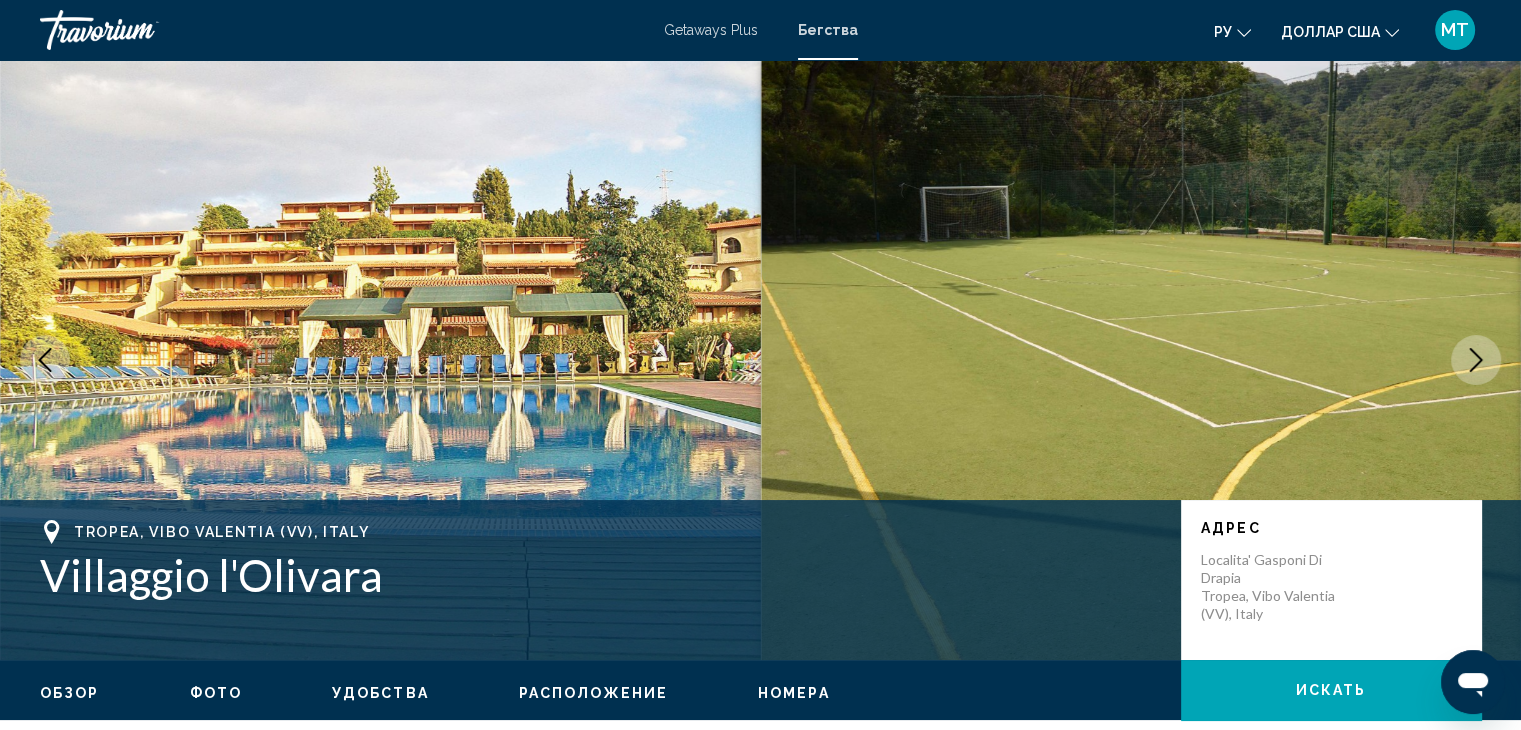 click 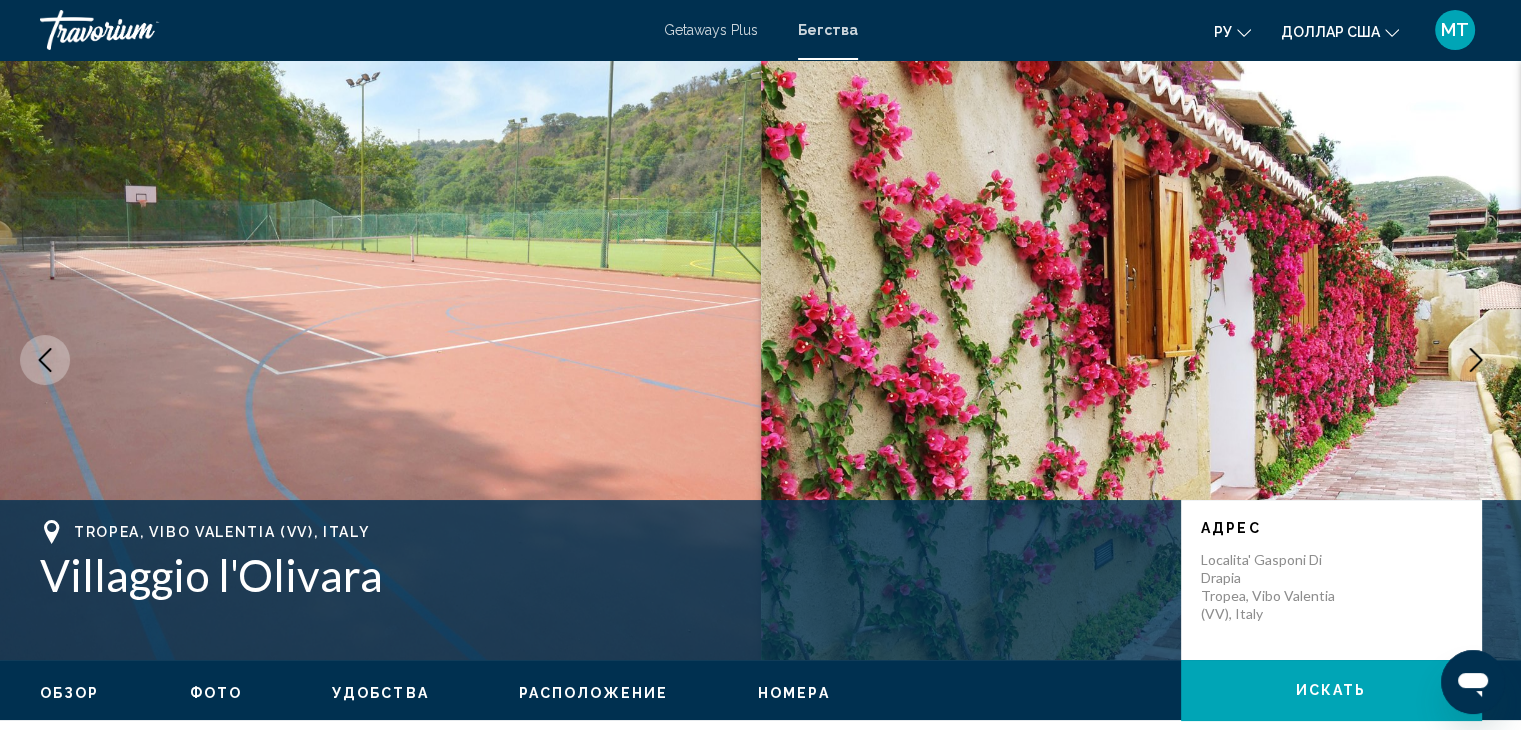 click 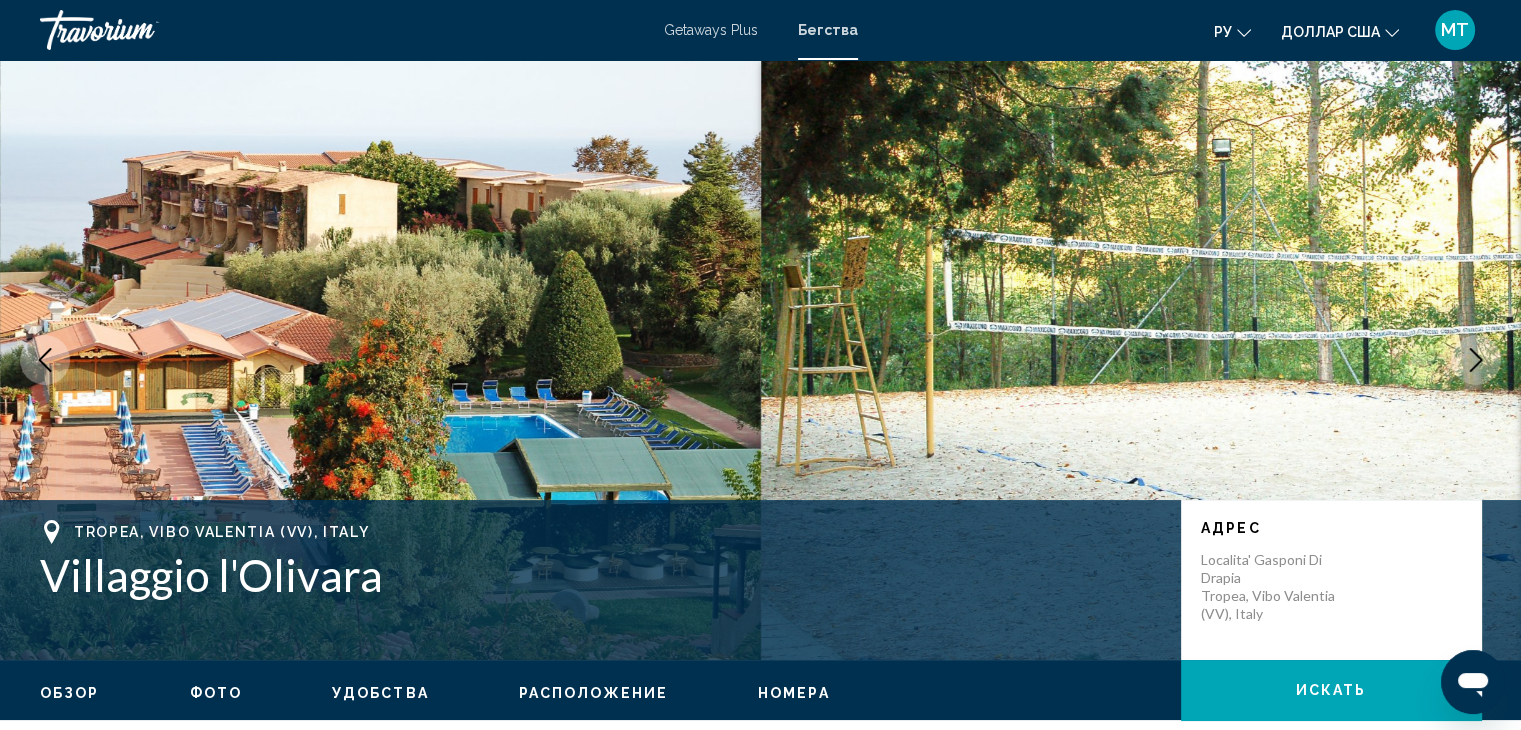 click 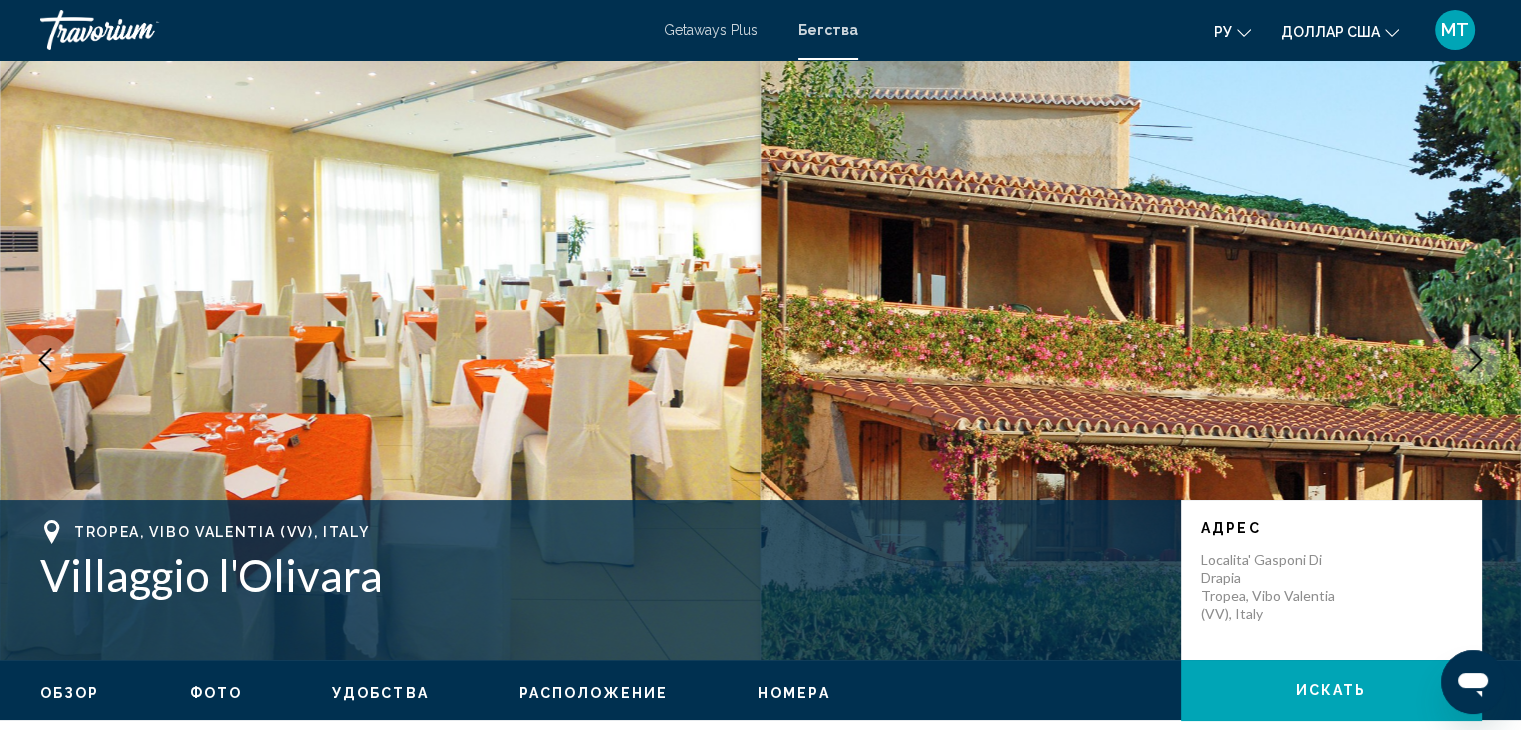 click 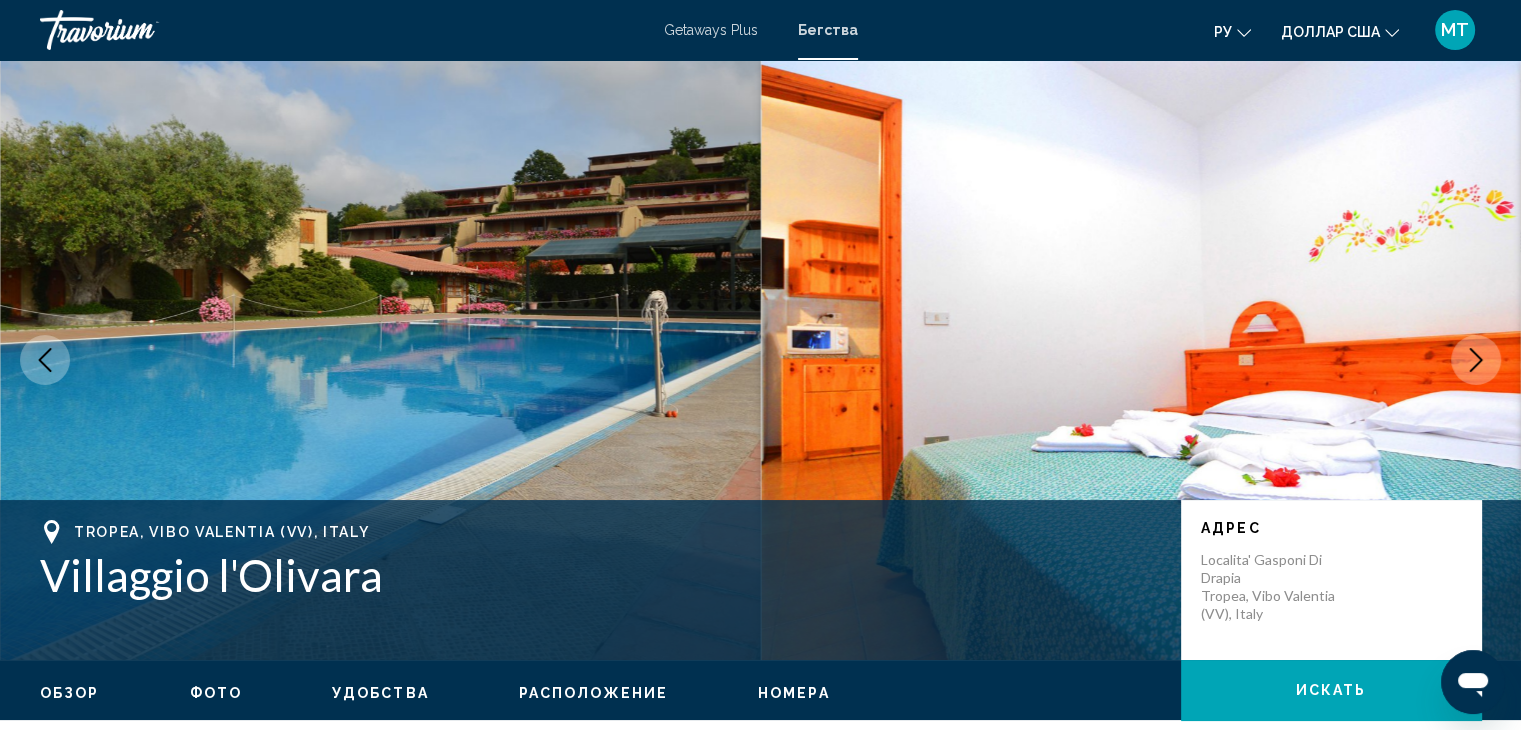 click 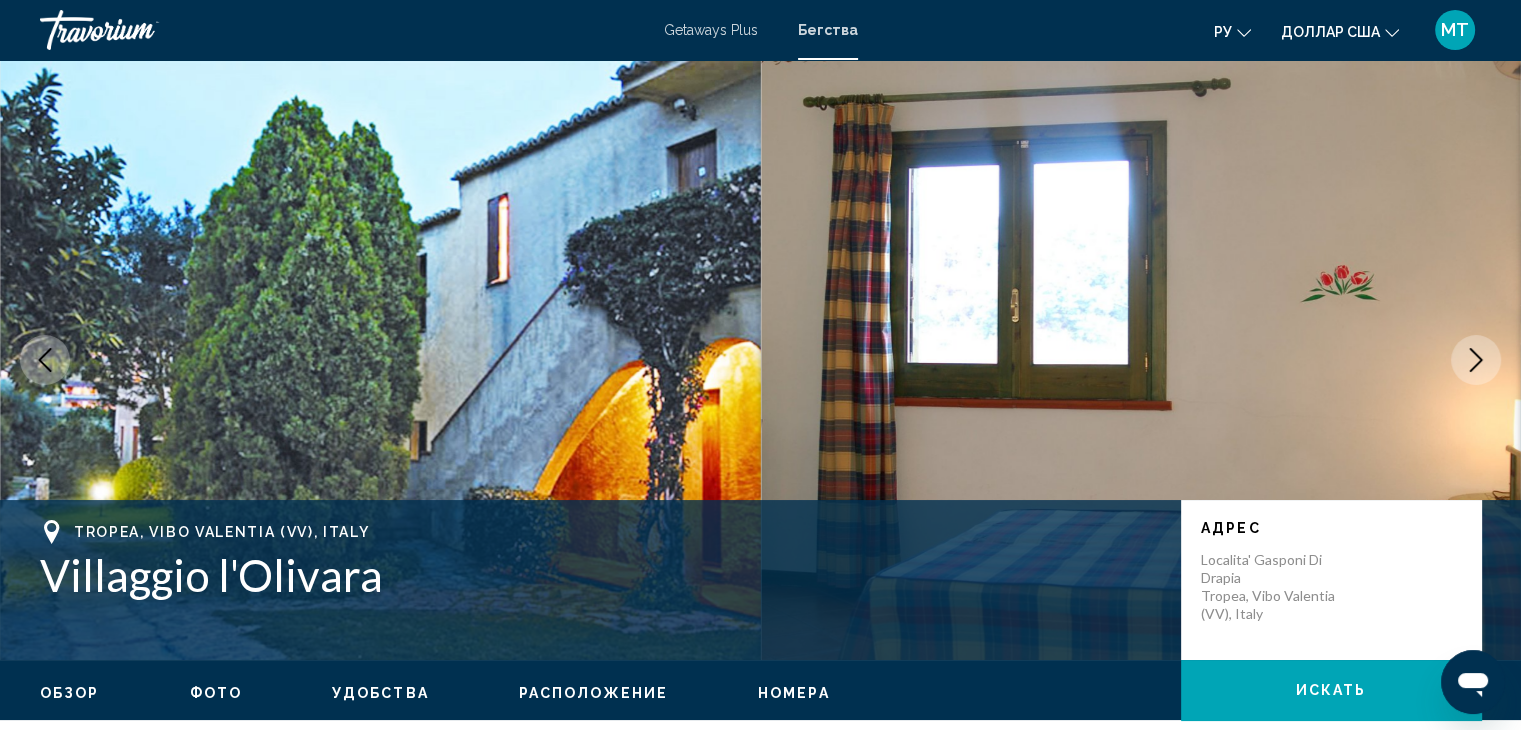 click 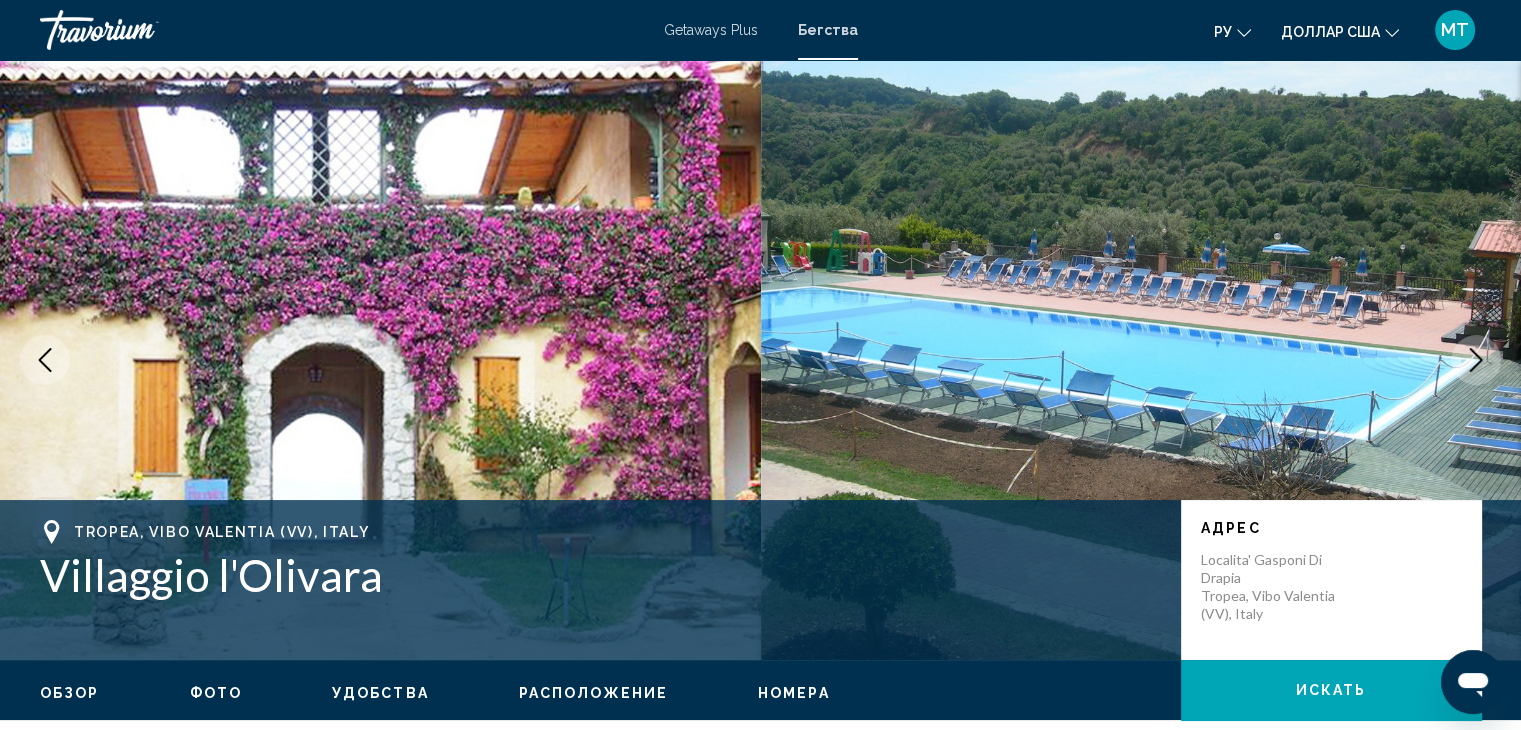 click 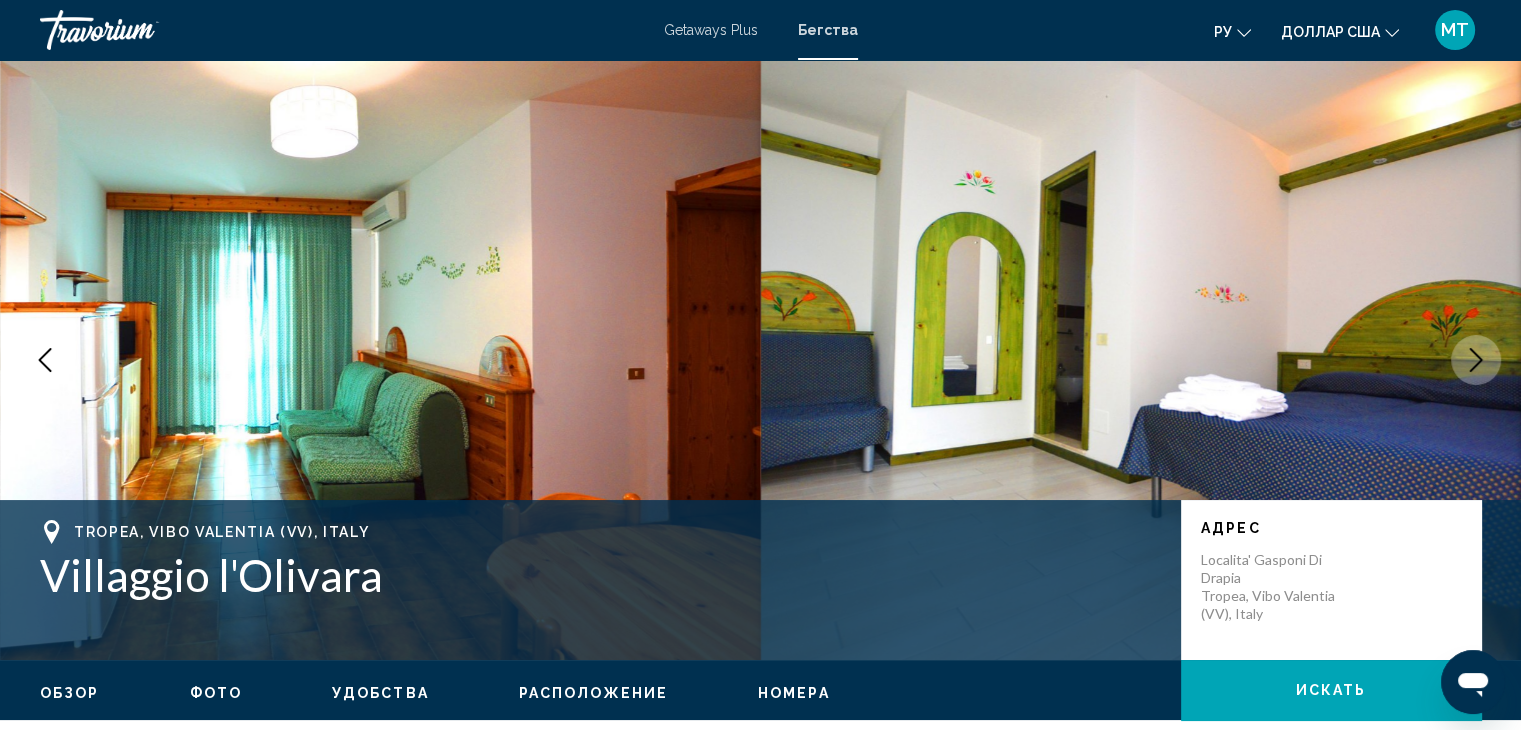 click 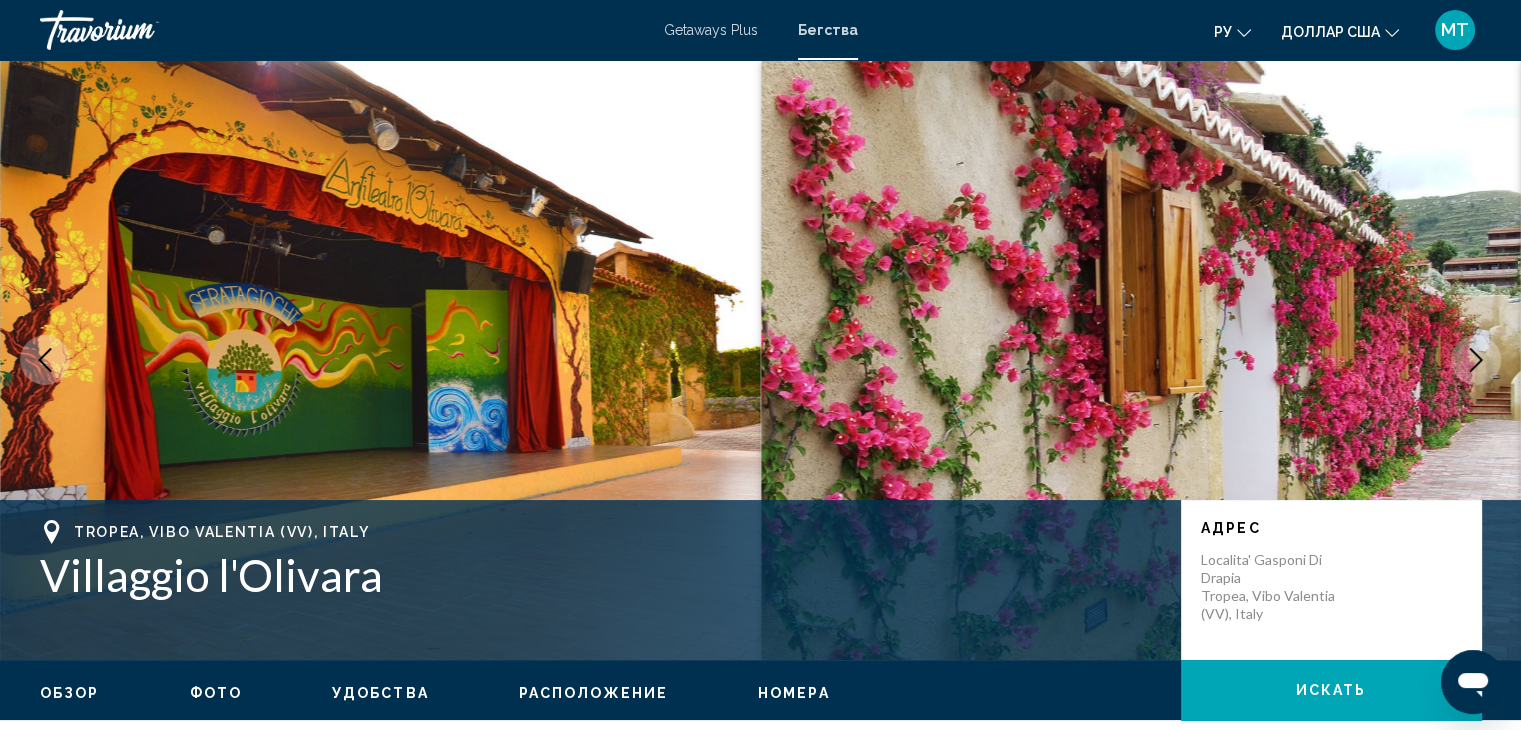 click 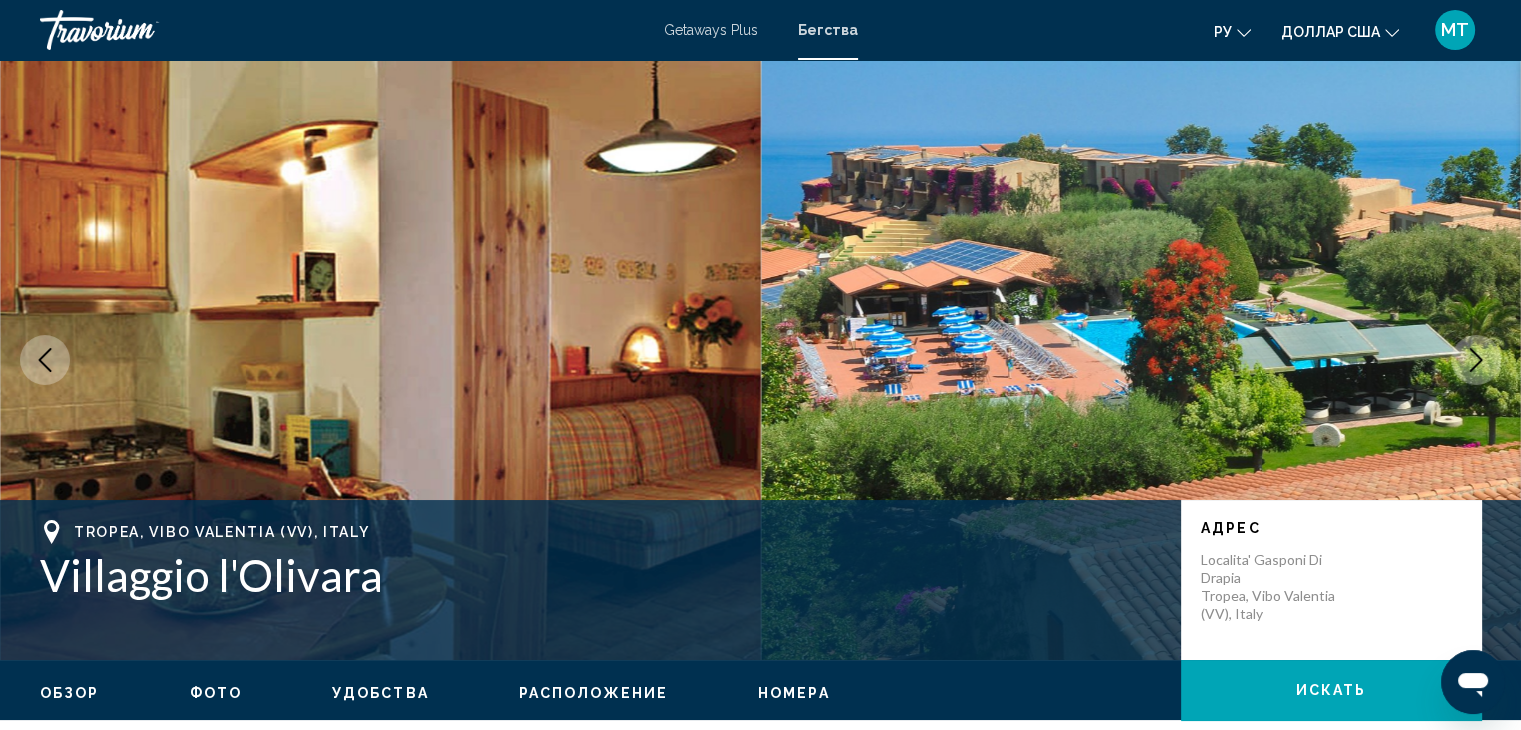 click 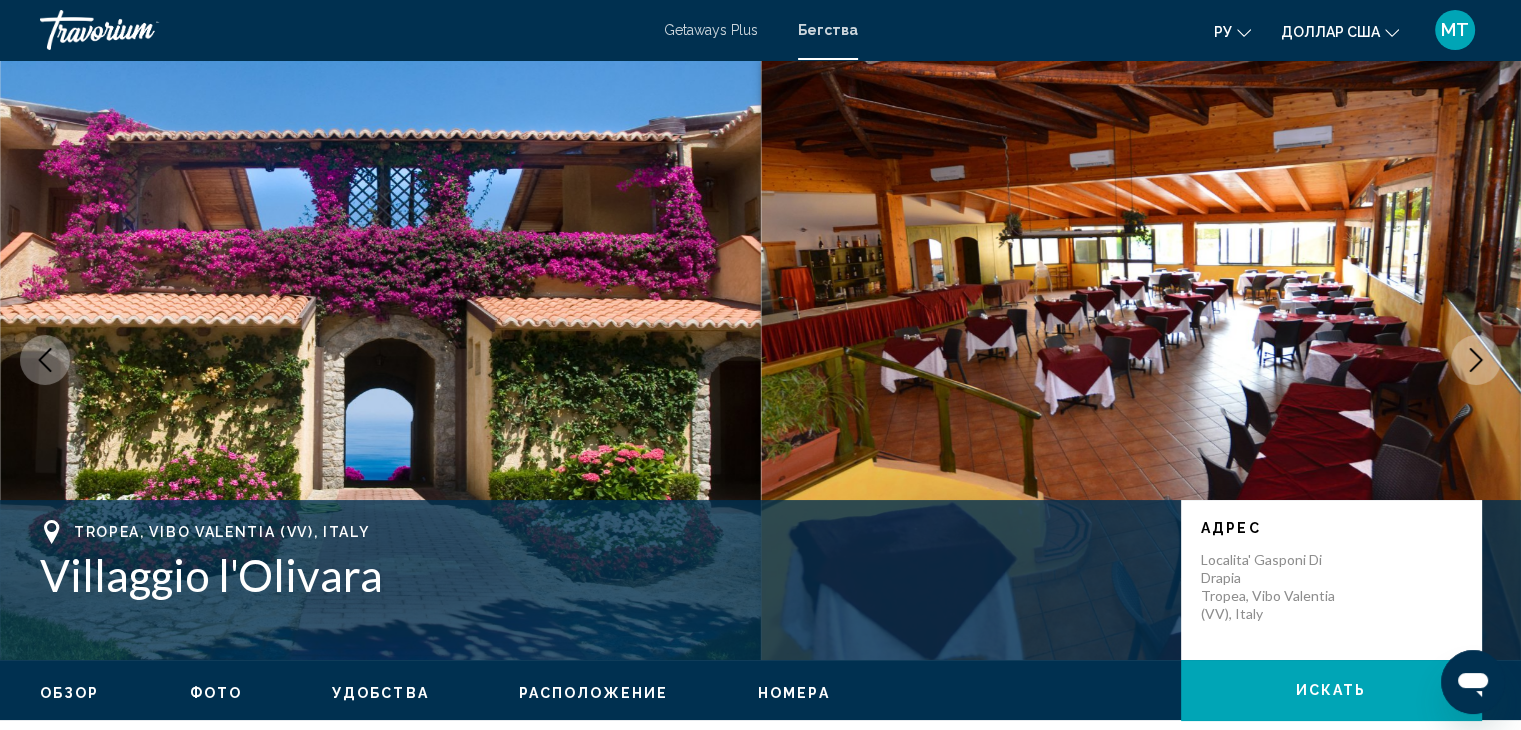 click 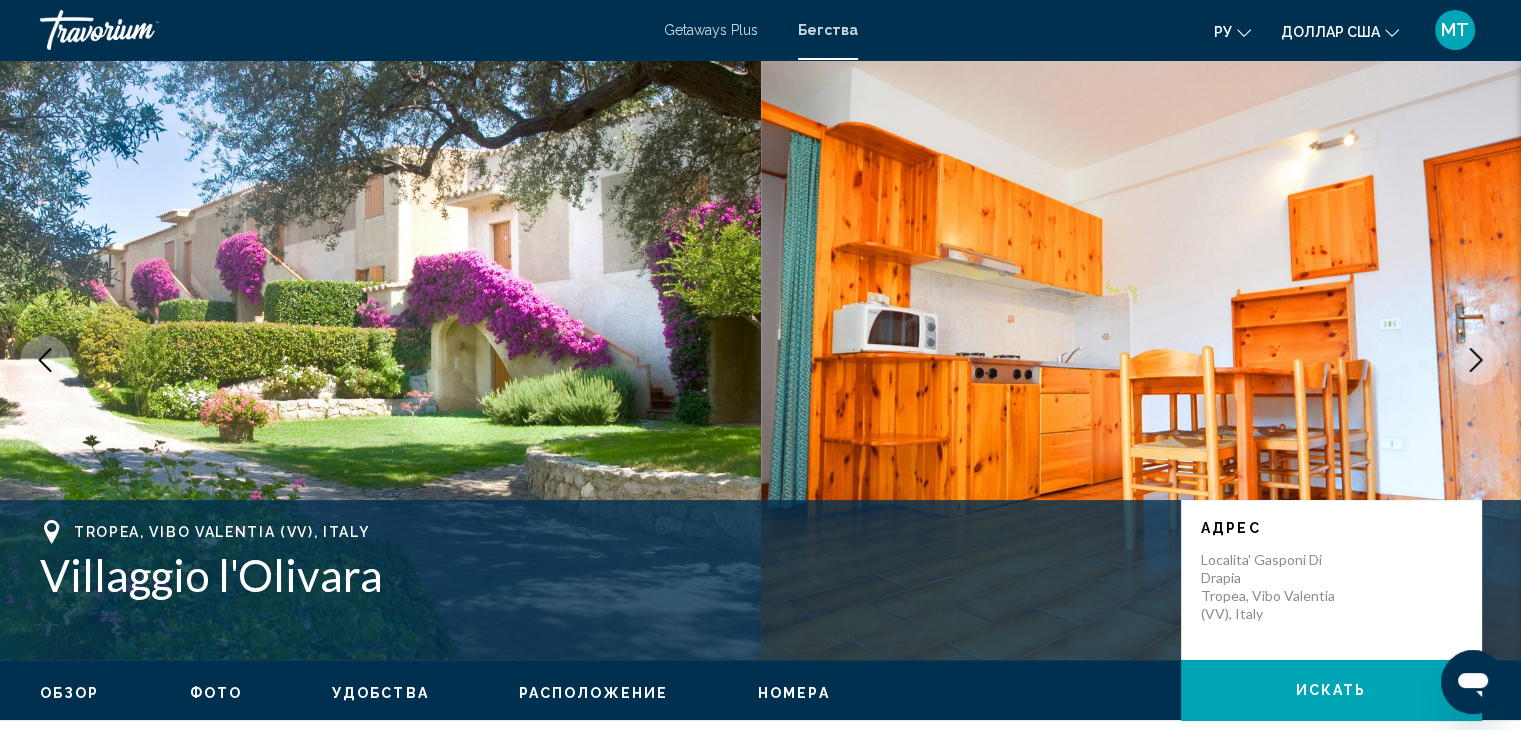 click 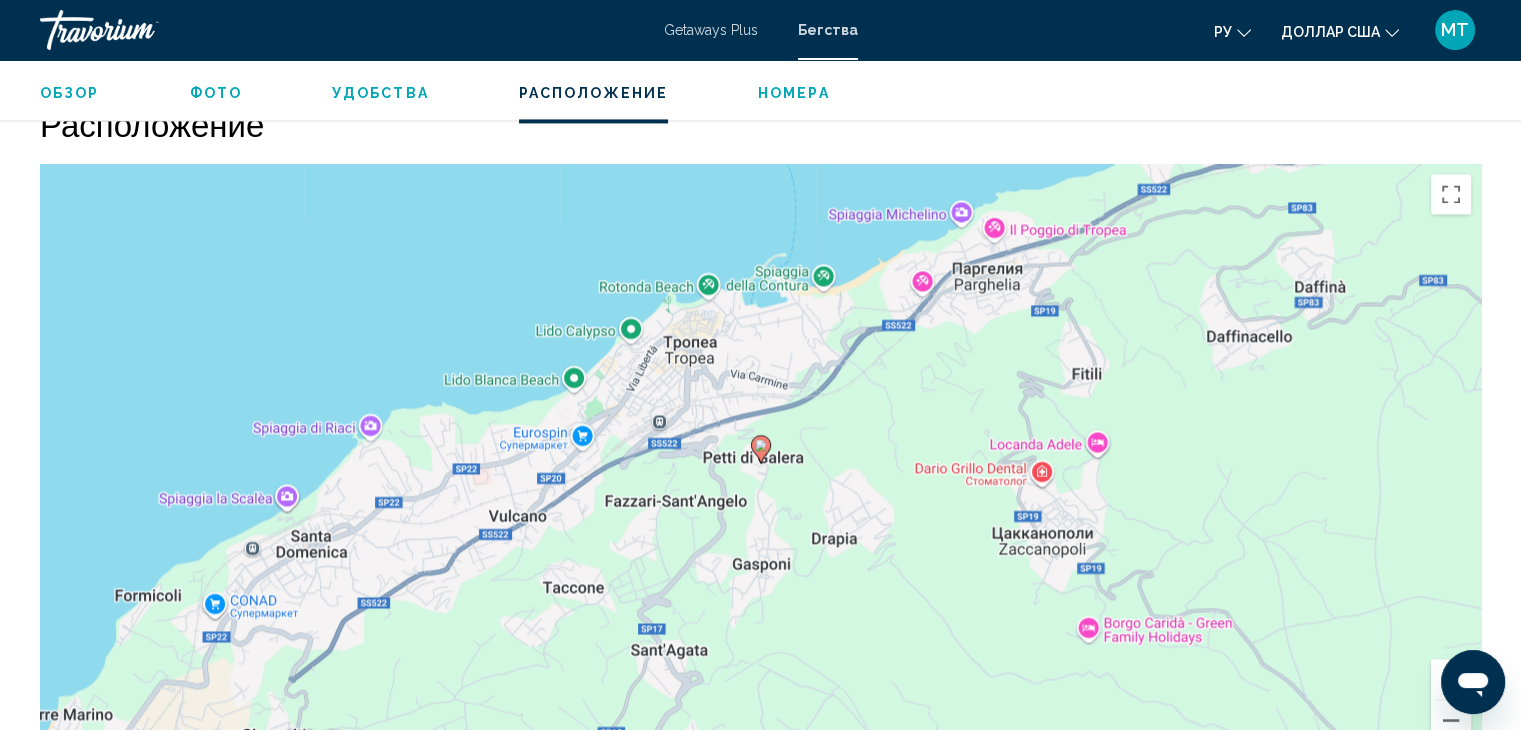 scroll, scrollTop: 3060, scrollLeft: 0, axis: vertical 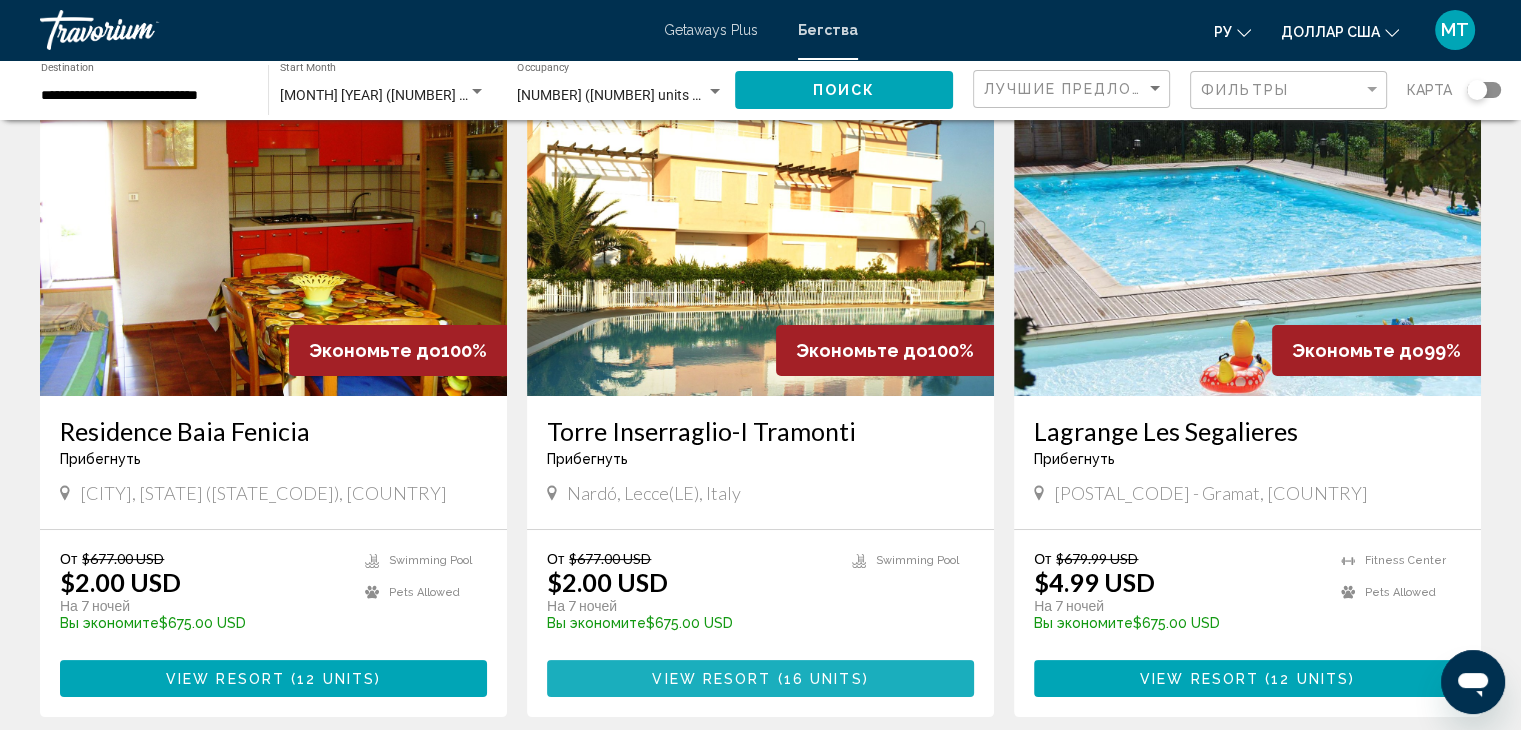 click on "View Resort    ( 16 units )" at bounding box center (760, 678) 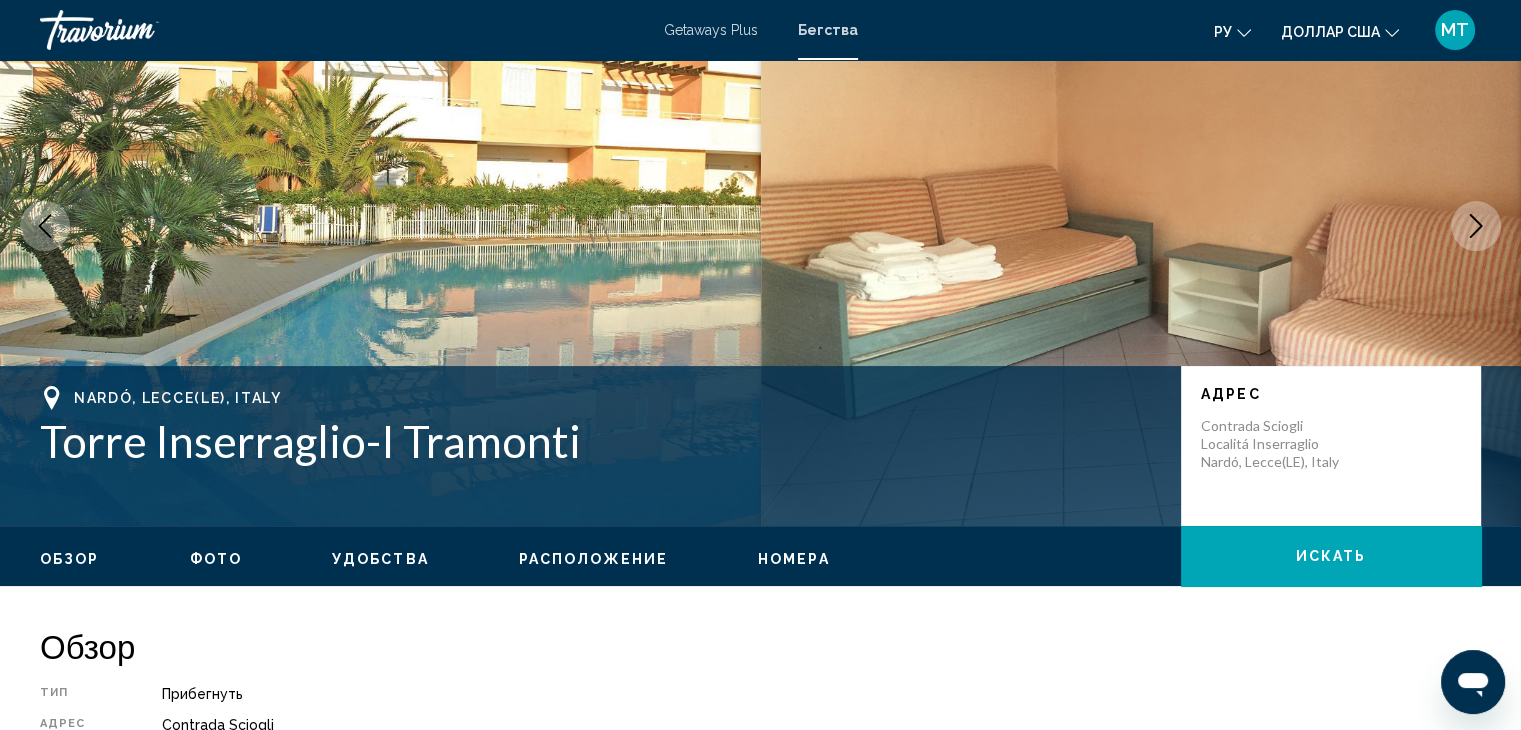 scroll, scrollTop: 0, scrollLeft: 0, axis: both 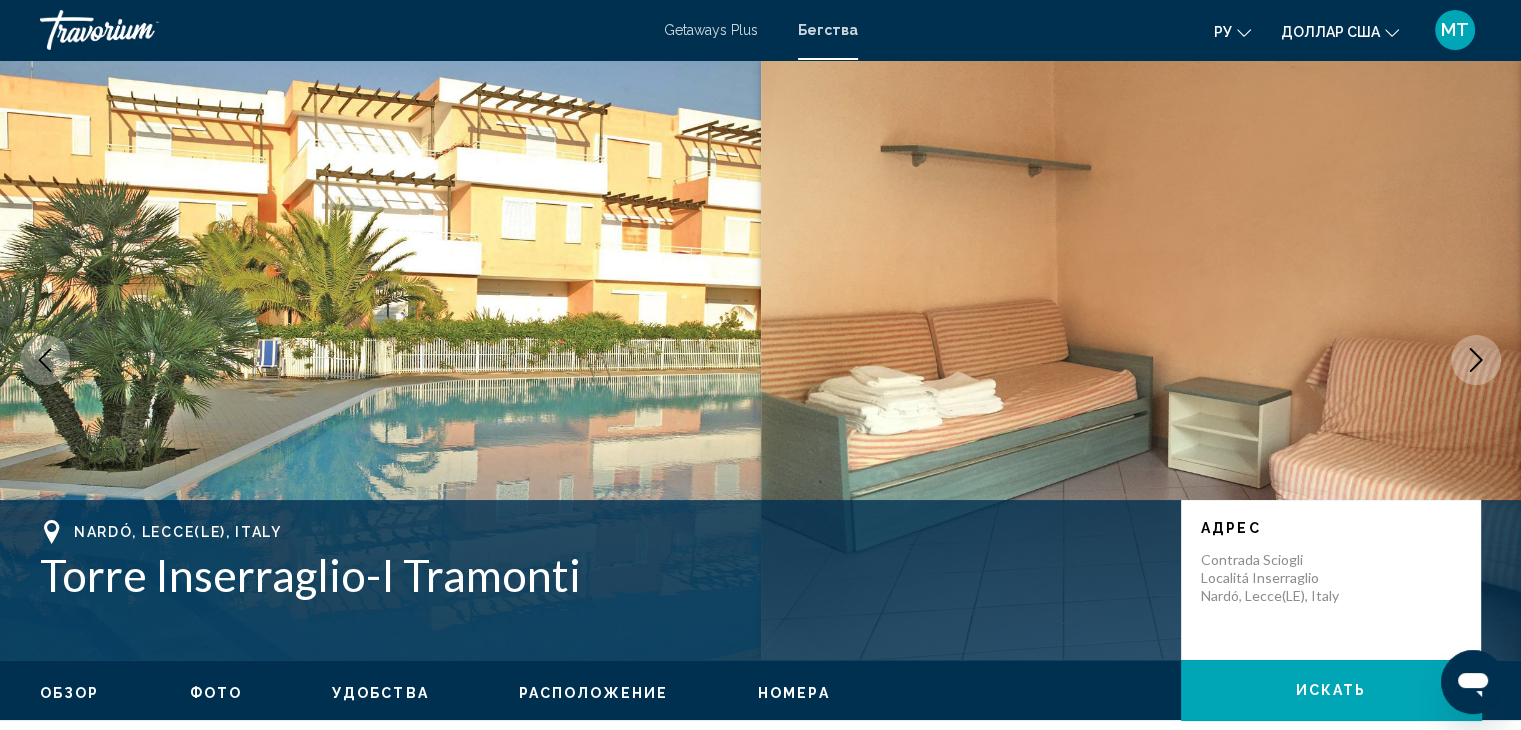click at bounding box center [1476, 360] 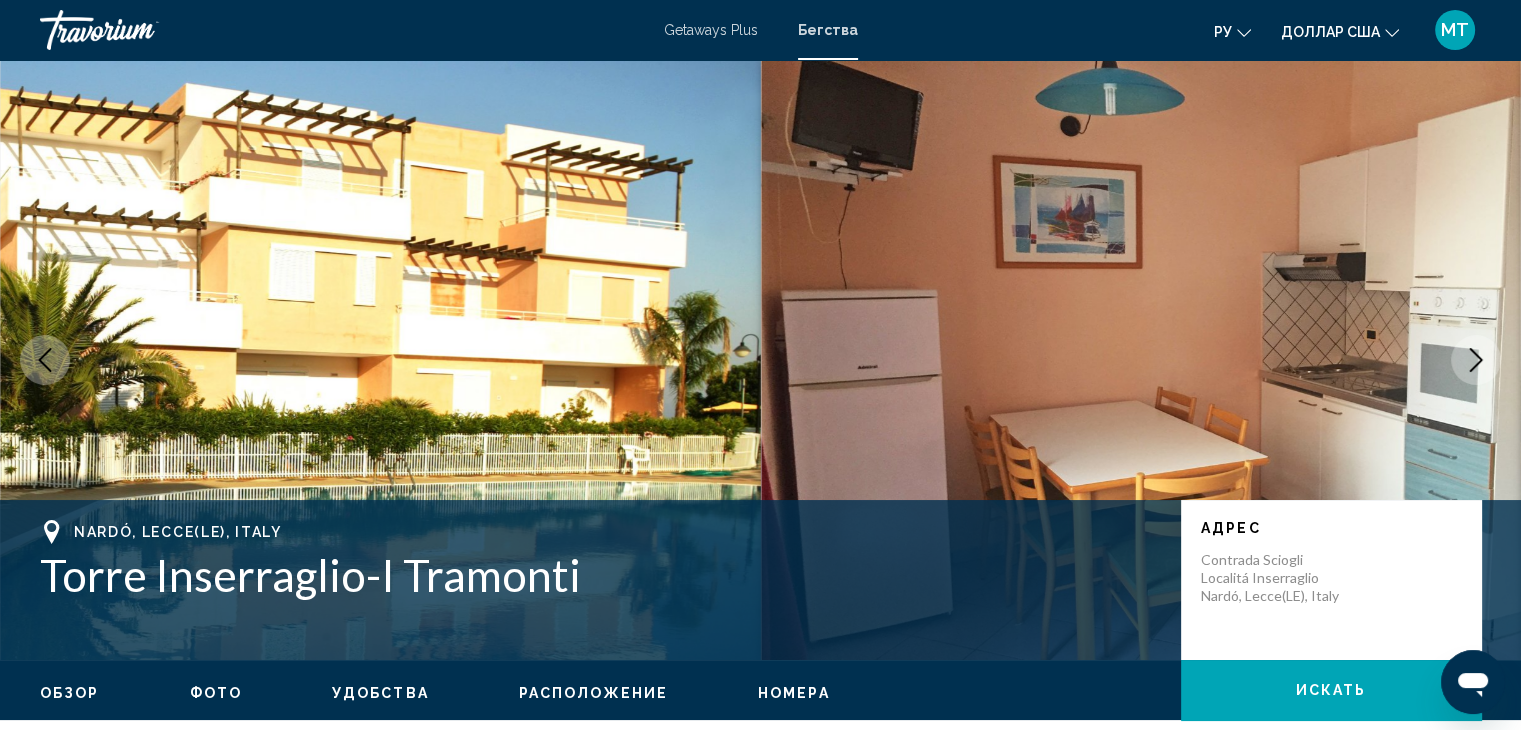 click at bounding box center [1476, 360] 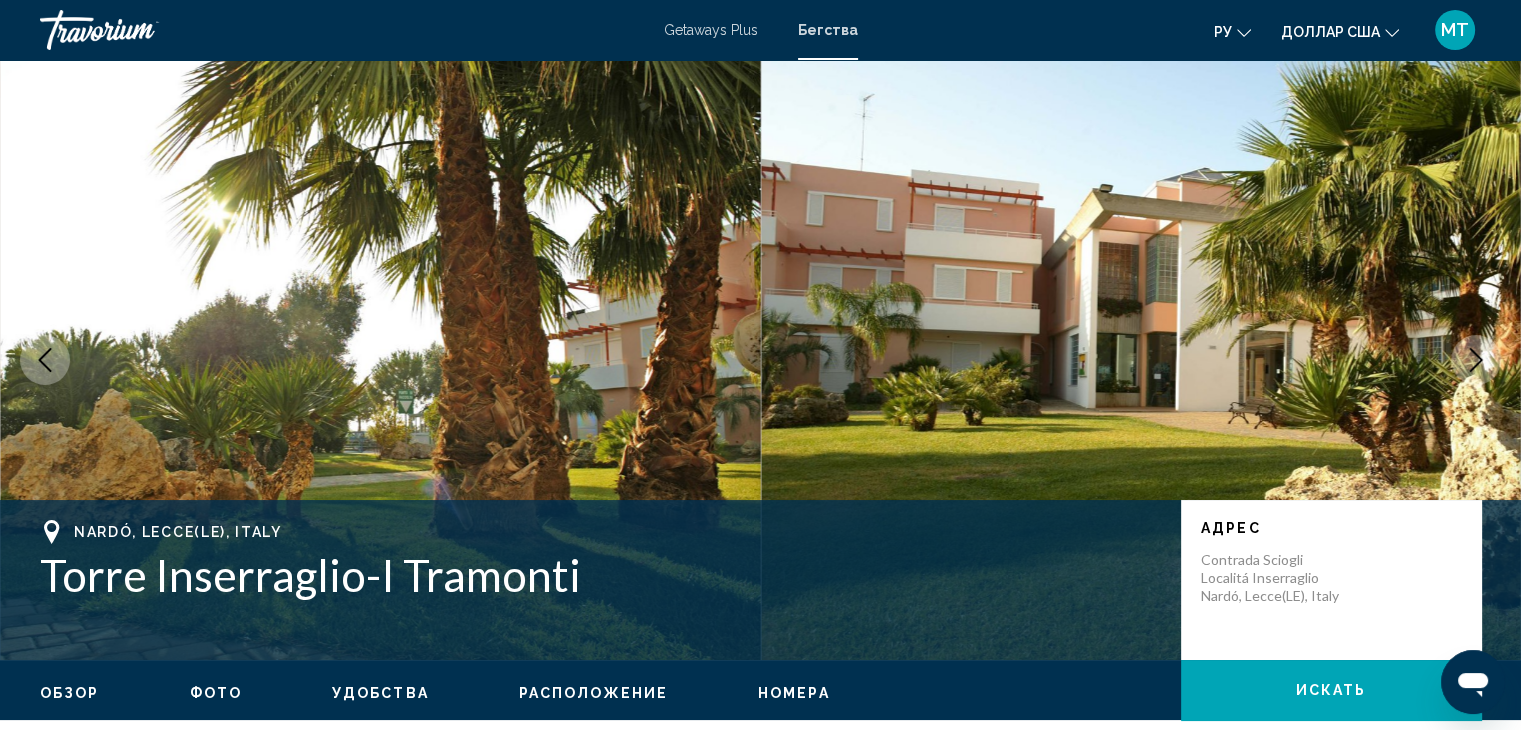 click at bounding box center (1476, 360) 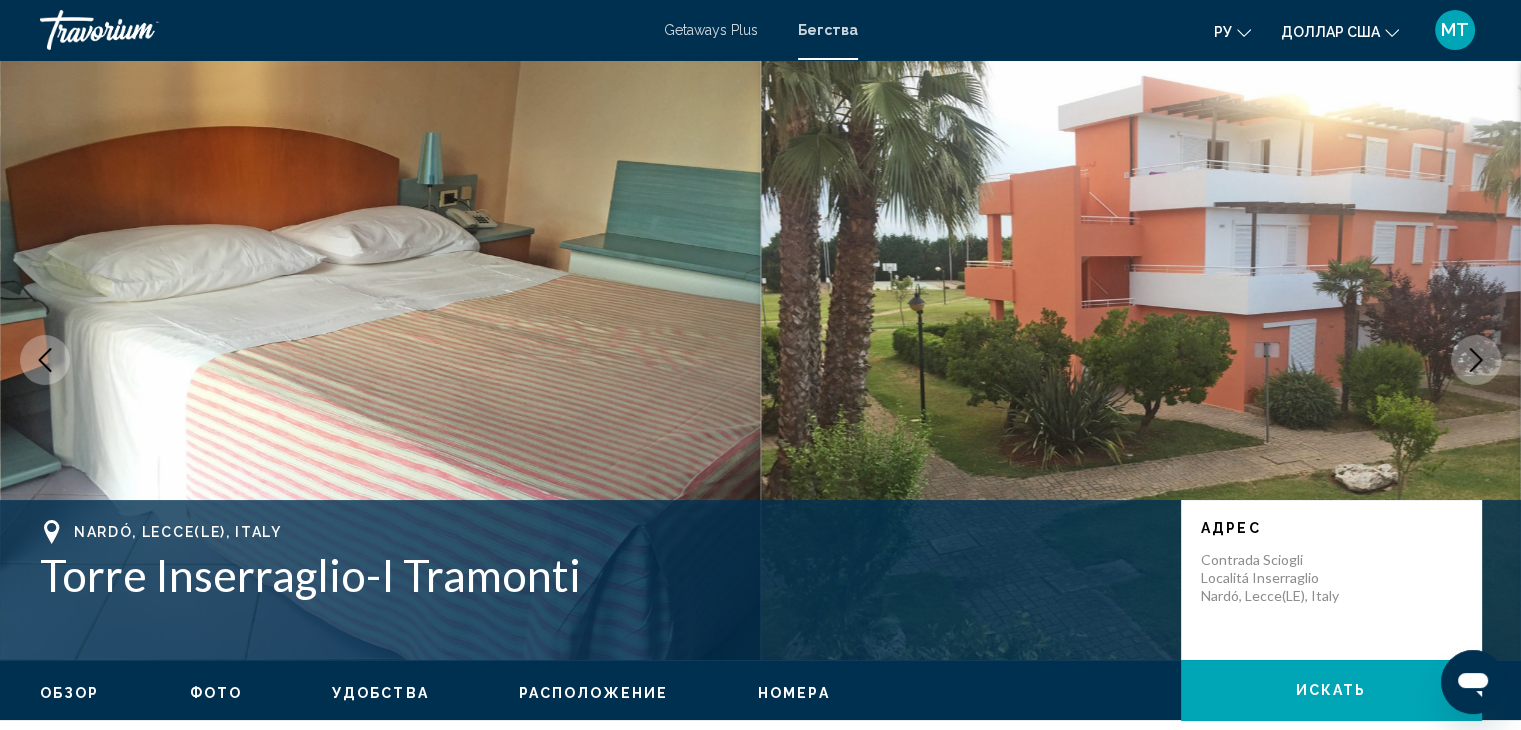 click at bounding box center [1476, 360] 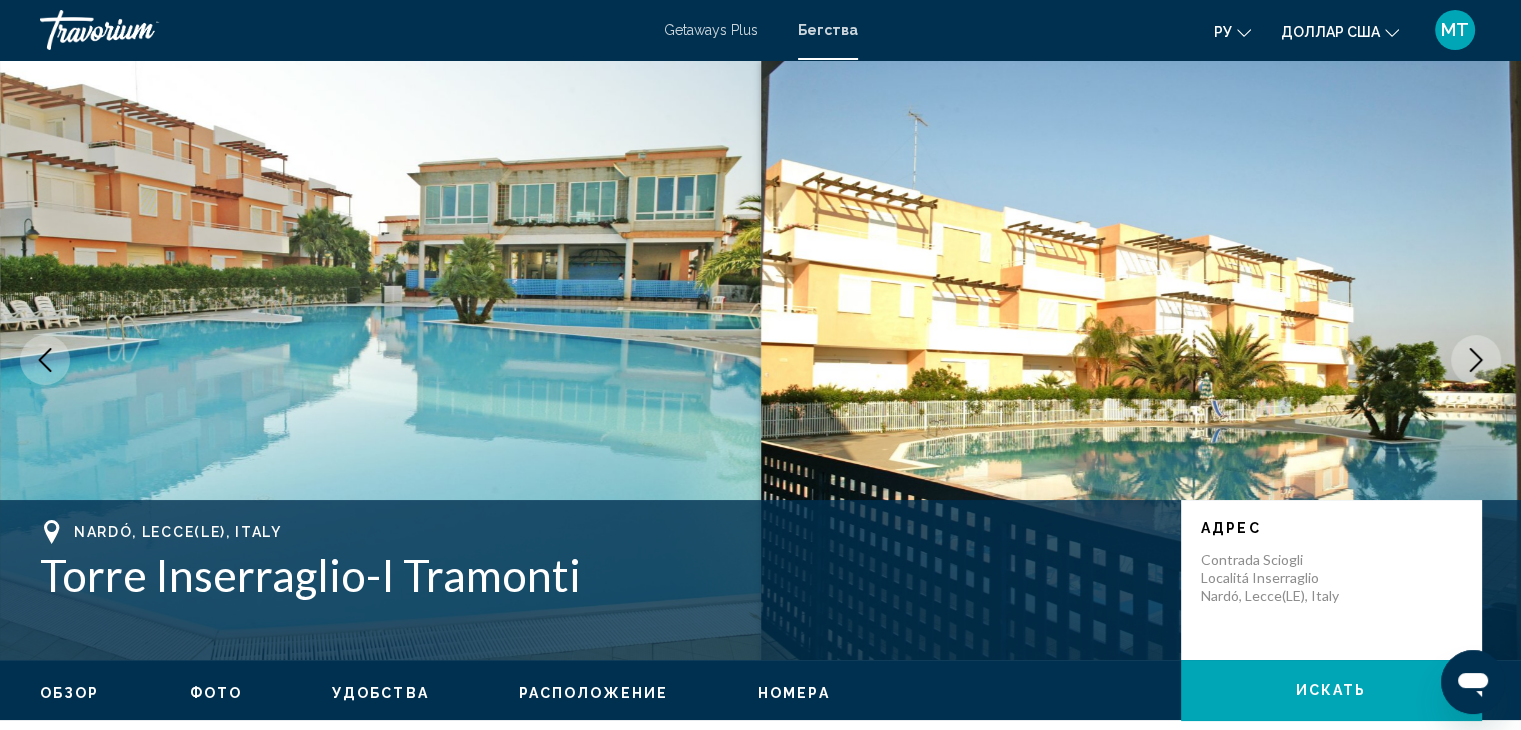 click at bounding box center [1476, 360] 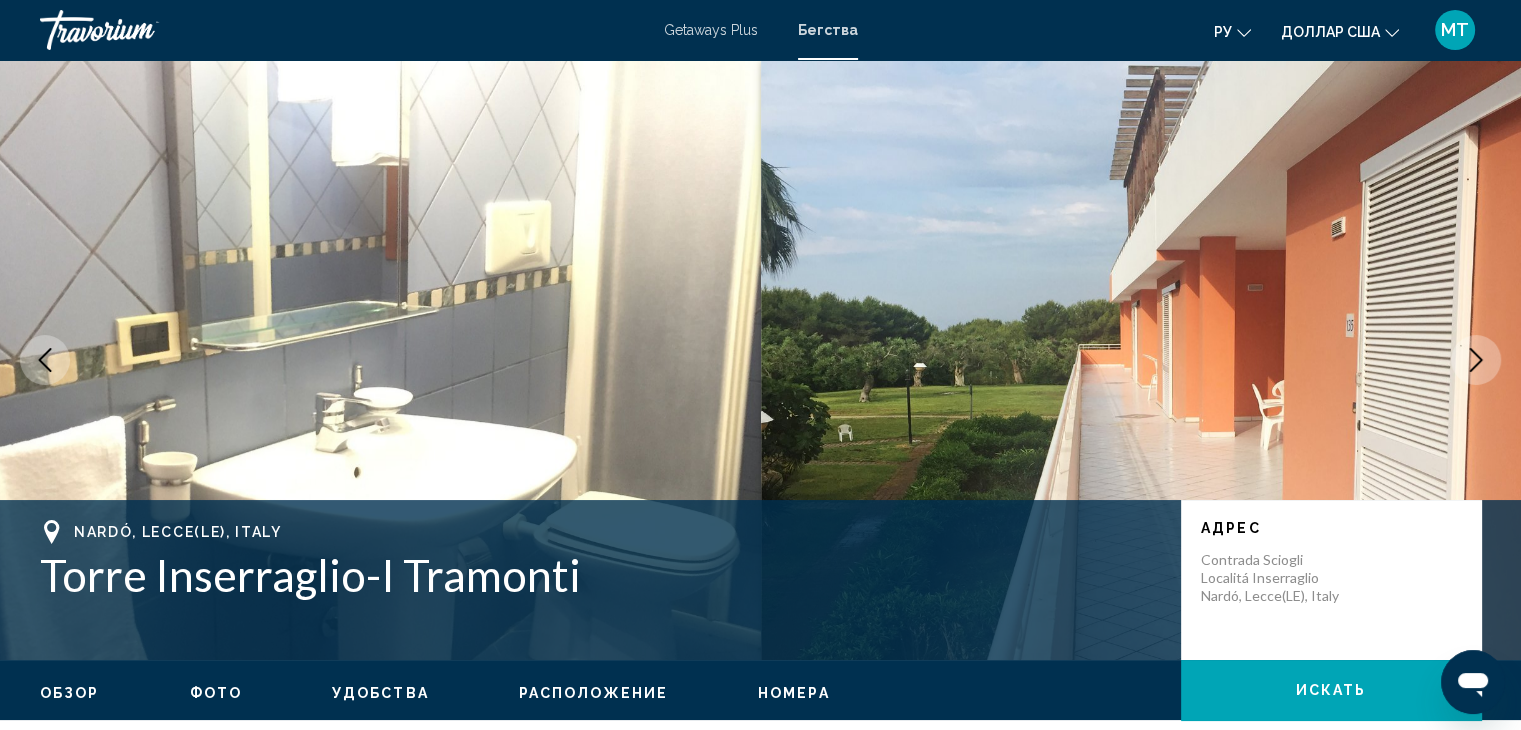 click at bounding box center [1476, 360] 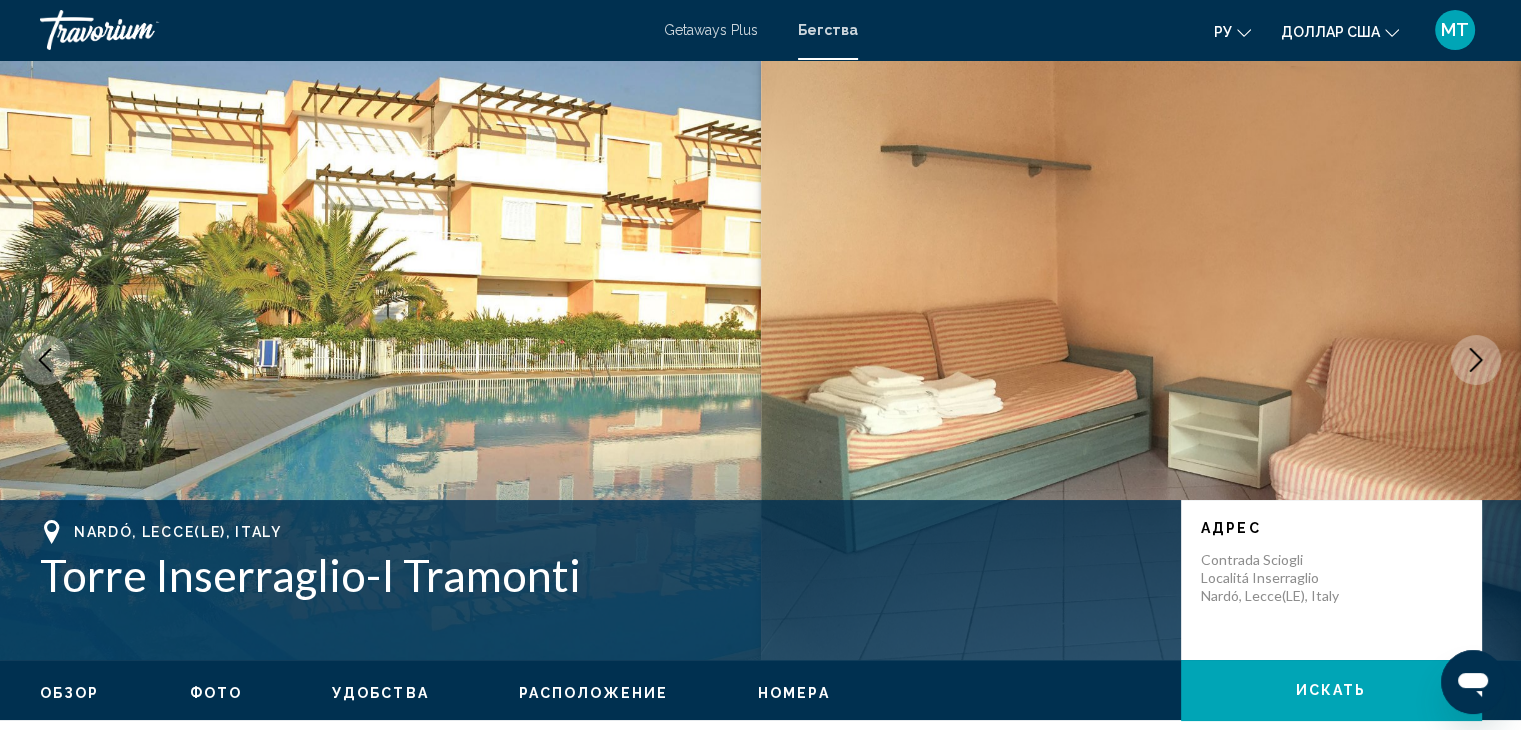 click at bounding box center (1476, 360) 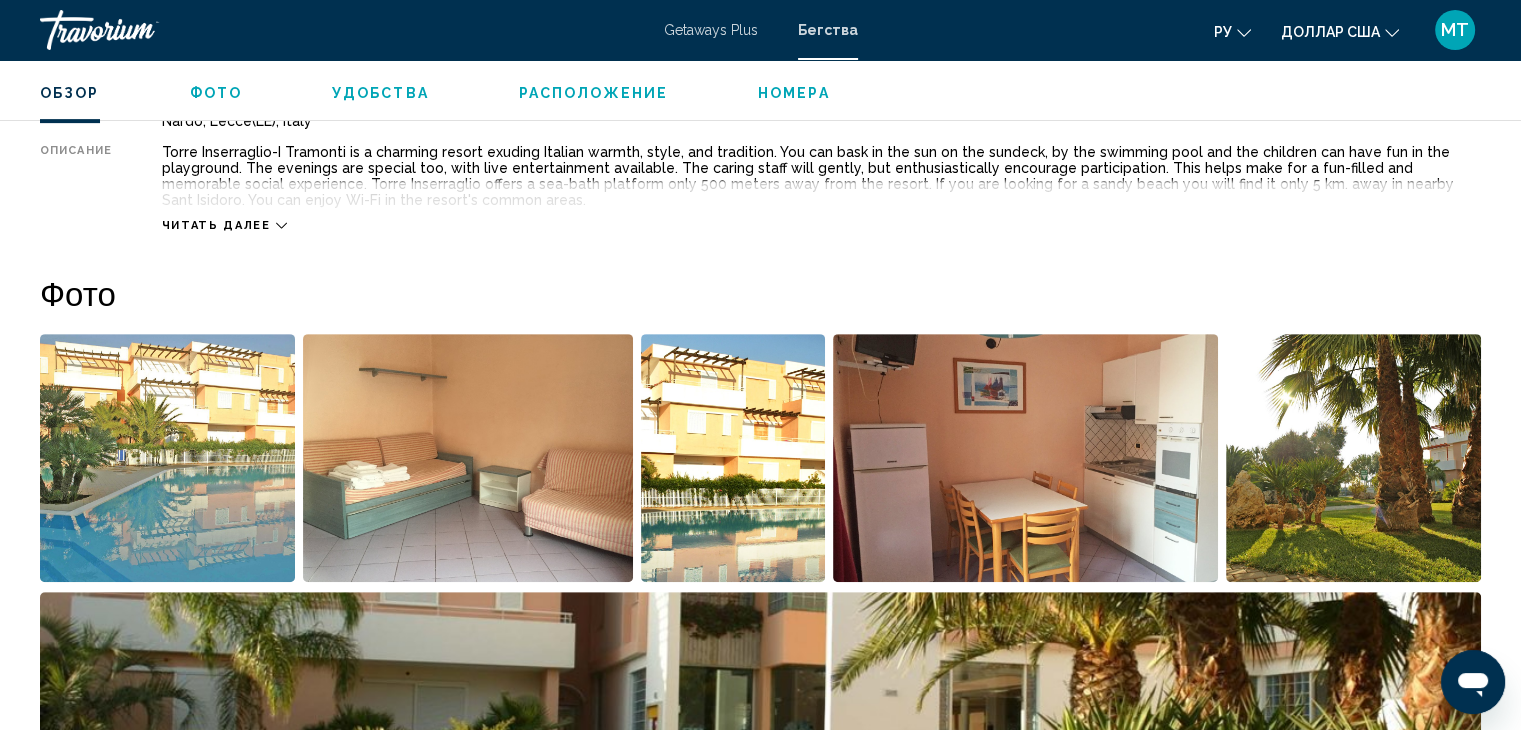 scroll, scrollTop: 772, scrollLeft: 0, axis: vertical 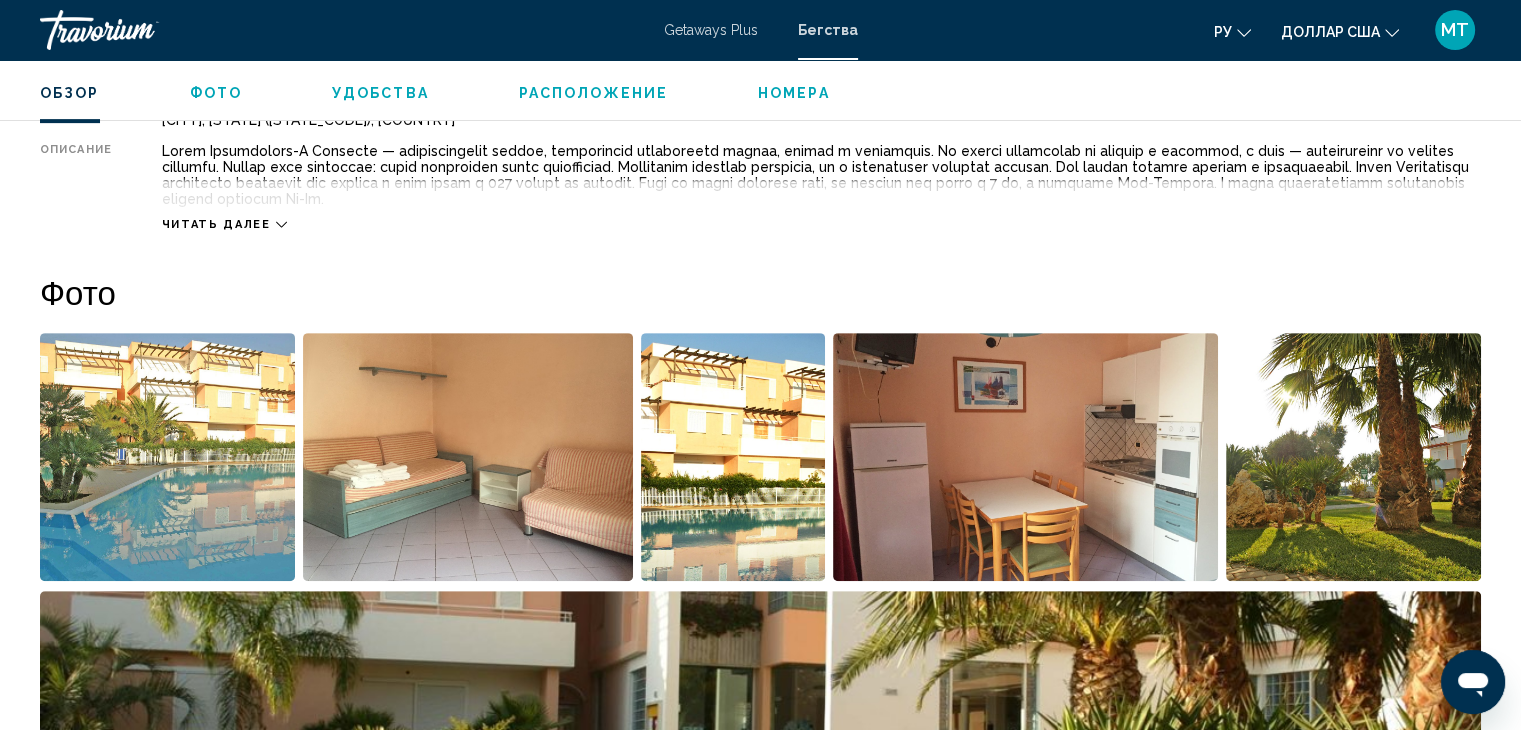 click on "Фото" at bounding box center [760, 292] 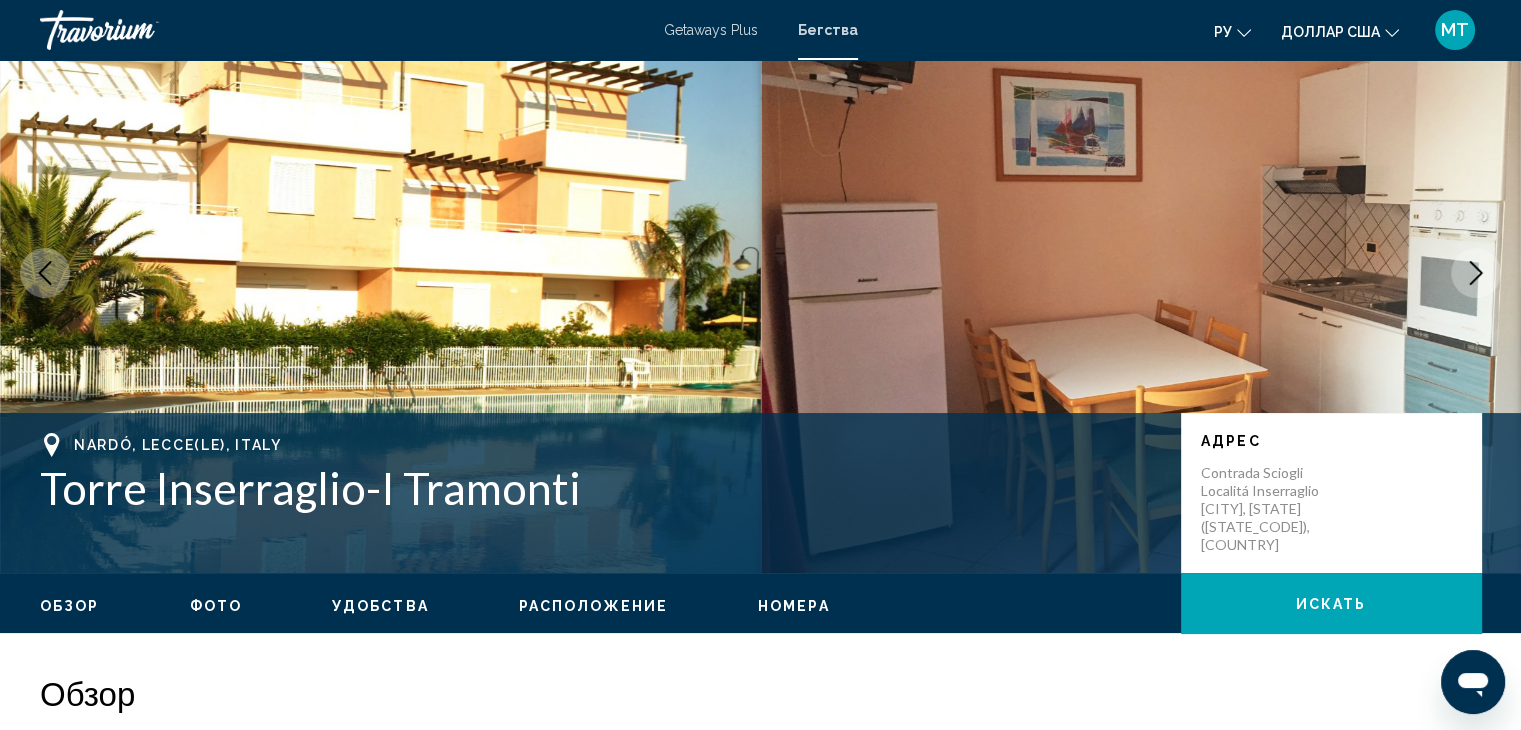 scroll, scrollTop: 0, scrollLeft: 0, axis: both 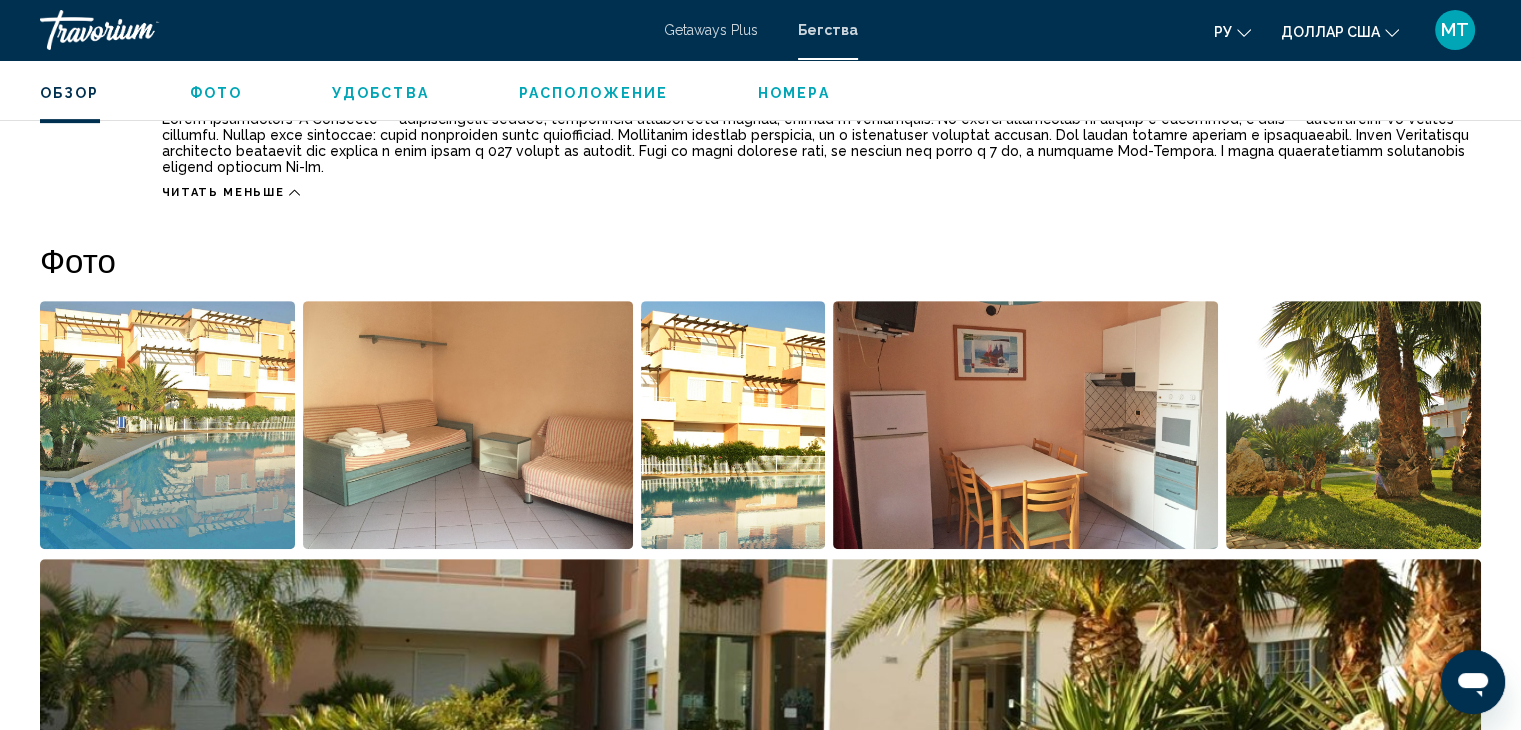 drag, startPoint x: 620, startPoint y: 572, endPoint x: 596, endPoint y: 186, distance: 386.7454 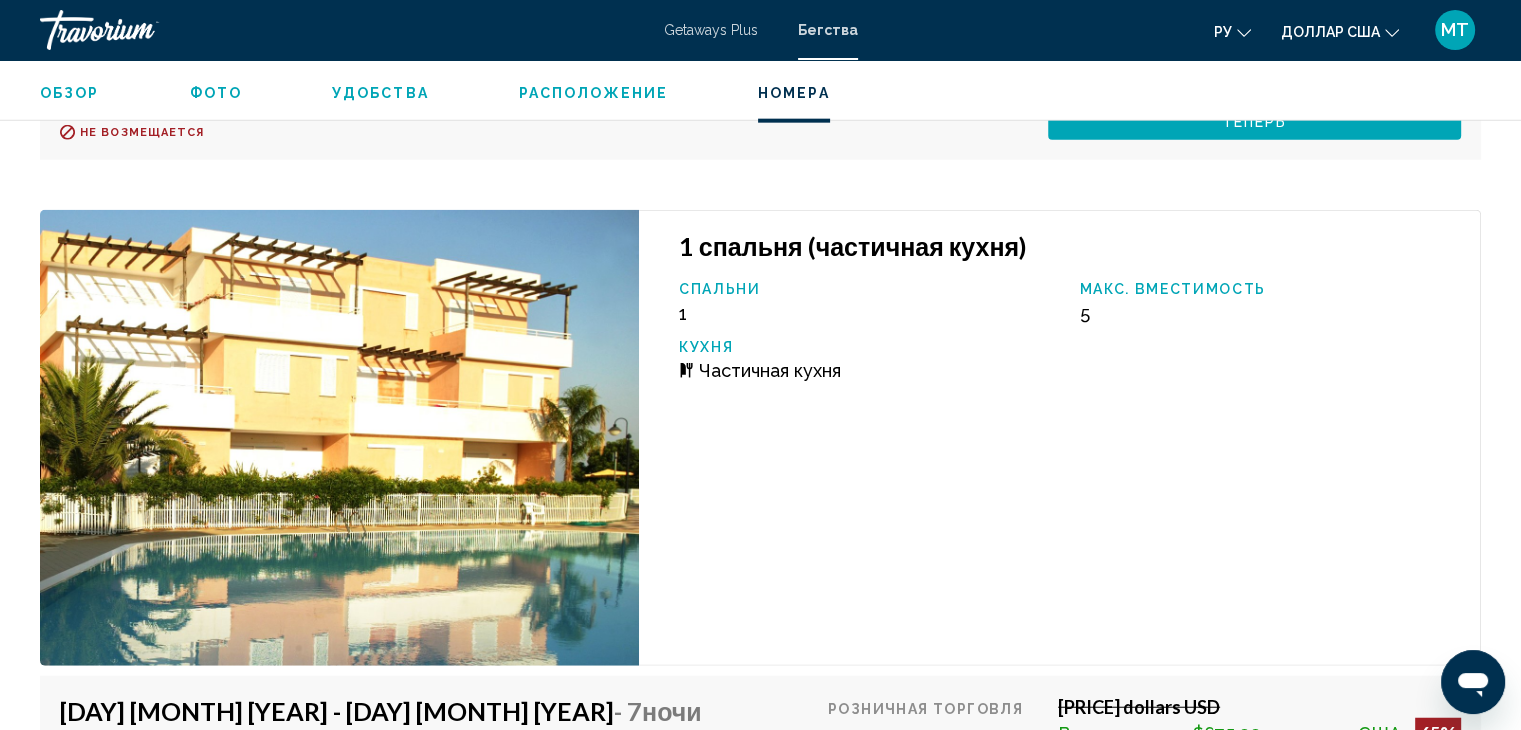 scroll, scrollTop: 4888, scrollLeft: 0, axis: vertical 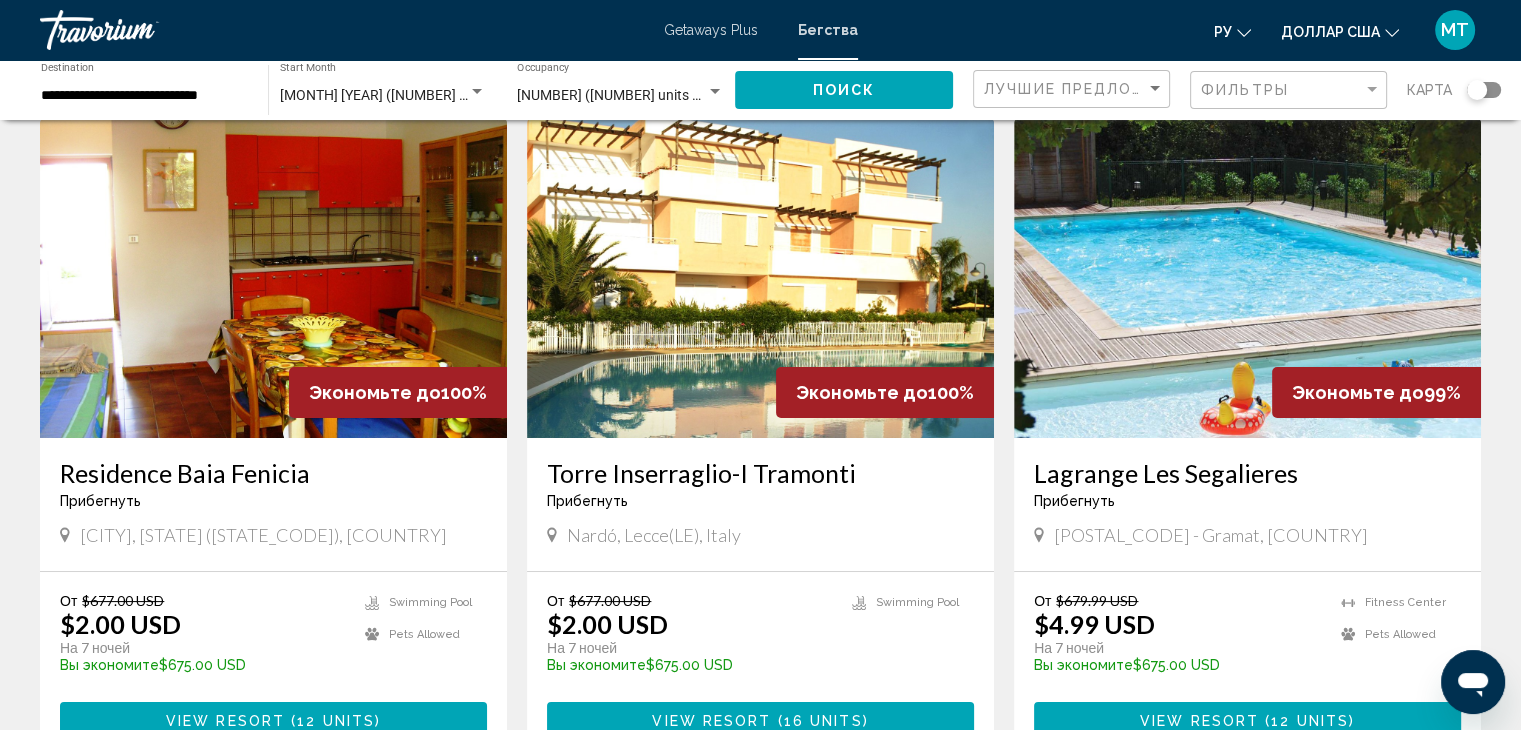 click at bounding box center [273, 278] 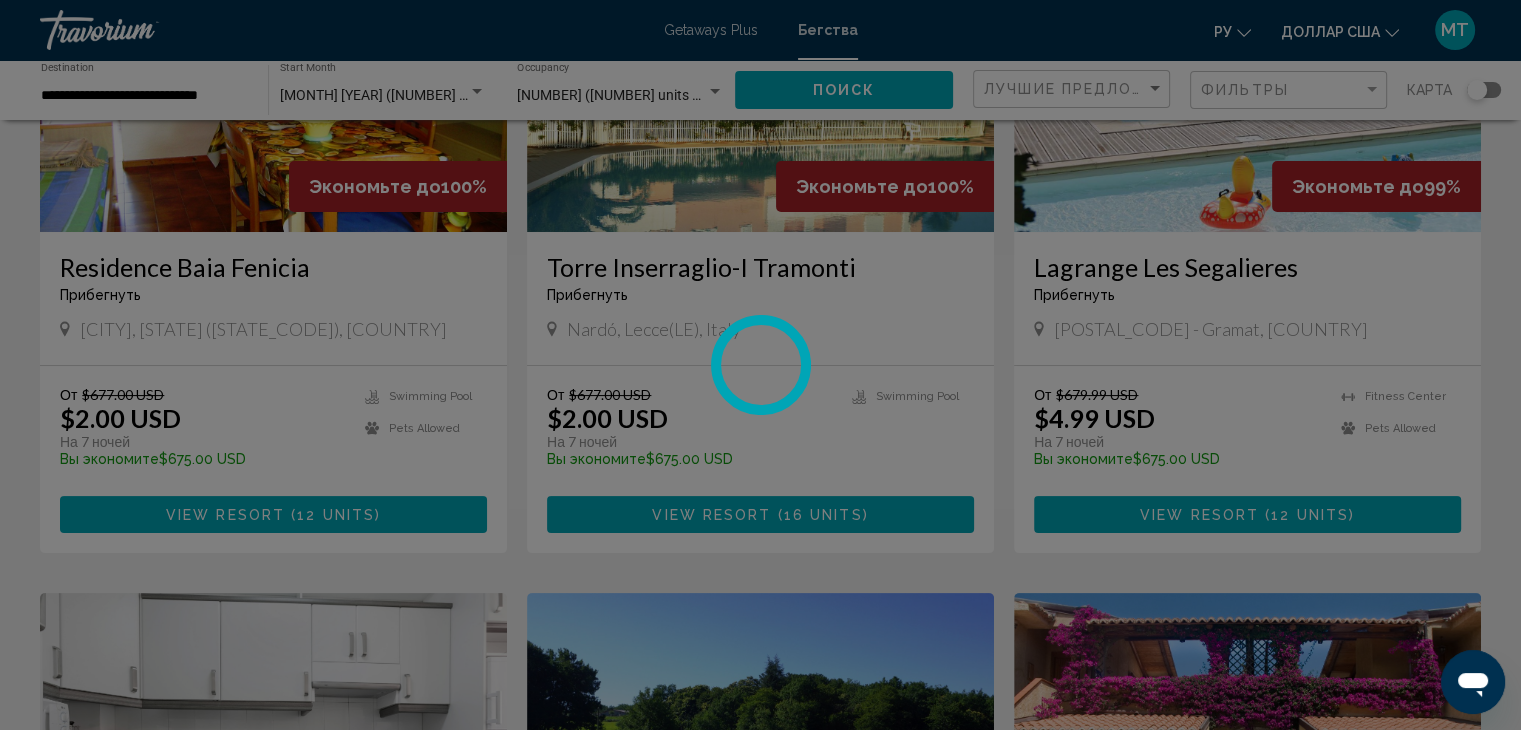 scroll, scrollTop: 299, scrollLeft: 0, axis: vertical 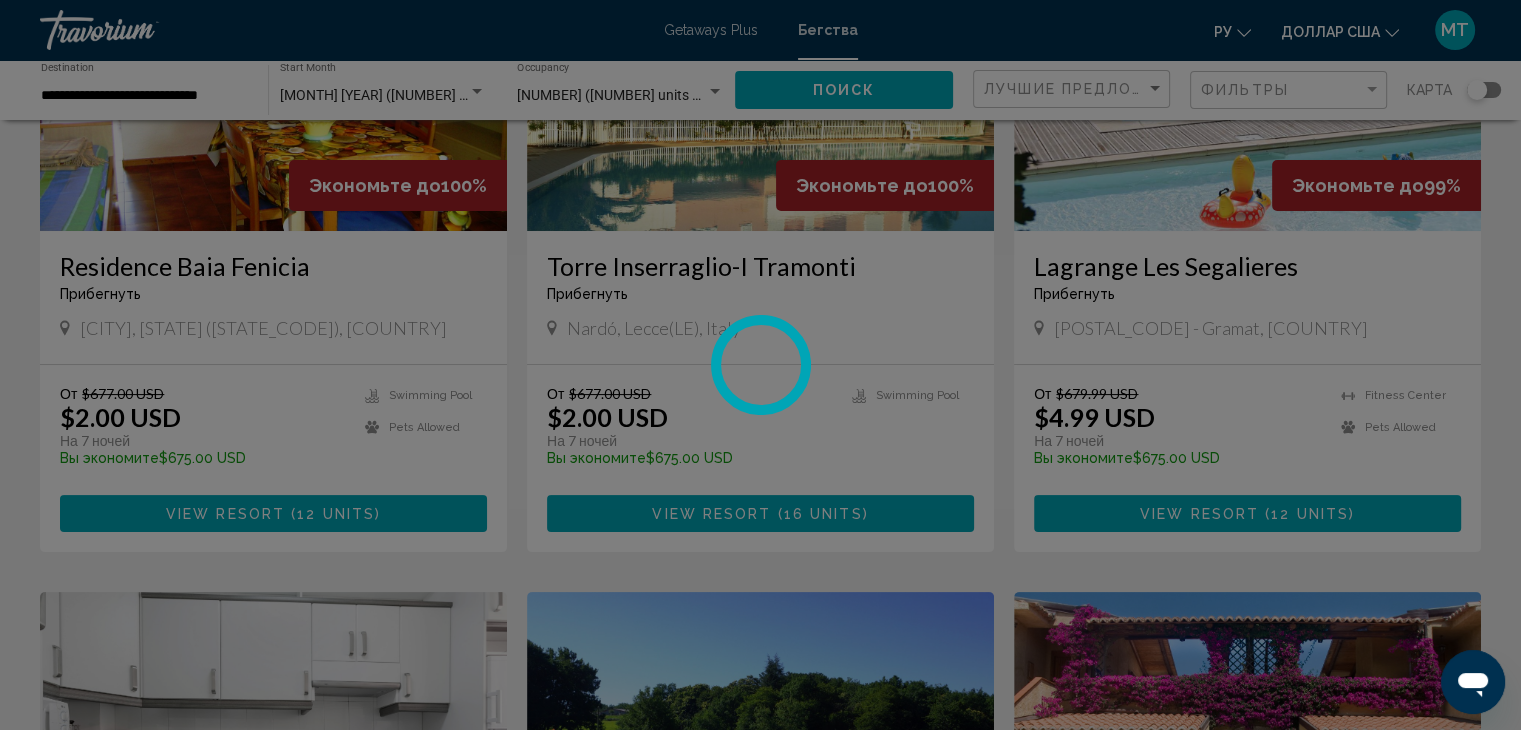 click at bounding box center [760, 365] 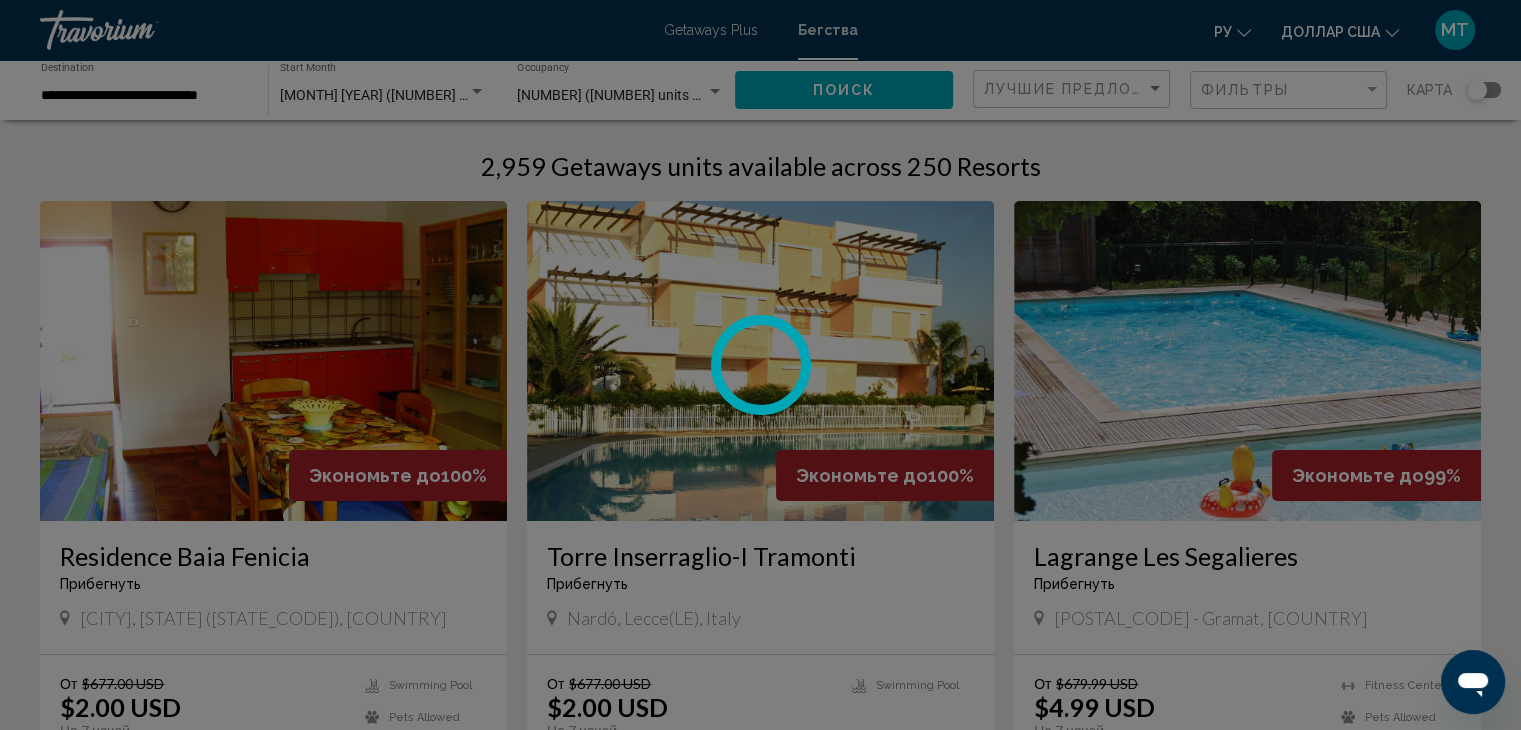 scroll, scrollTop: 0, scrollLeft: 0, axis: both 